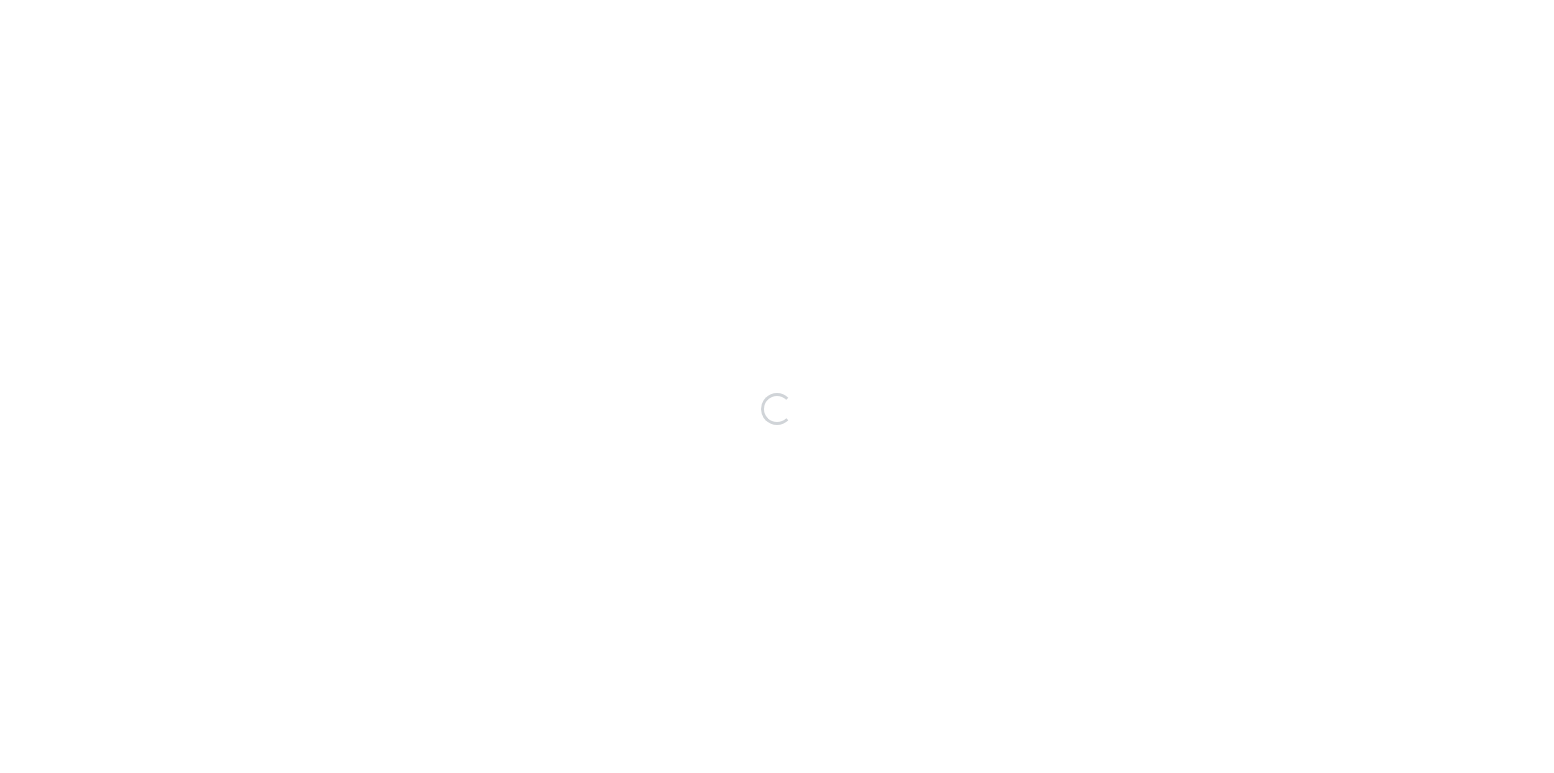 scroll, scrollTop: 0, scrollLeft: 0, axis: both 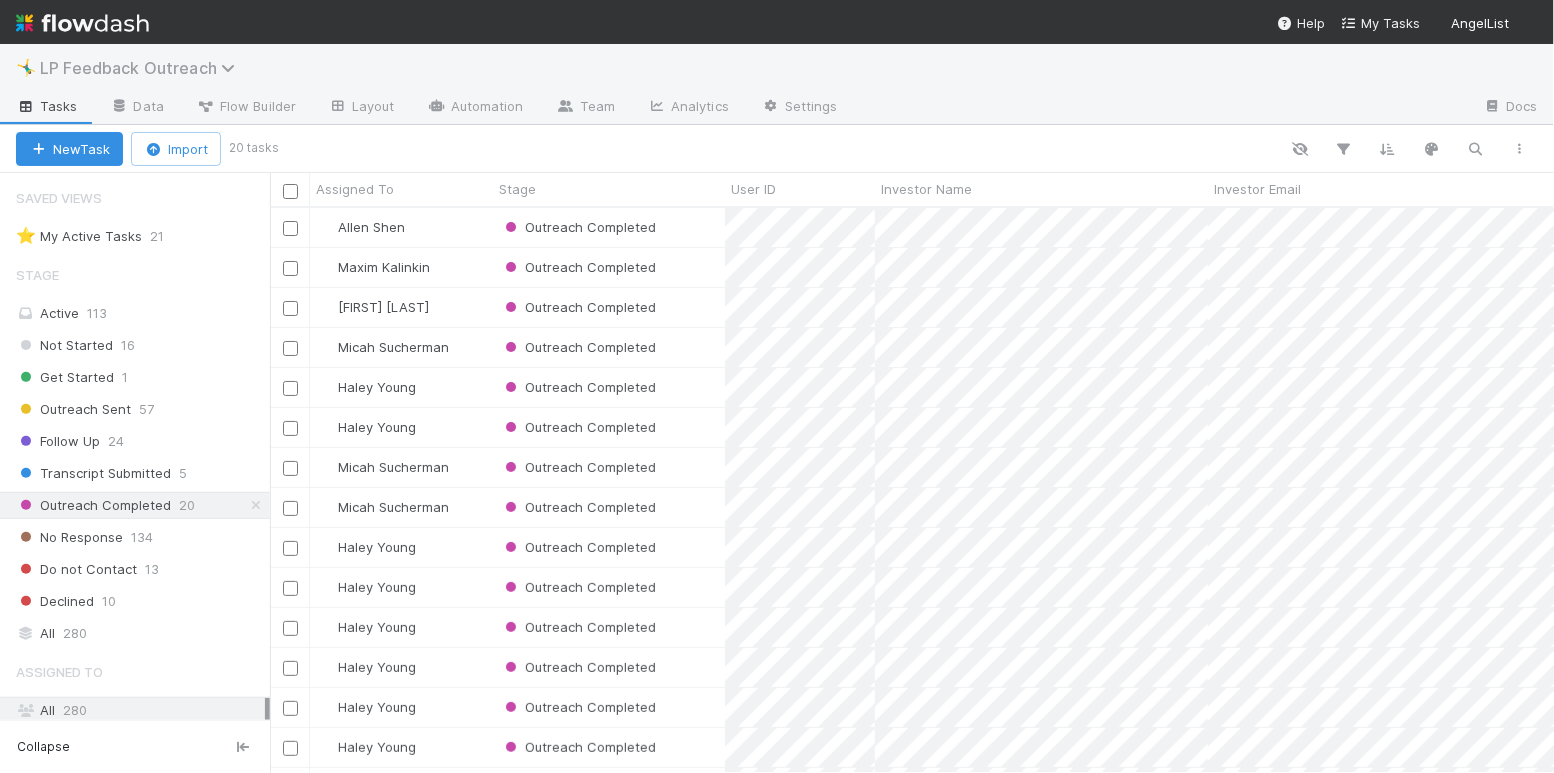 click on "LP Feedback Outreach" at bounding box center (142, 68) 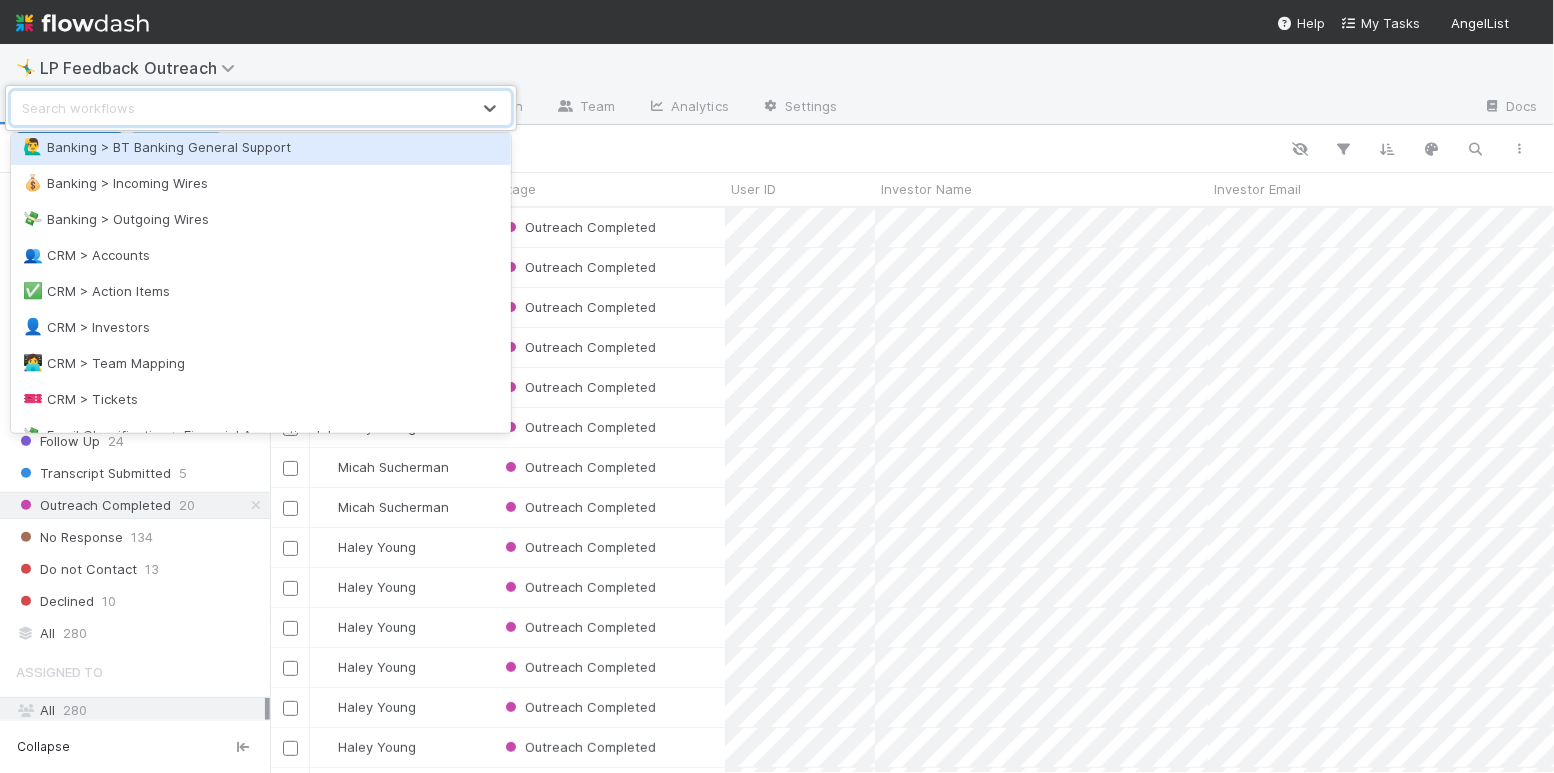 scroll, scrollTop: 87, scrollLeft: 0, axis: vertical 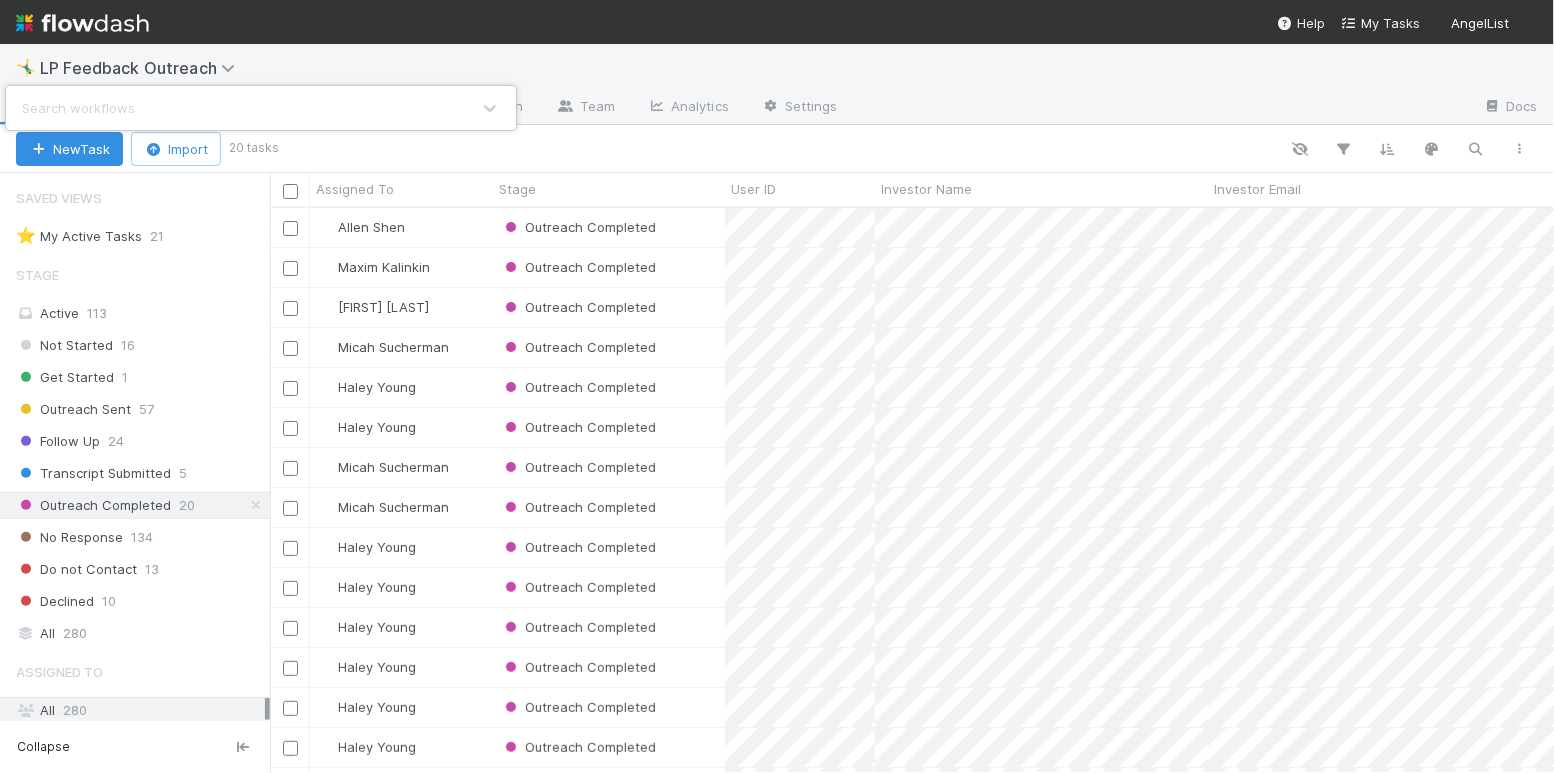 click on "Search workflows" at bounding box center (777, 386) 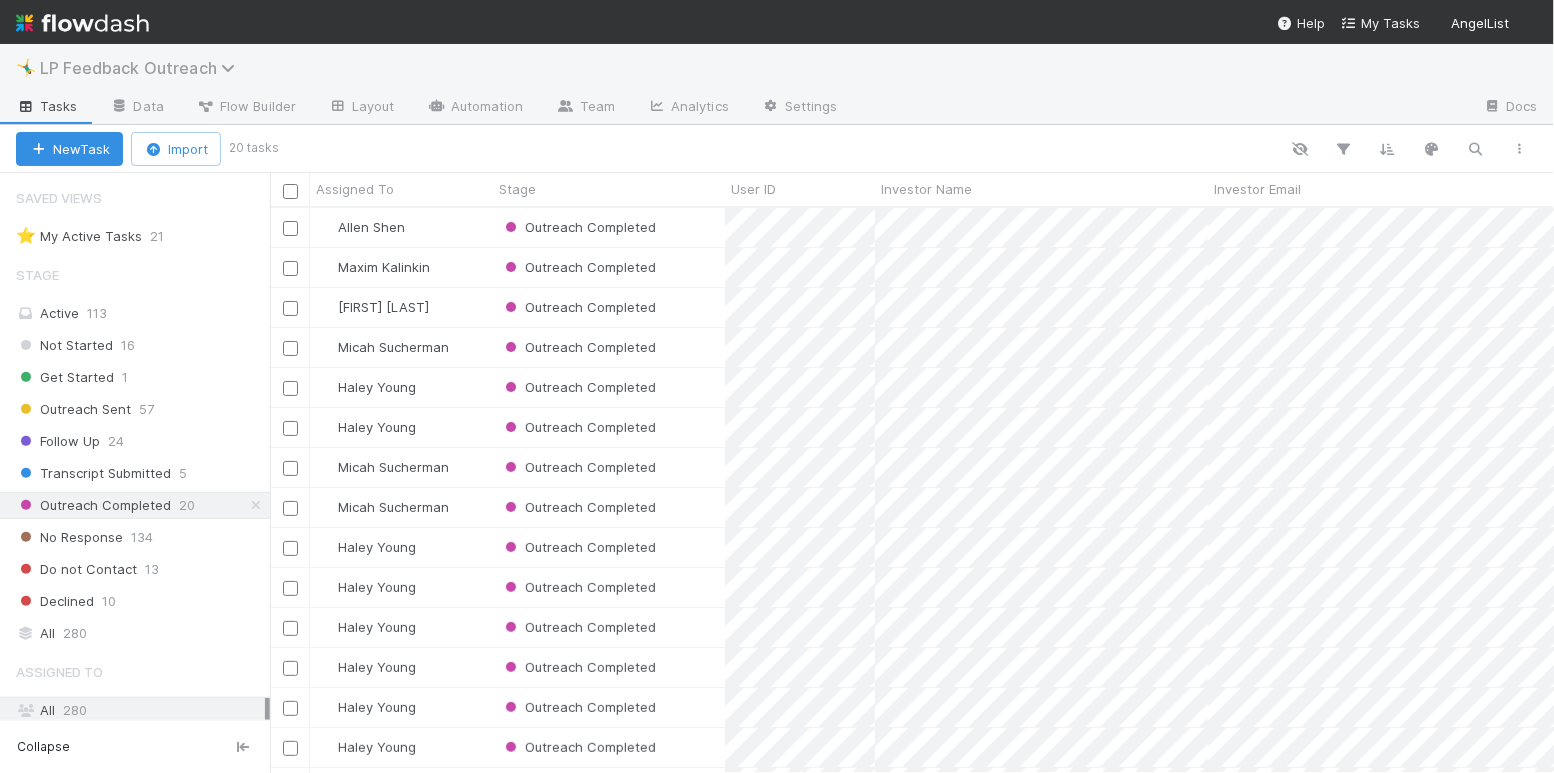 click on "LP Feedback Outreach" at bounding box center [142, 68] 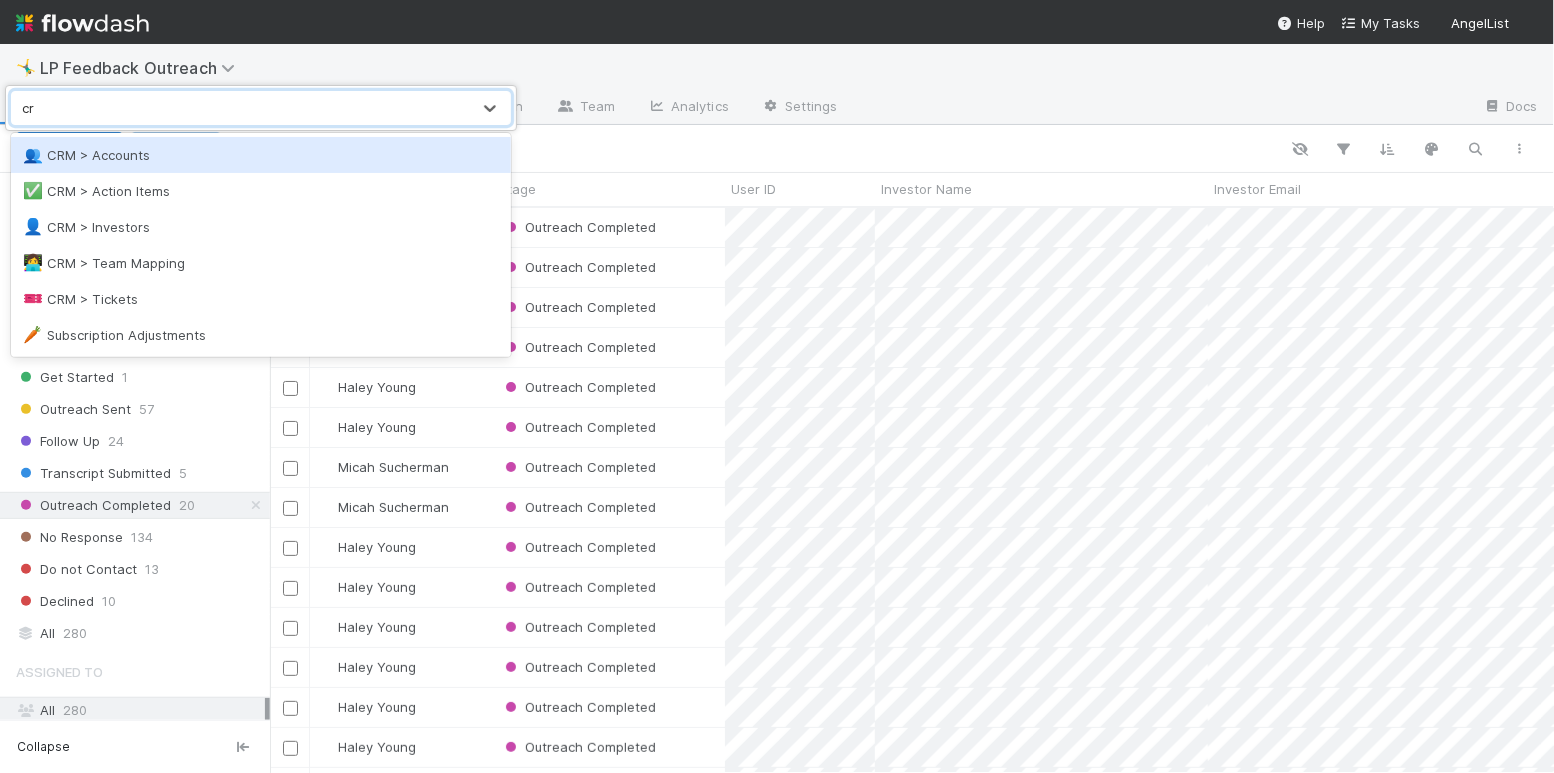 type on "crm" 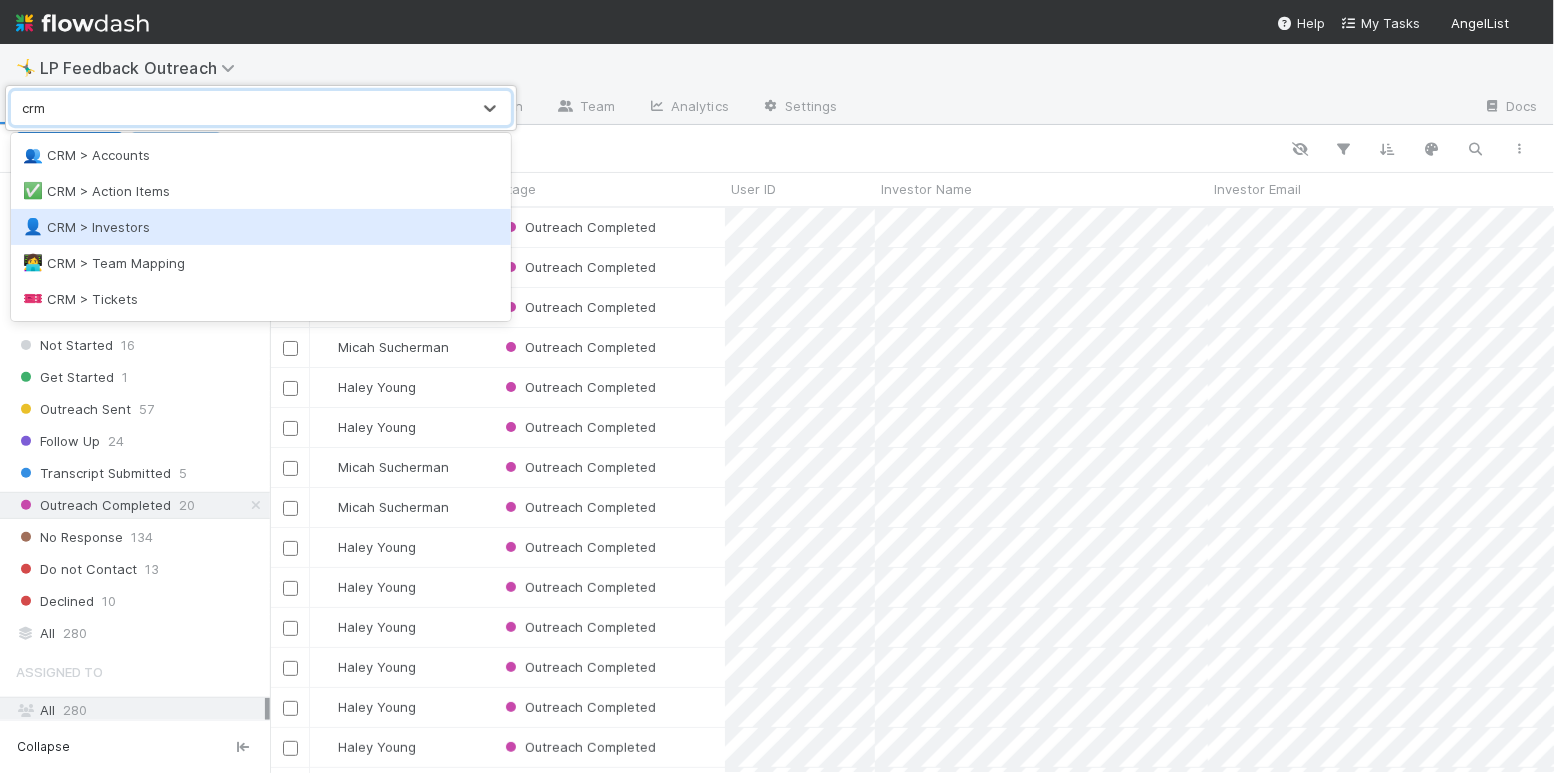 click on "👤 CRM > Investors" at bounding box center [261, 227] 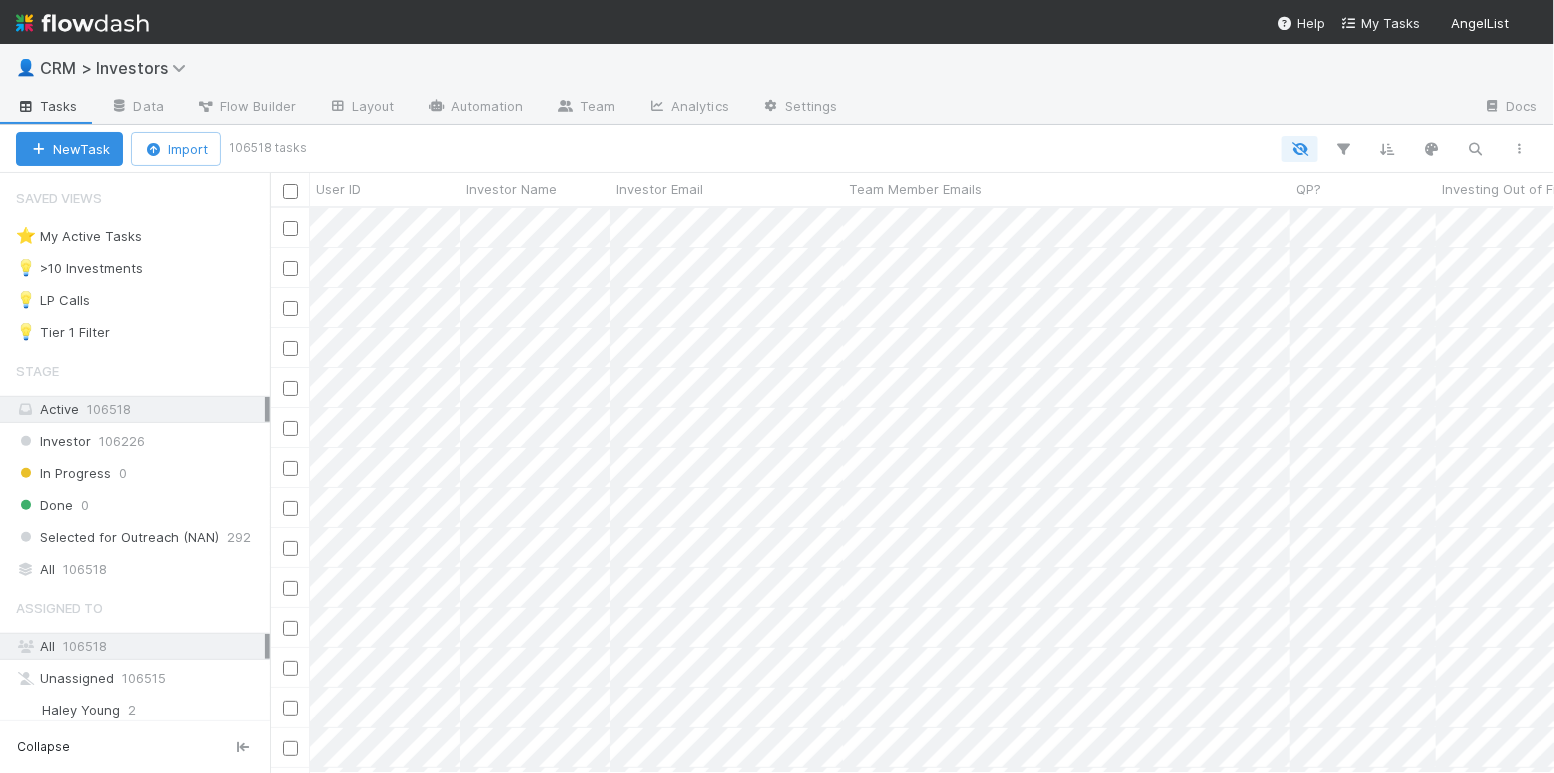 scroll, scrollTop: 0, scrollLeft: 1, axis: horizontal 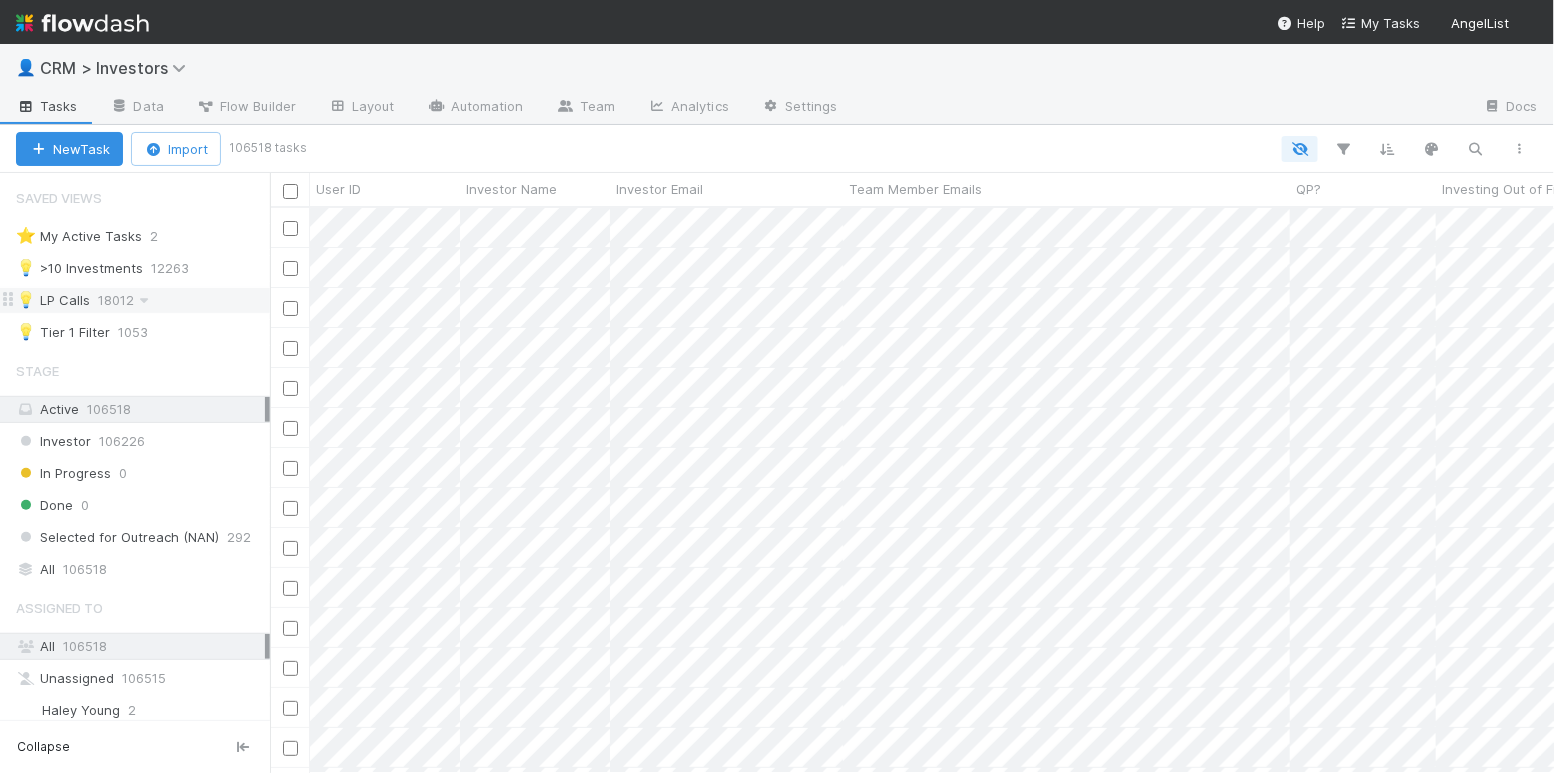 click on "💡 LP Calls" at bounding box center (53, 300) 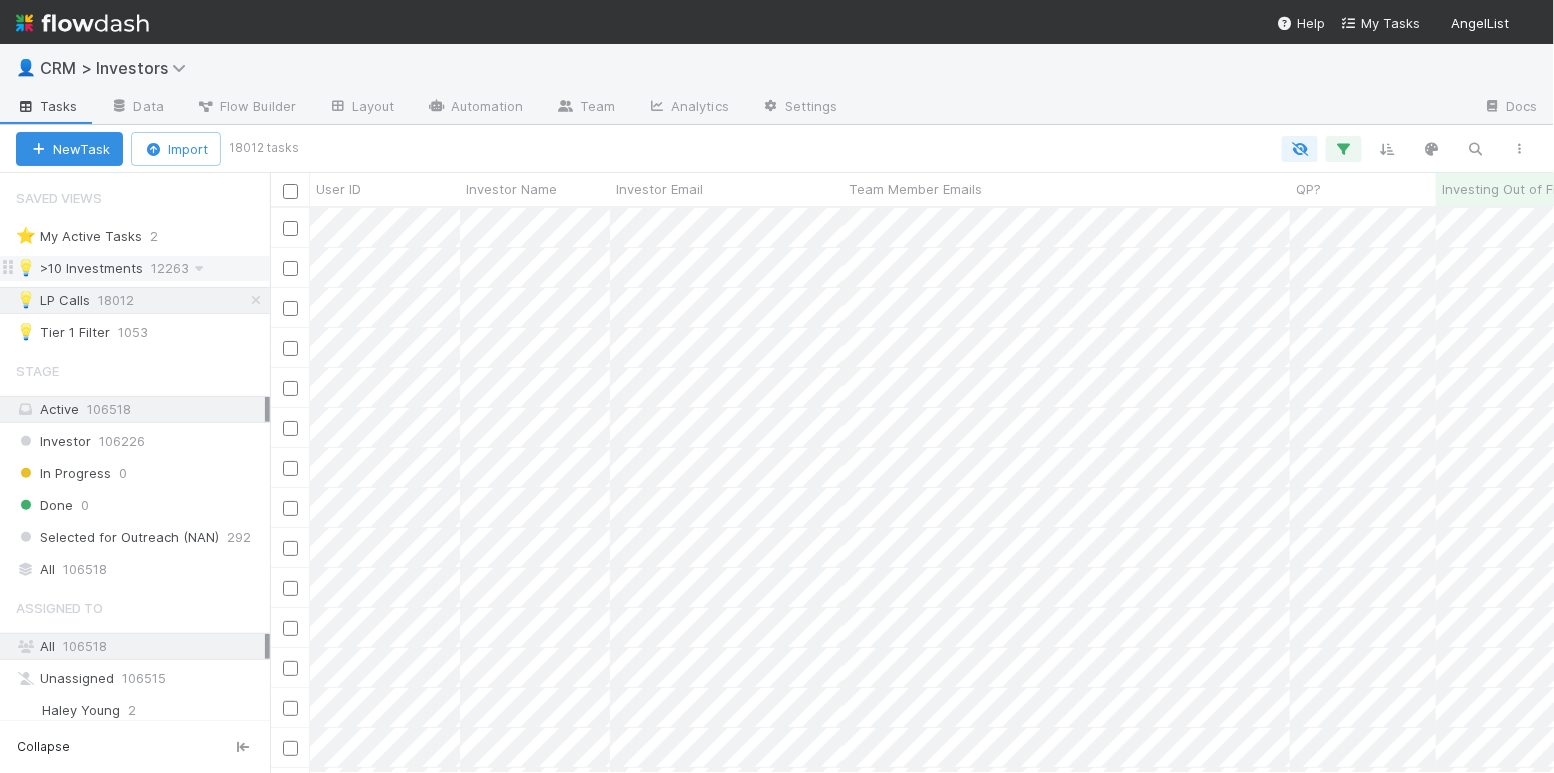 scroll, scrollTop: 0, scrollLeft: 1, axis: horizontal 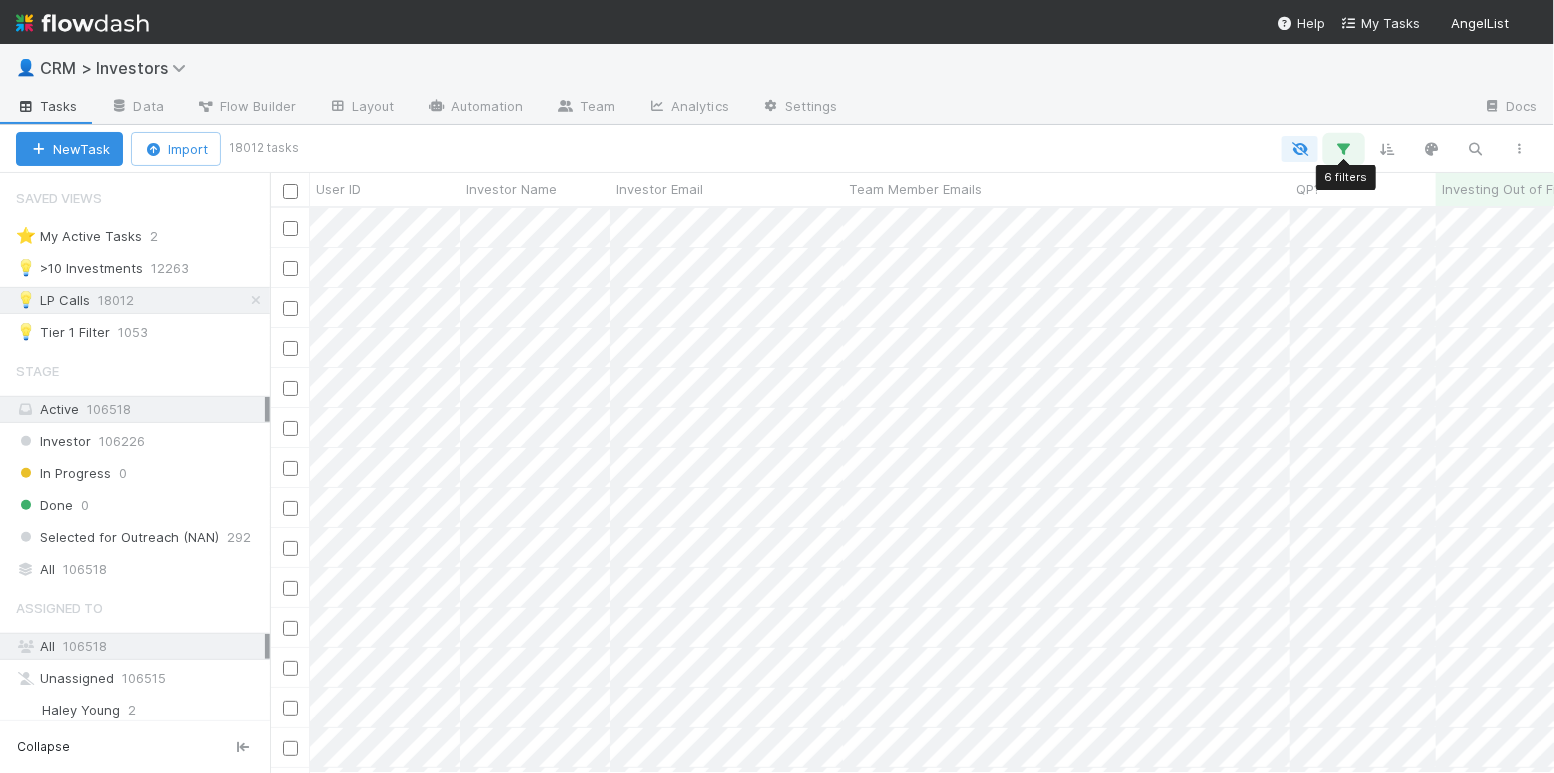 click at bounding box center (1344, 149) 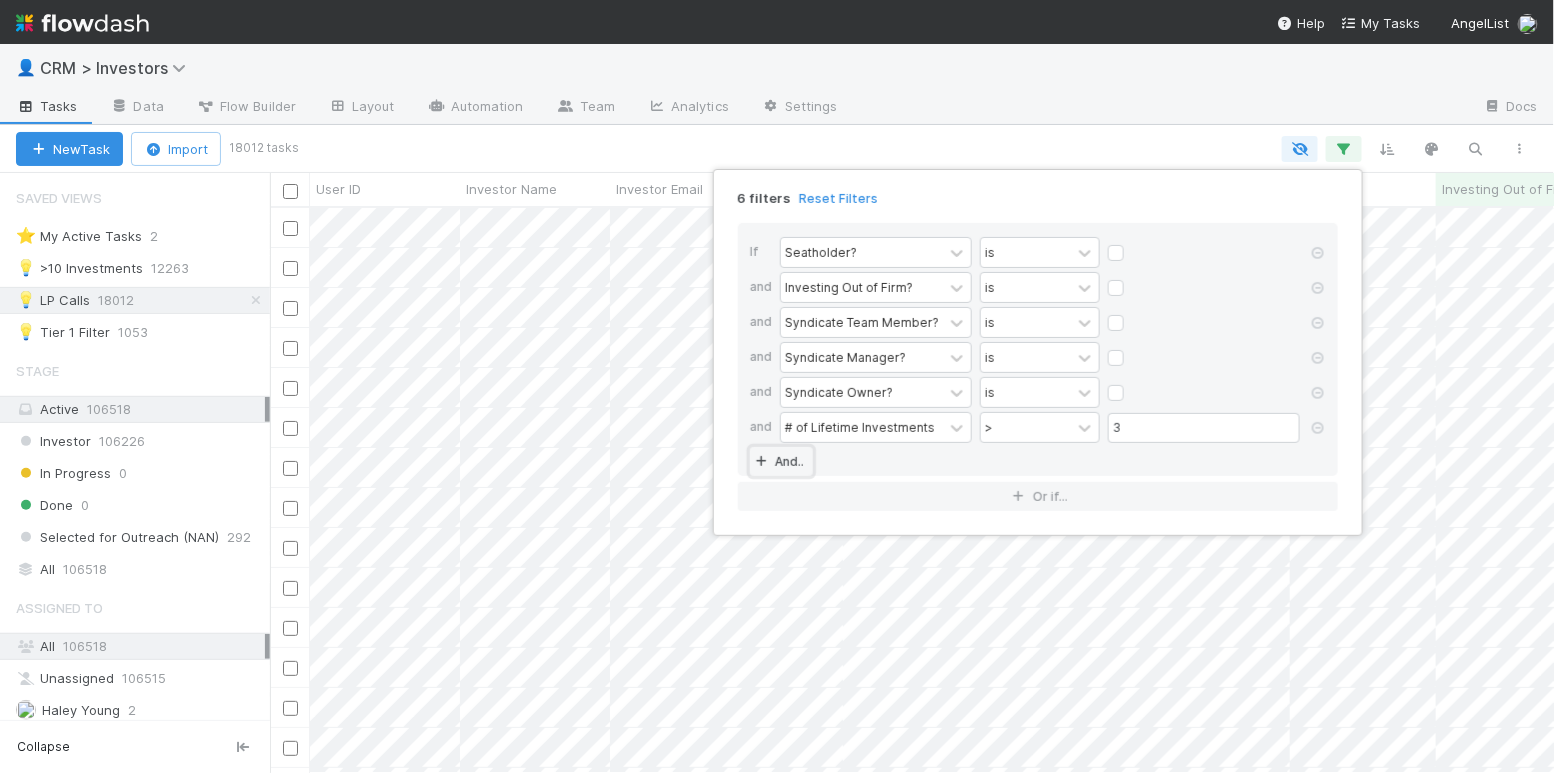 click on "And.." at bounding box center [781, 461] 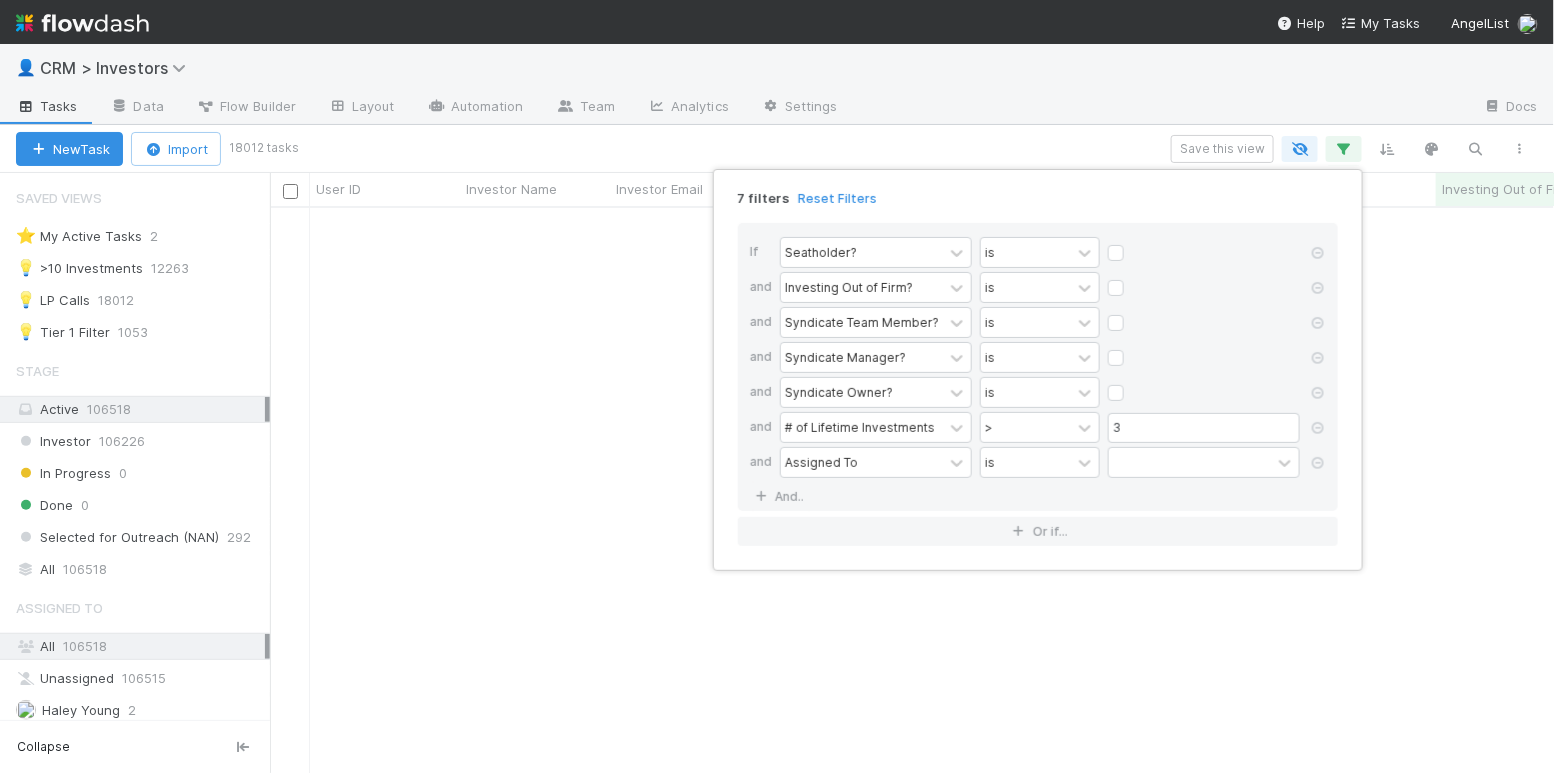 click on "Assigned To is" at bounding box center (1044, 464) 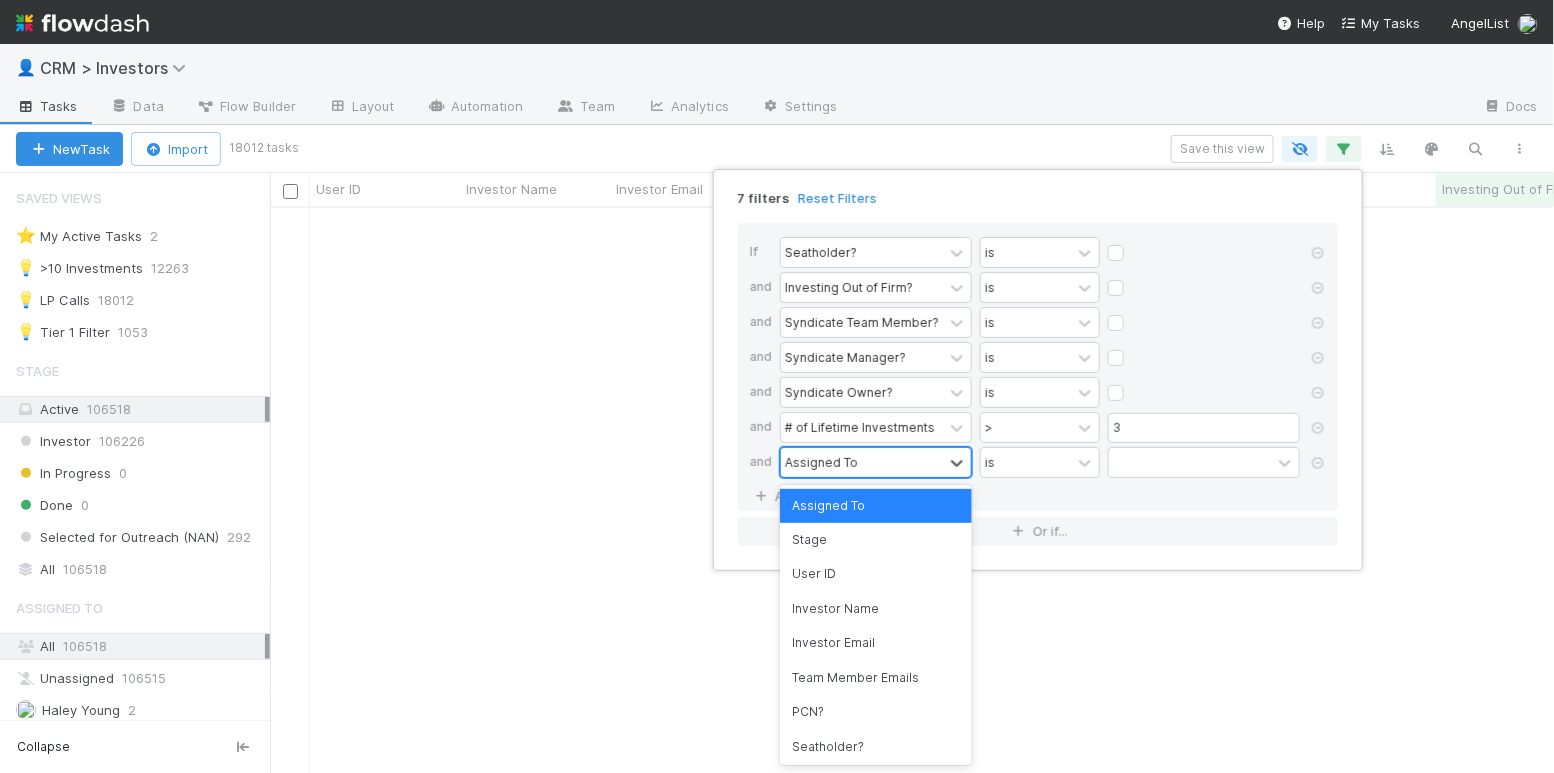 click on "Assigned To" at bounding box center [821, 462] 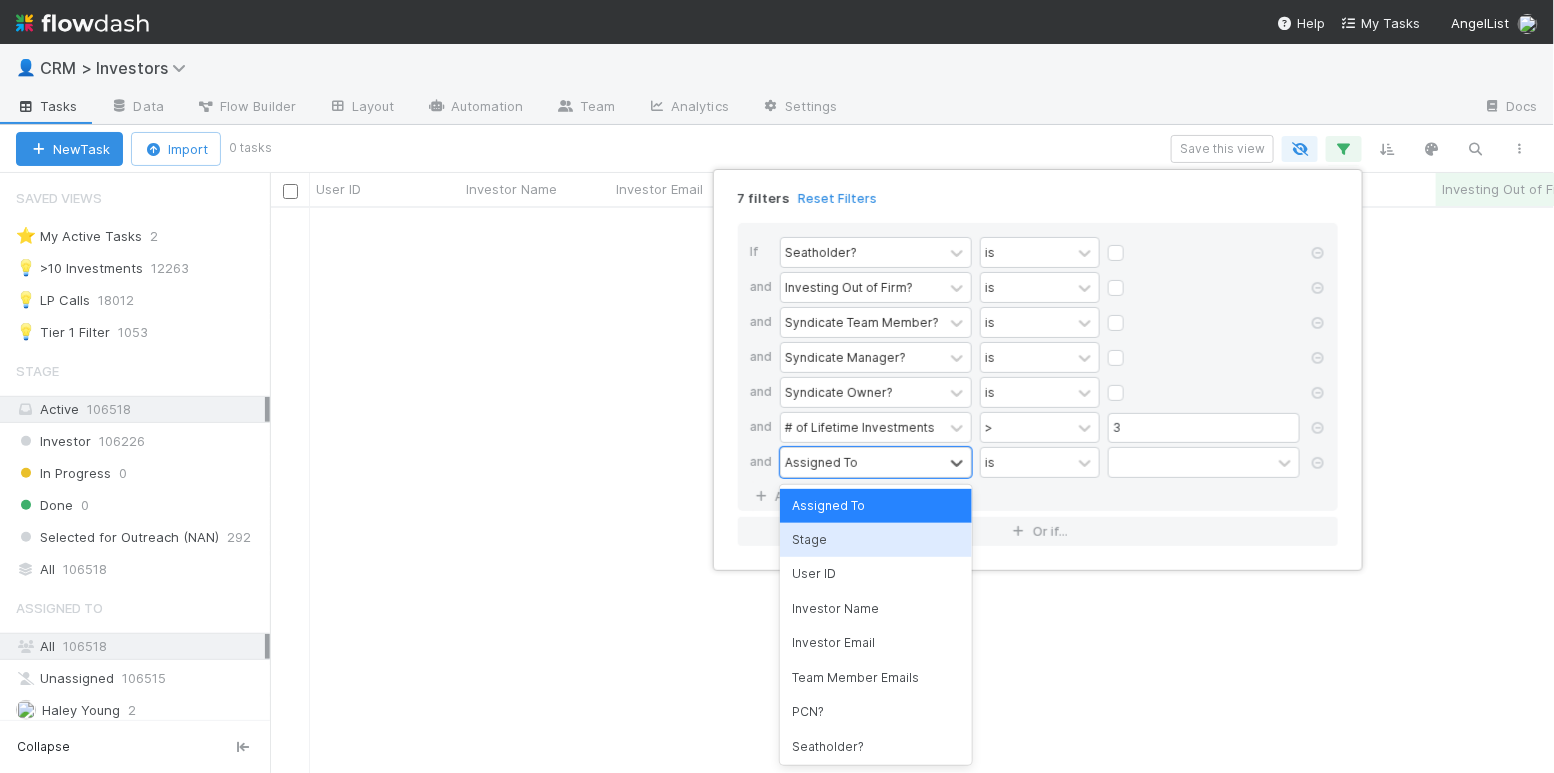 click on "Stage" at bounding box center [876, 540] 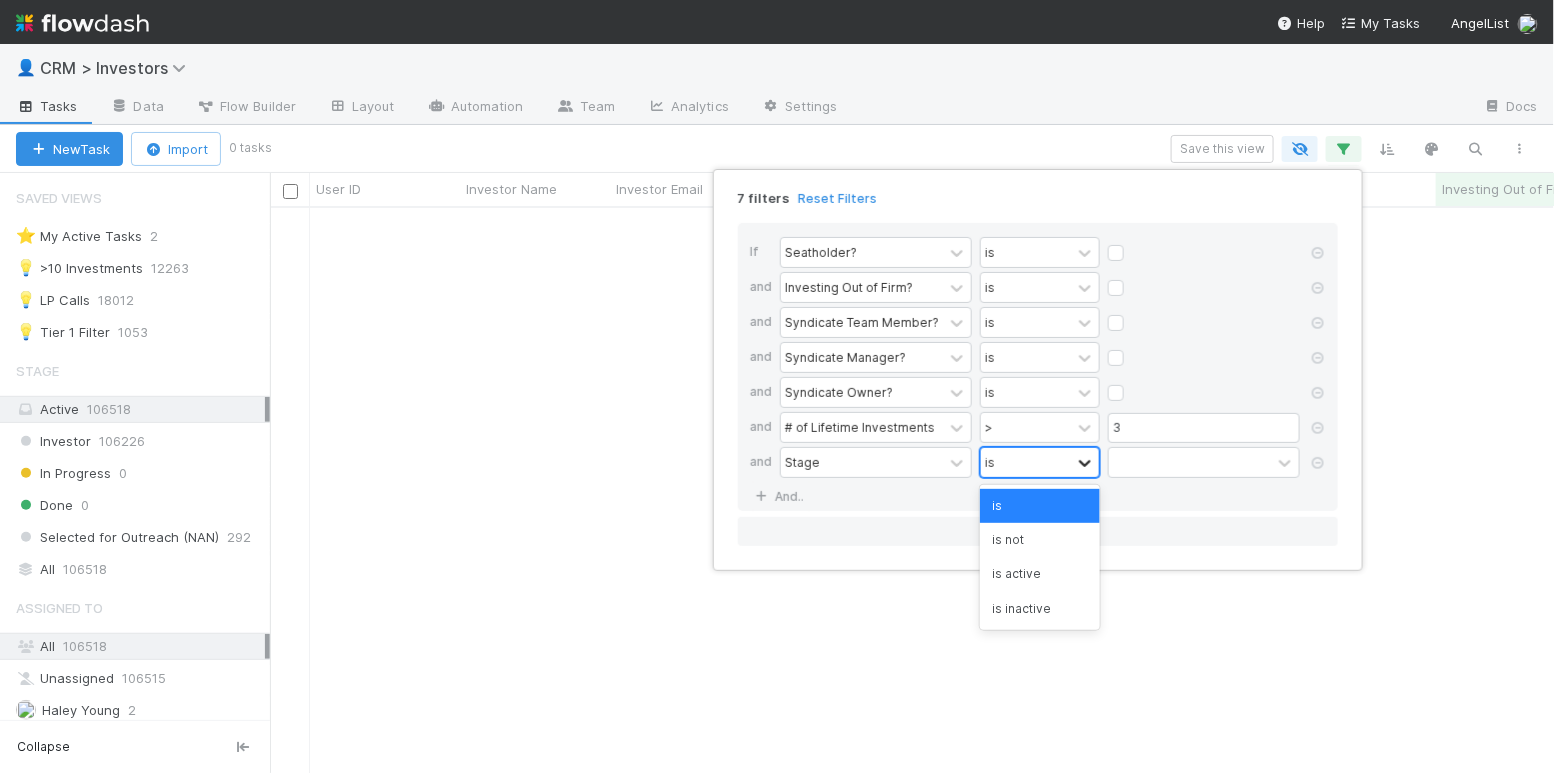 click 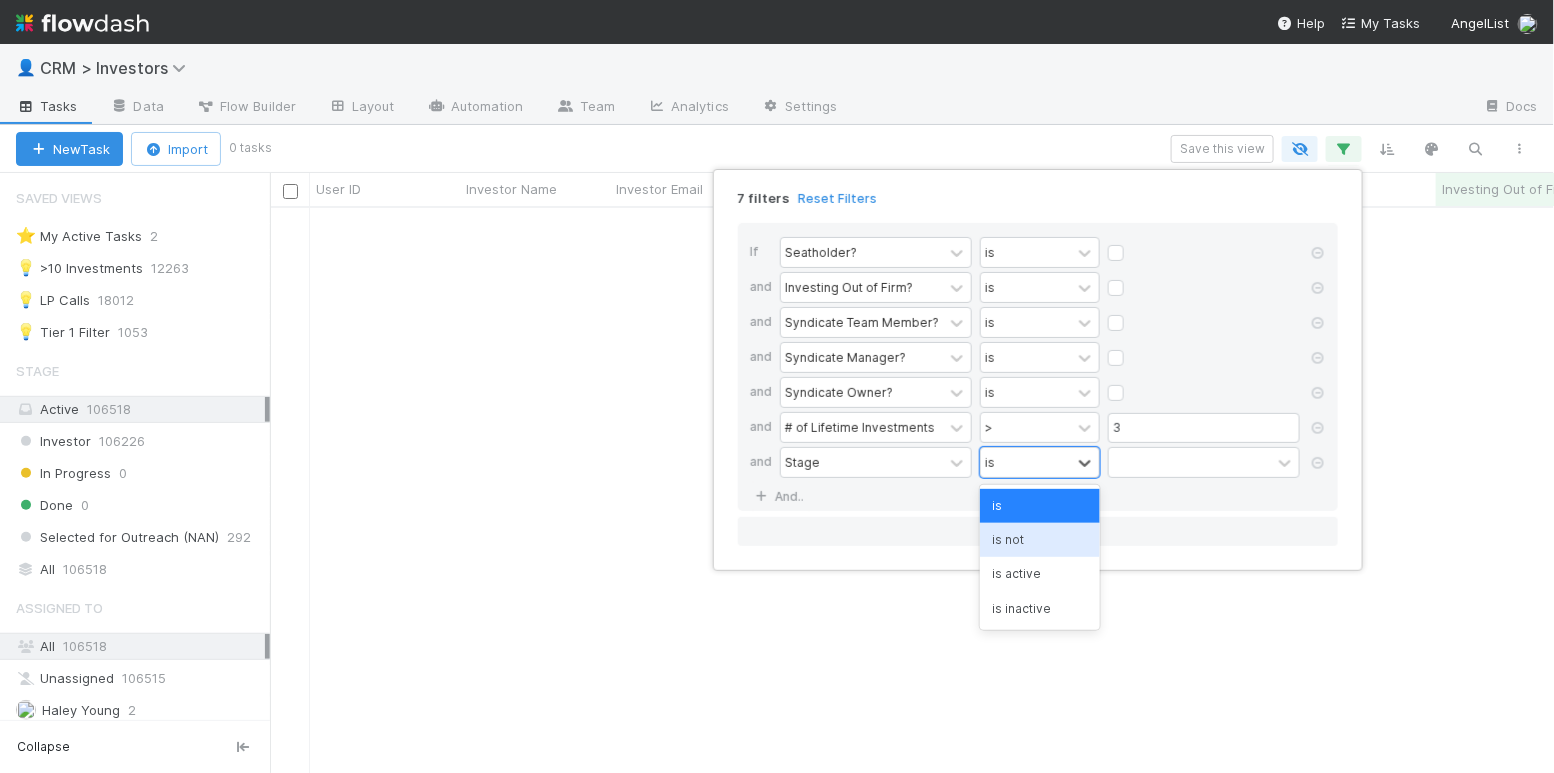 scroll, scrollTop: 0, scrollLeft: 1, axis: horizontal 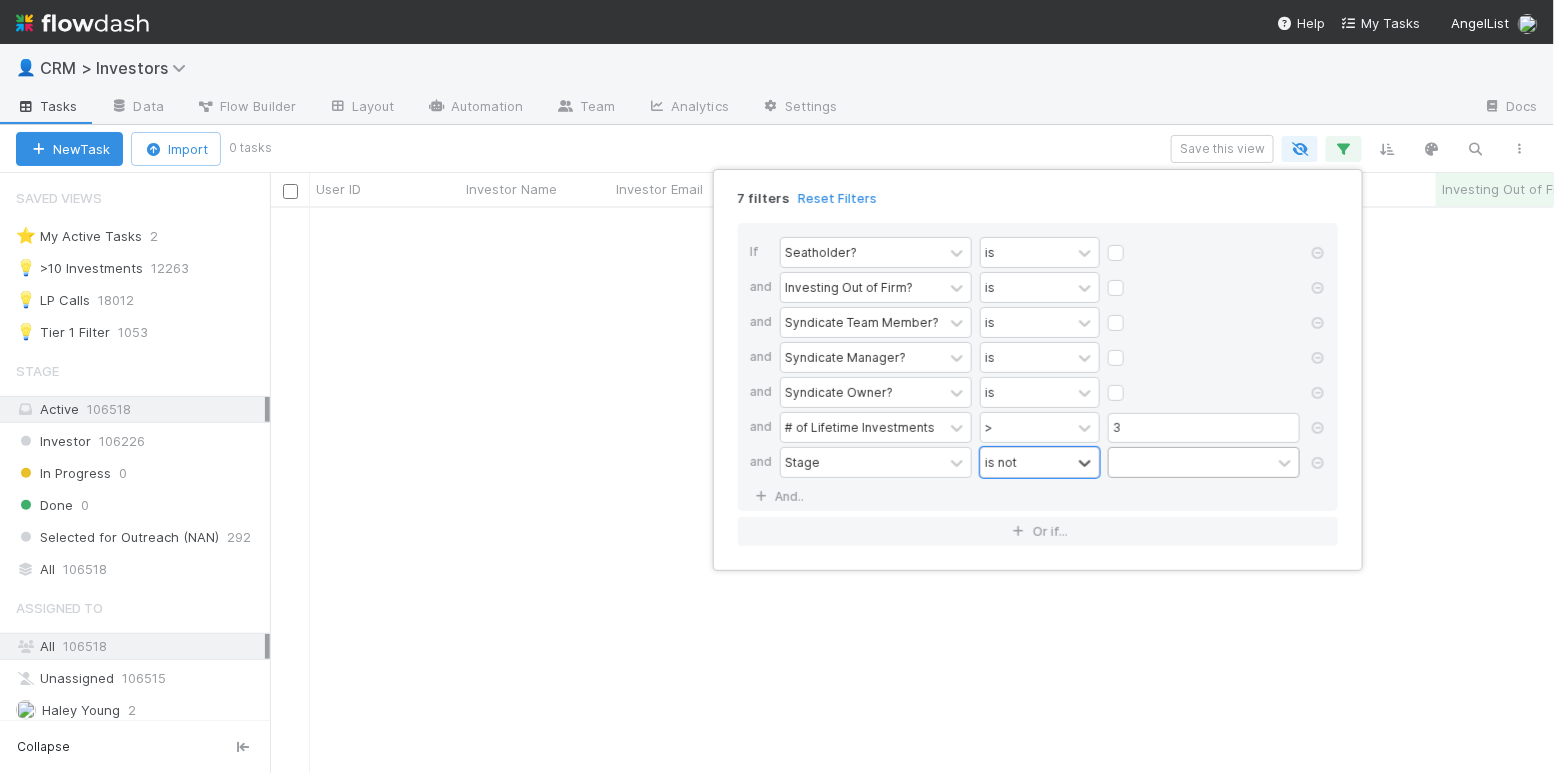 click at bounding box center (1190, 462) 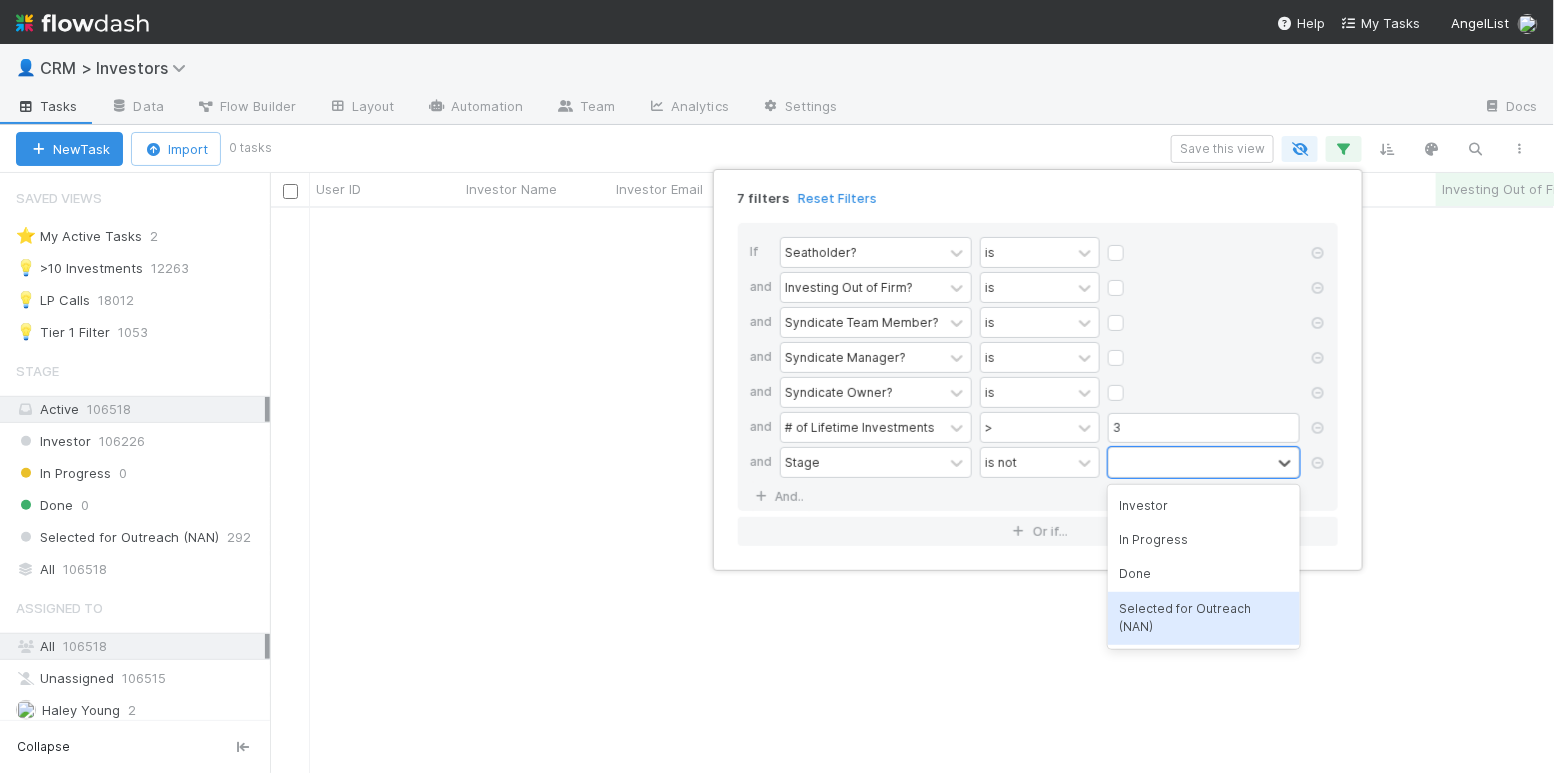 click on "Selected for Outreach (NAN)" at bounding box center (1204, 618) 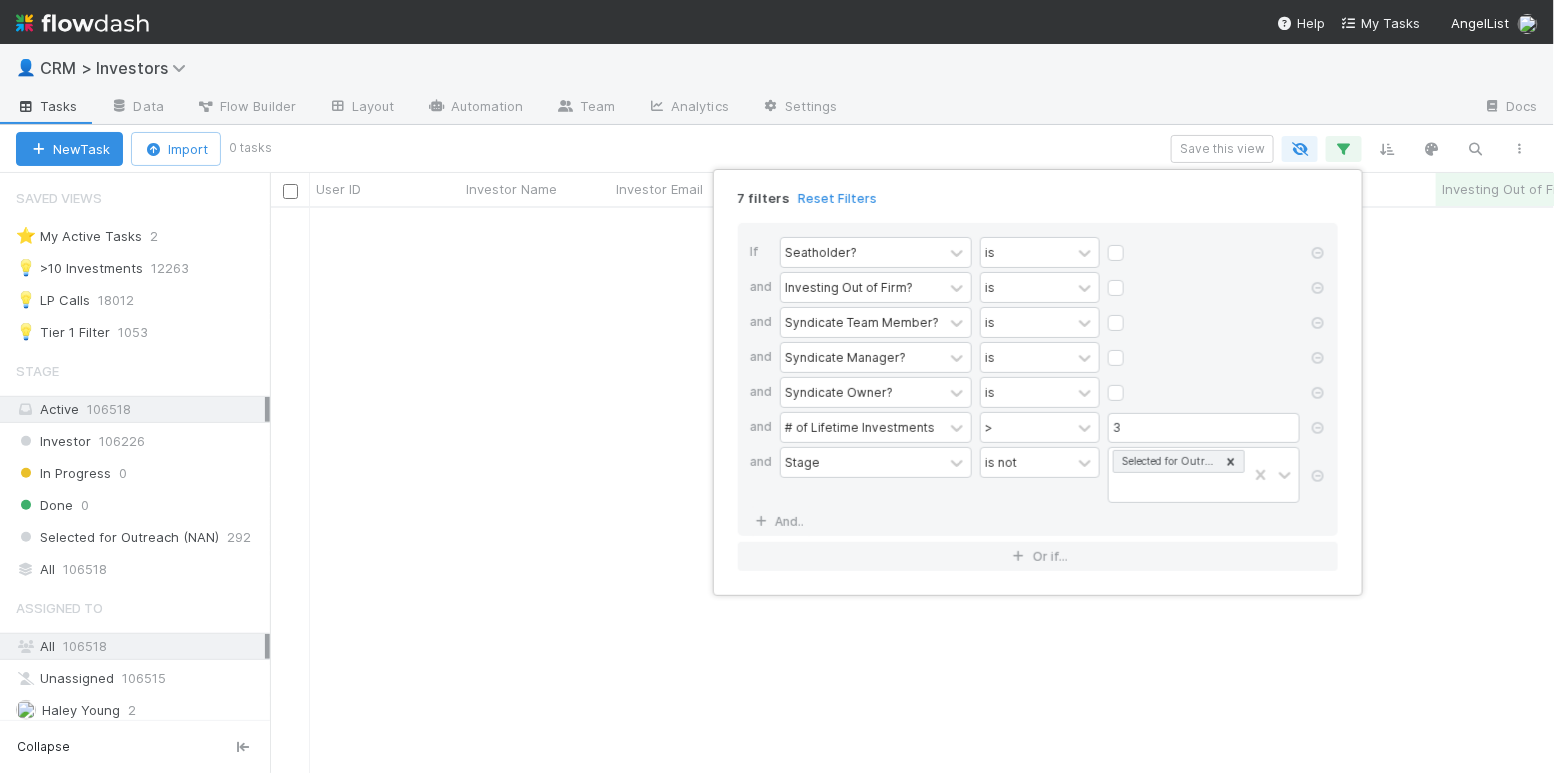 click on "7 filters Reset Filters If Seatholder? is and Investing Out of Firm? is and Syndicate Team Member? is and Syndicate Manager? is and Syndicate Owner? is and # of Lifetime Investments > 3 and Stage is not Selected for Outreach (NAN) And.. Or if..." at bounding box center (777, 386) 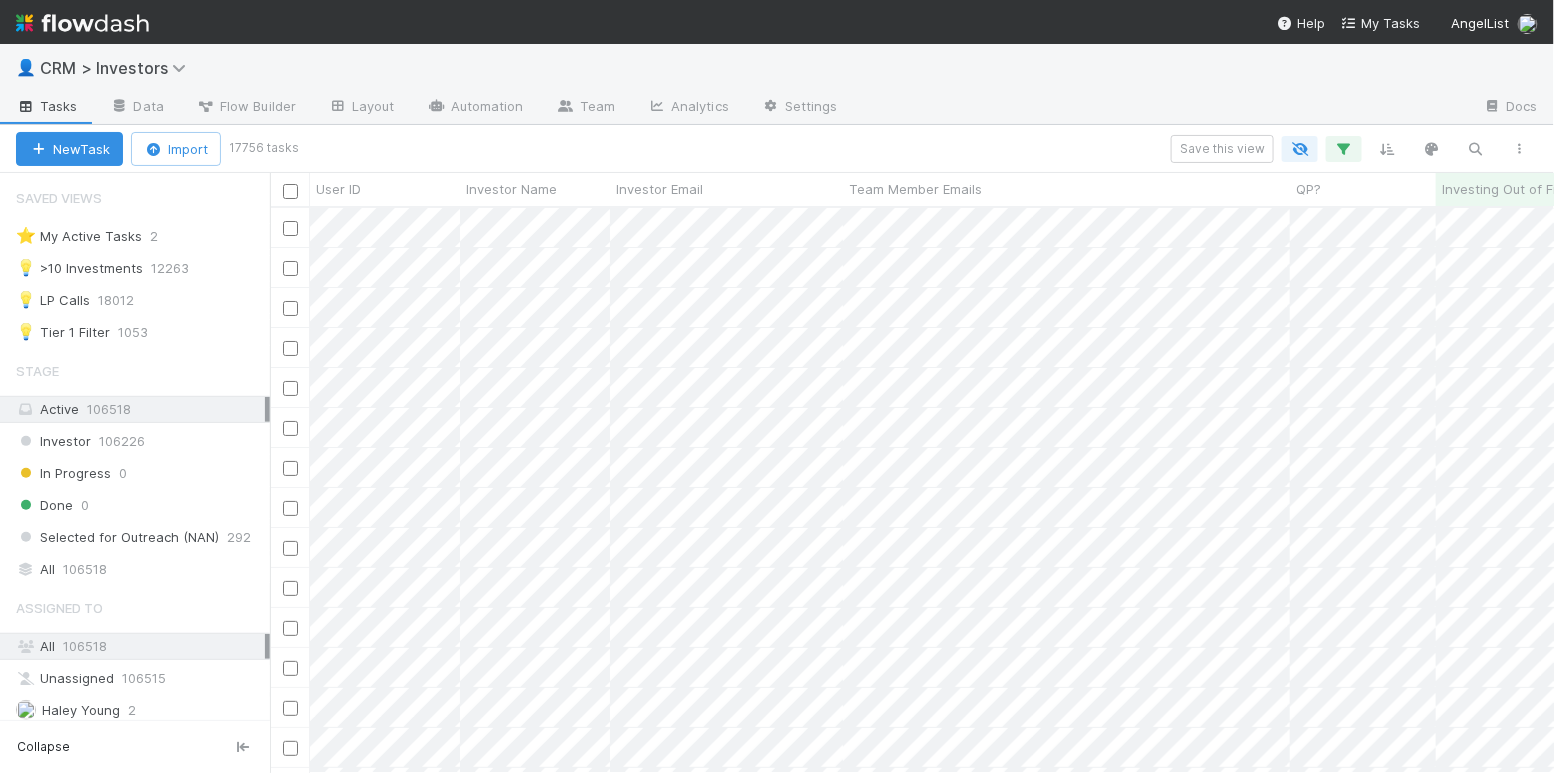 scroll, scrollTop: 0, scrollLeft: 1, axis: horizontal 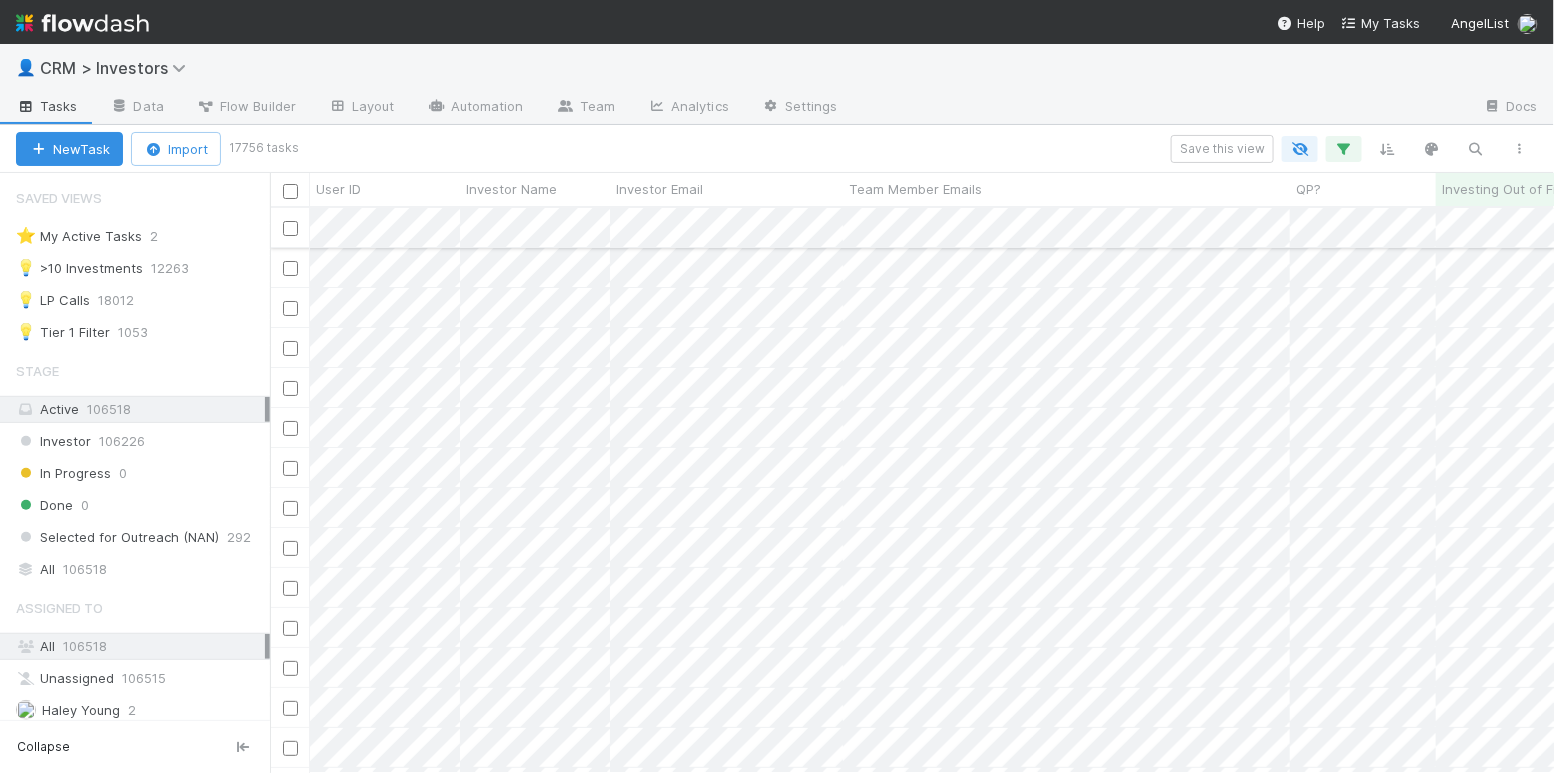 click at bounding box center (290, 228) 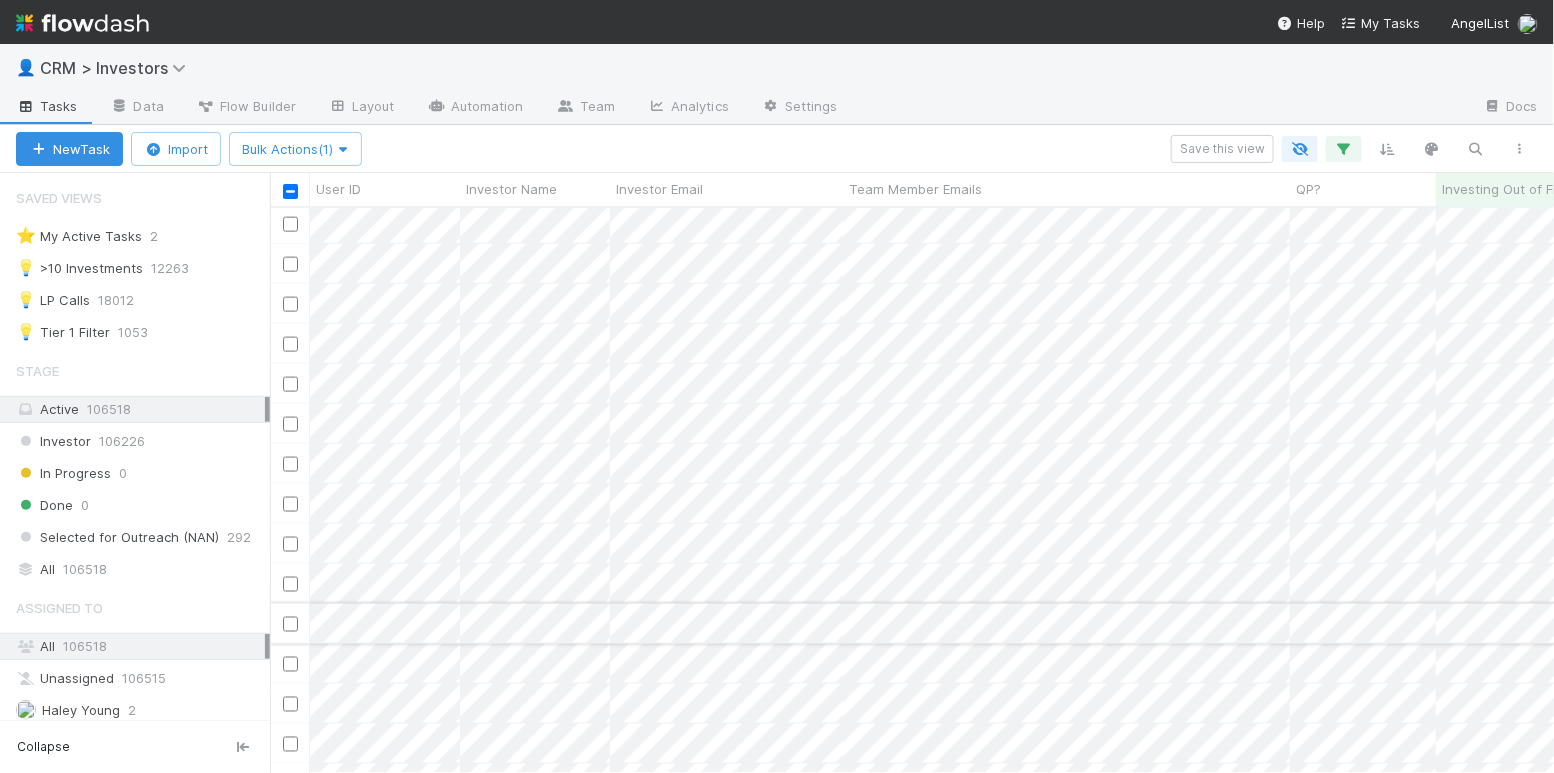 click at bounding box center [290, 624] 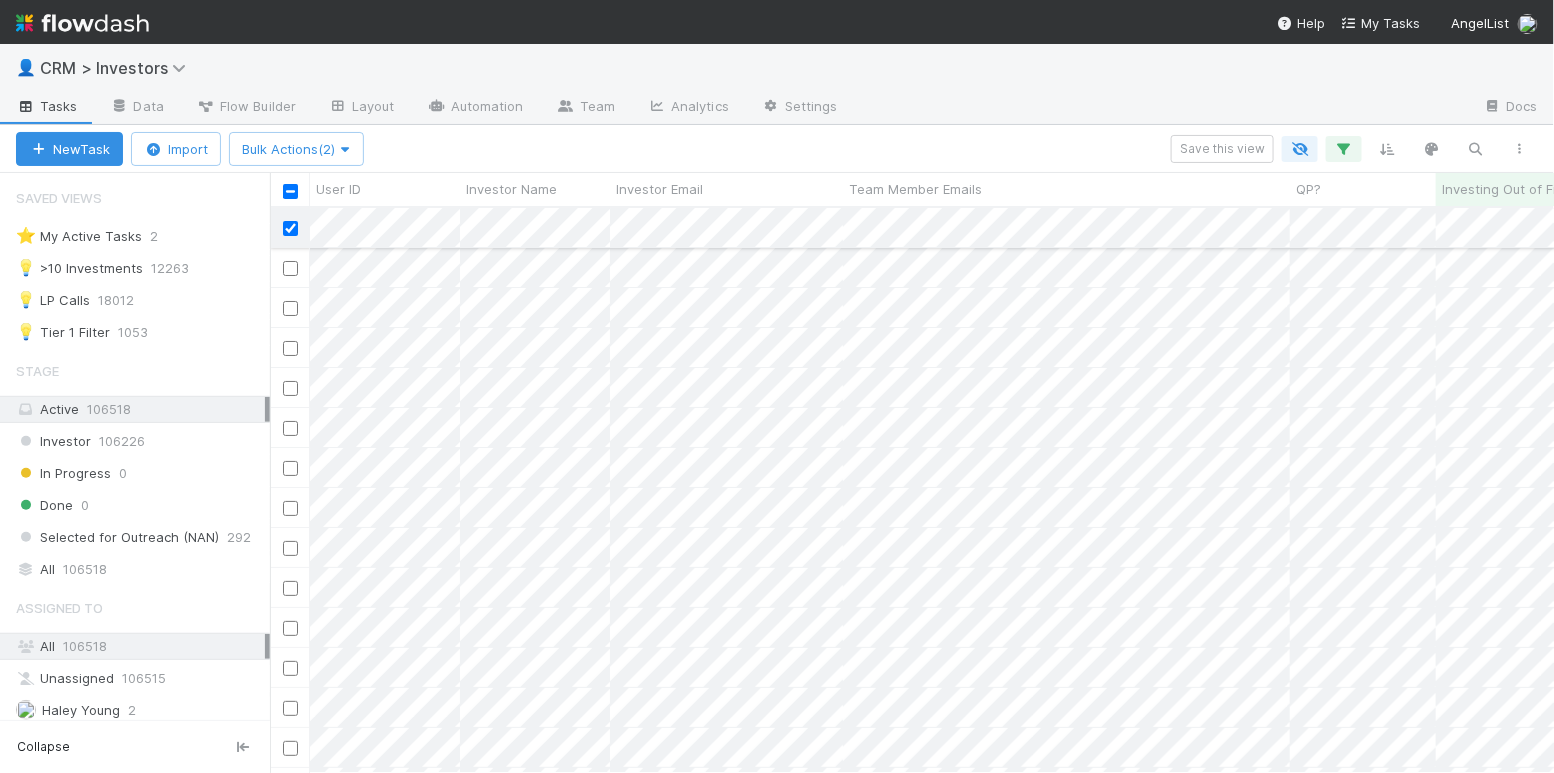 click at bounding box center [290, 228] 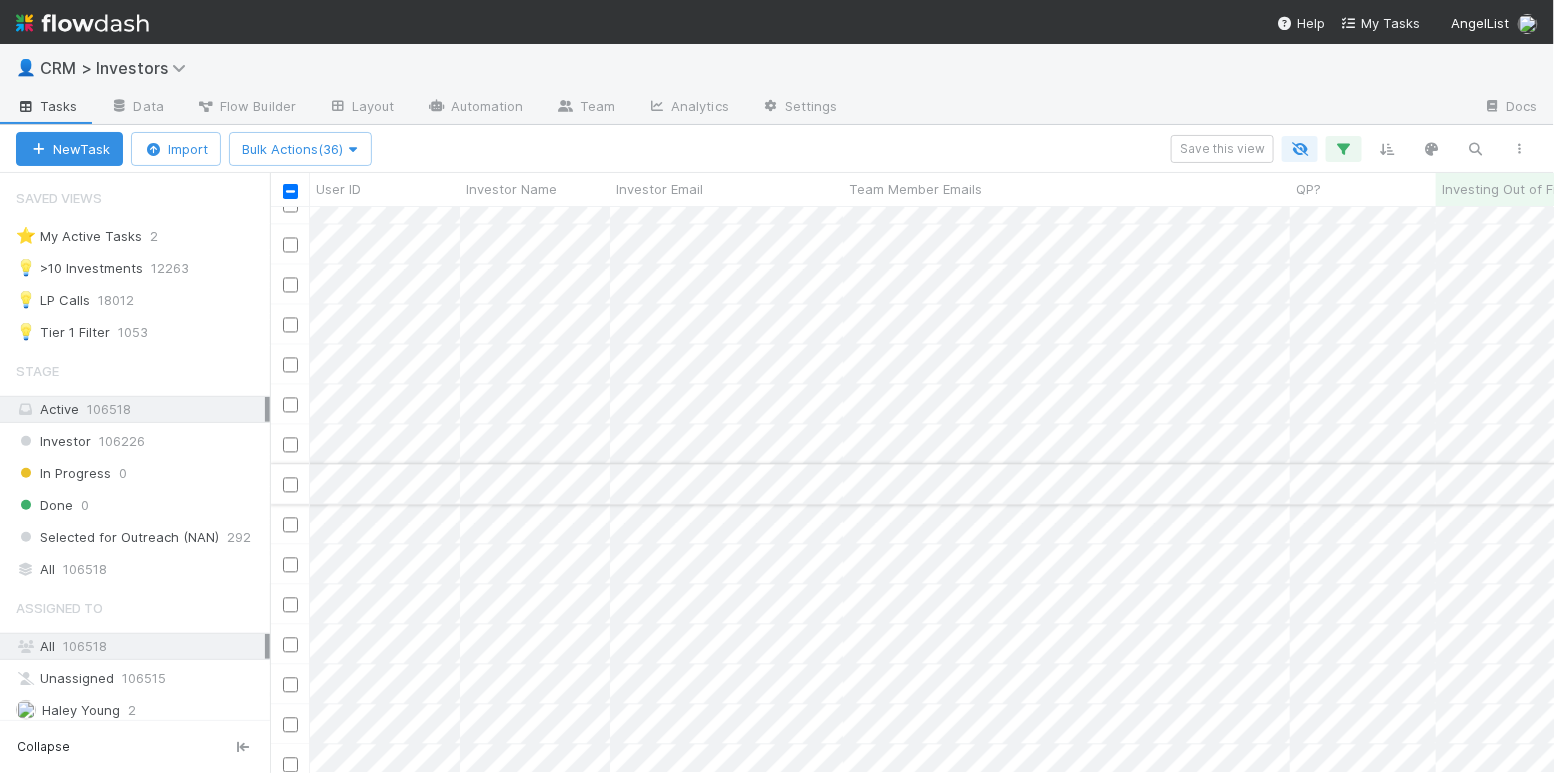click at bounding box center (290, 485) 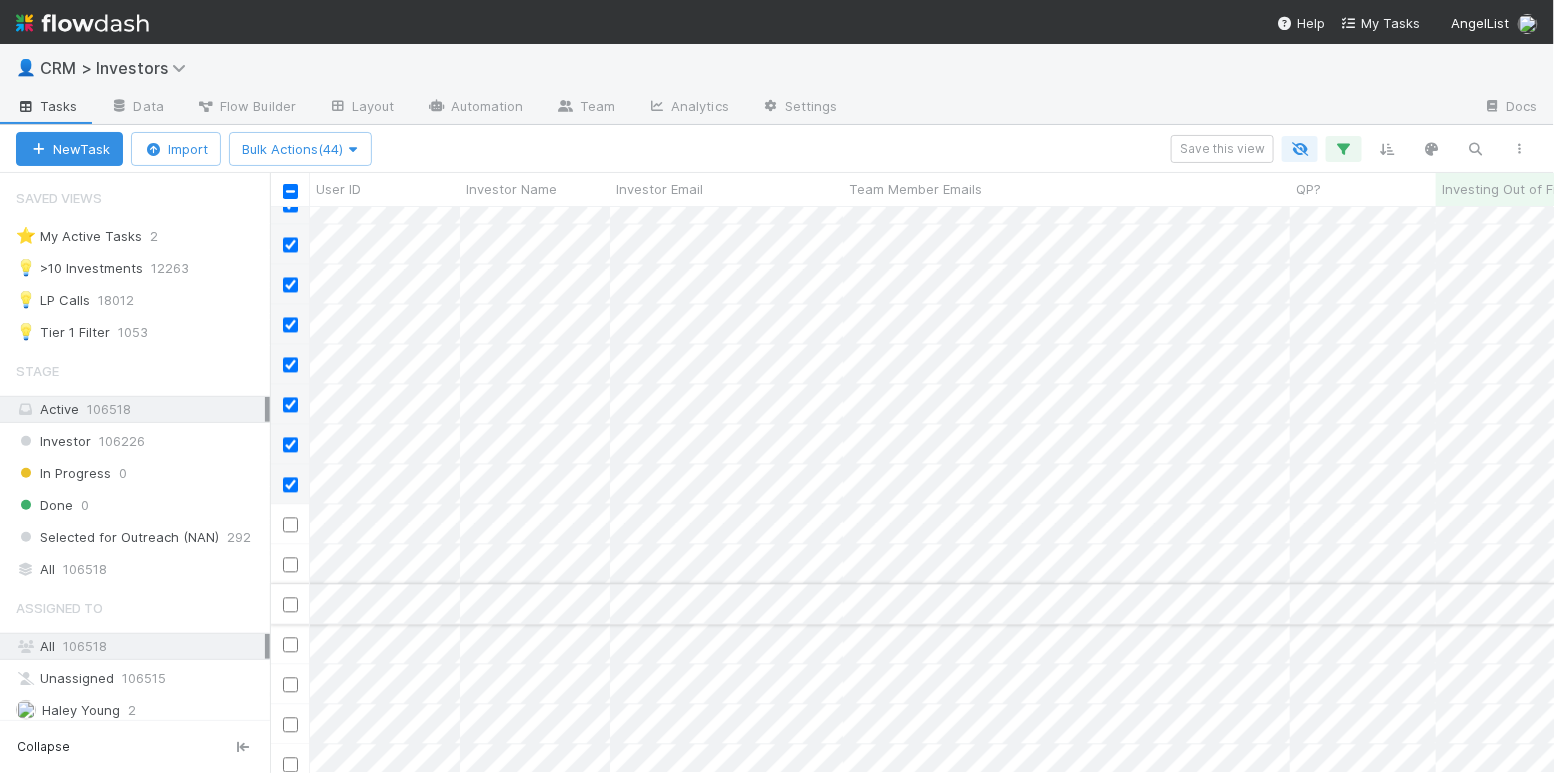 click at bounding box center (290, 605) 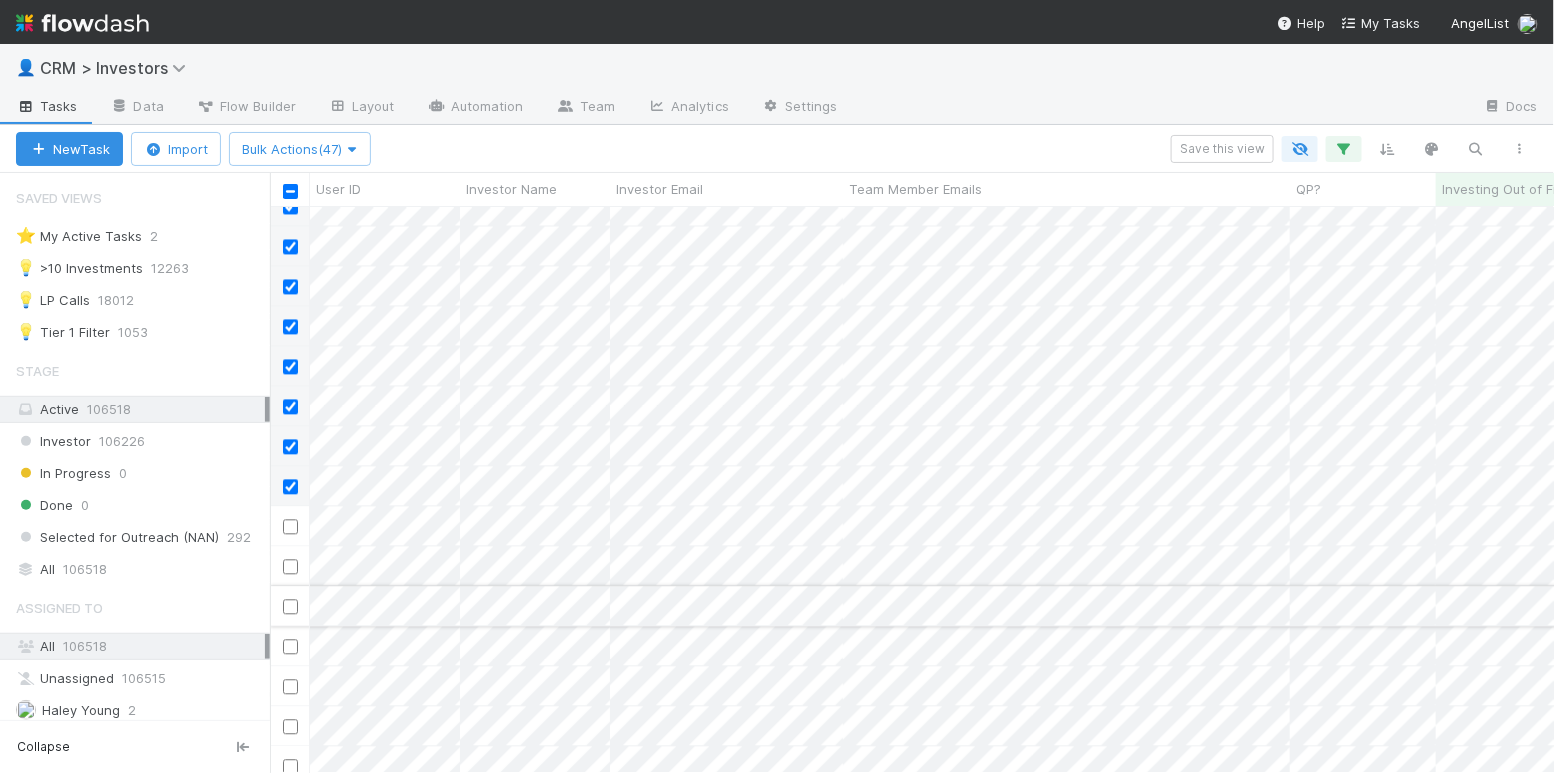 click at bounding box center [290, 607] 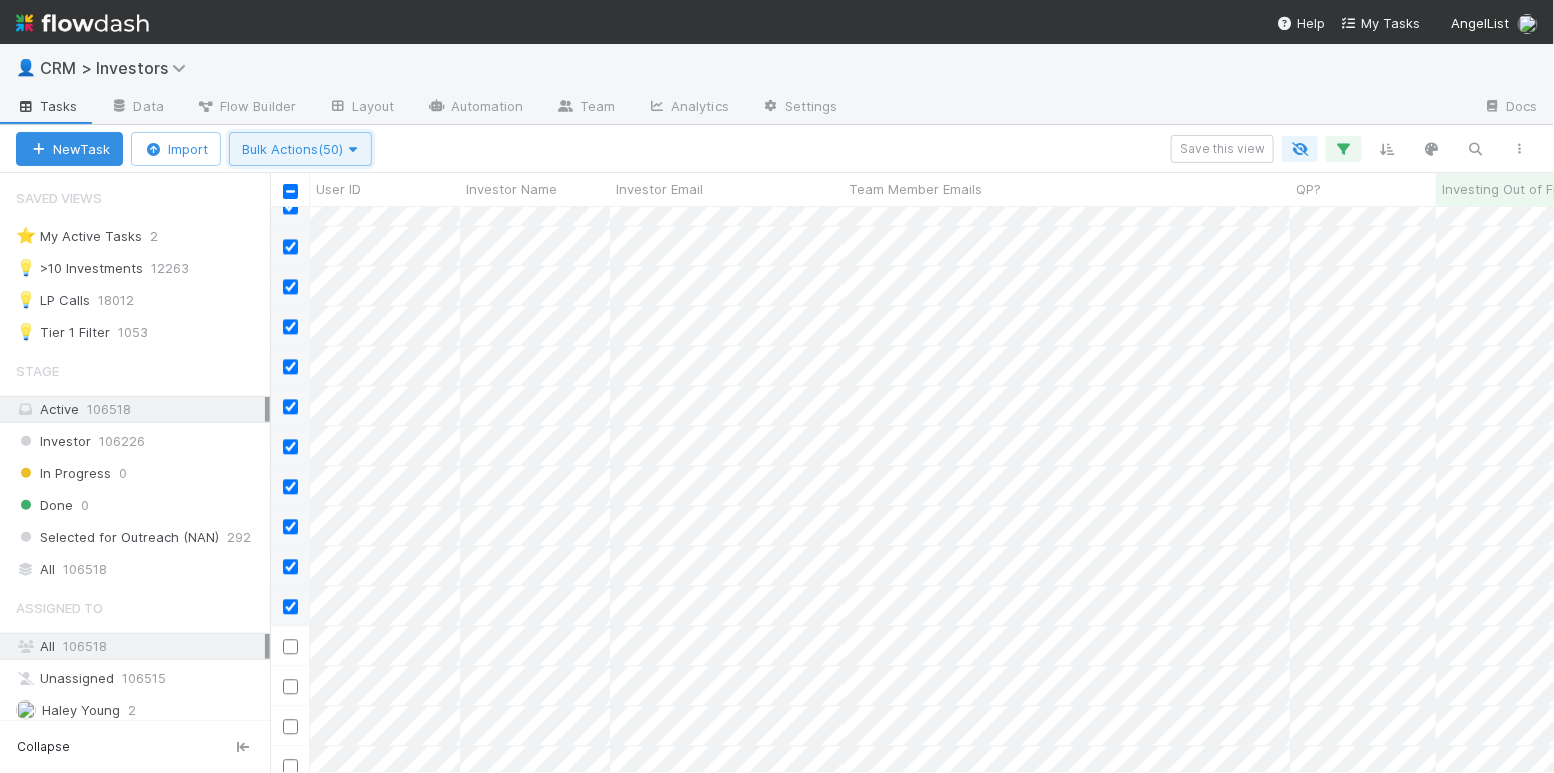 click on "Bulk Actions  (50)" at bounding box center (300, 149) 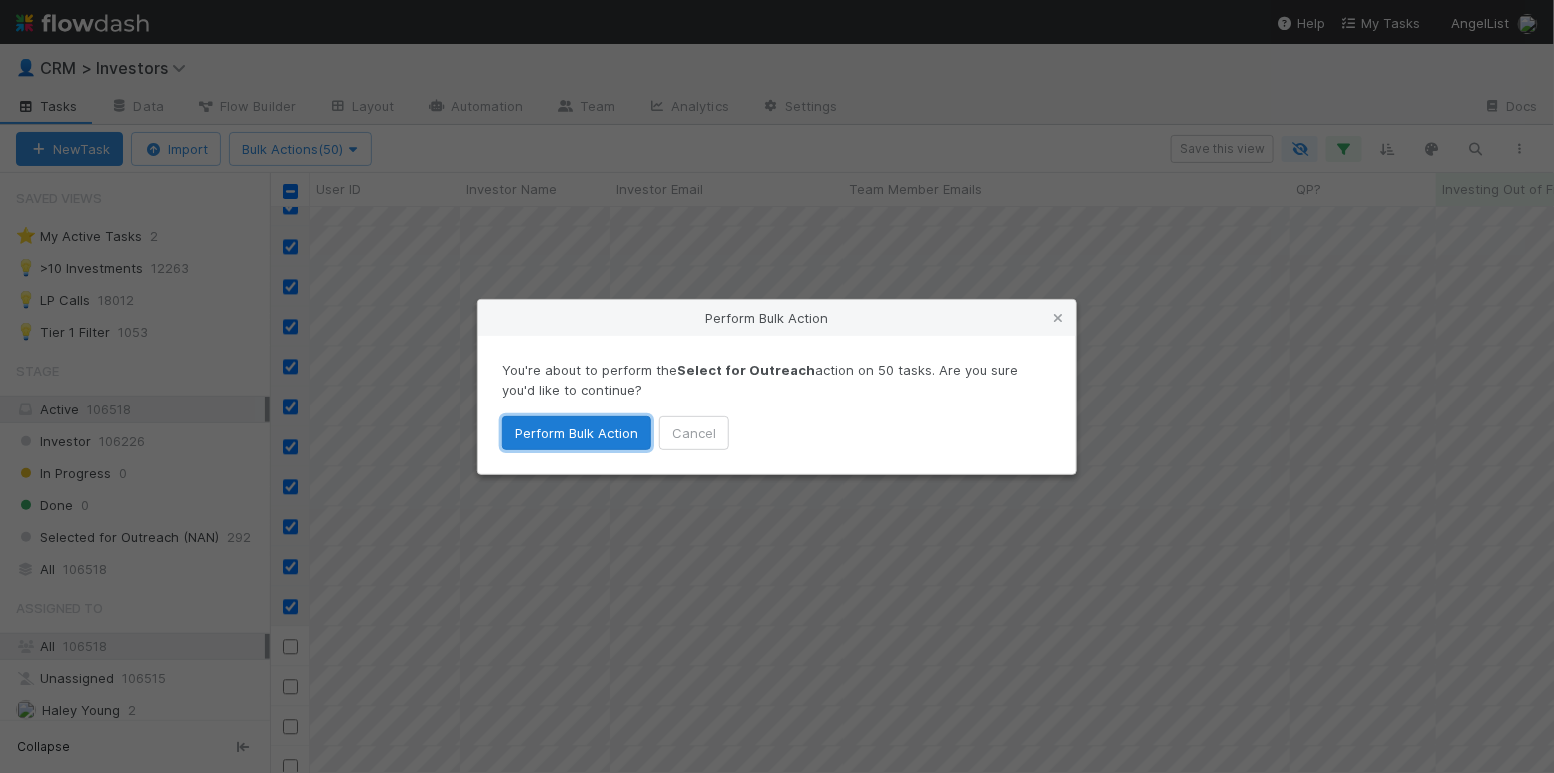 click on "Perform Bulk Action" at bounding box center (576, 433) 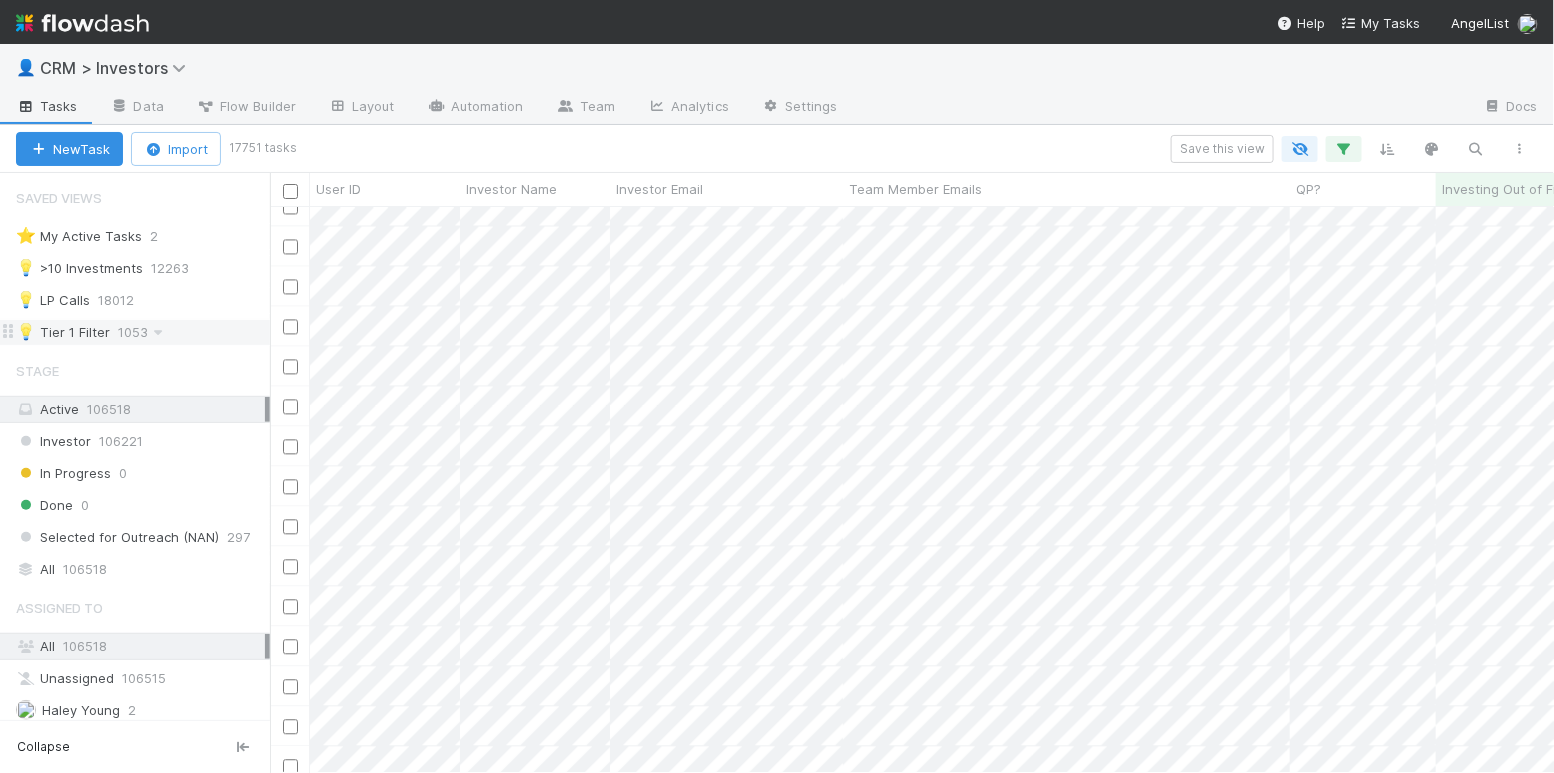 click on "💡 Tier 1 Filter" at bounding box center [63, 332] 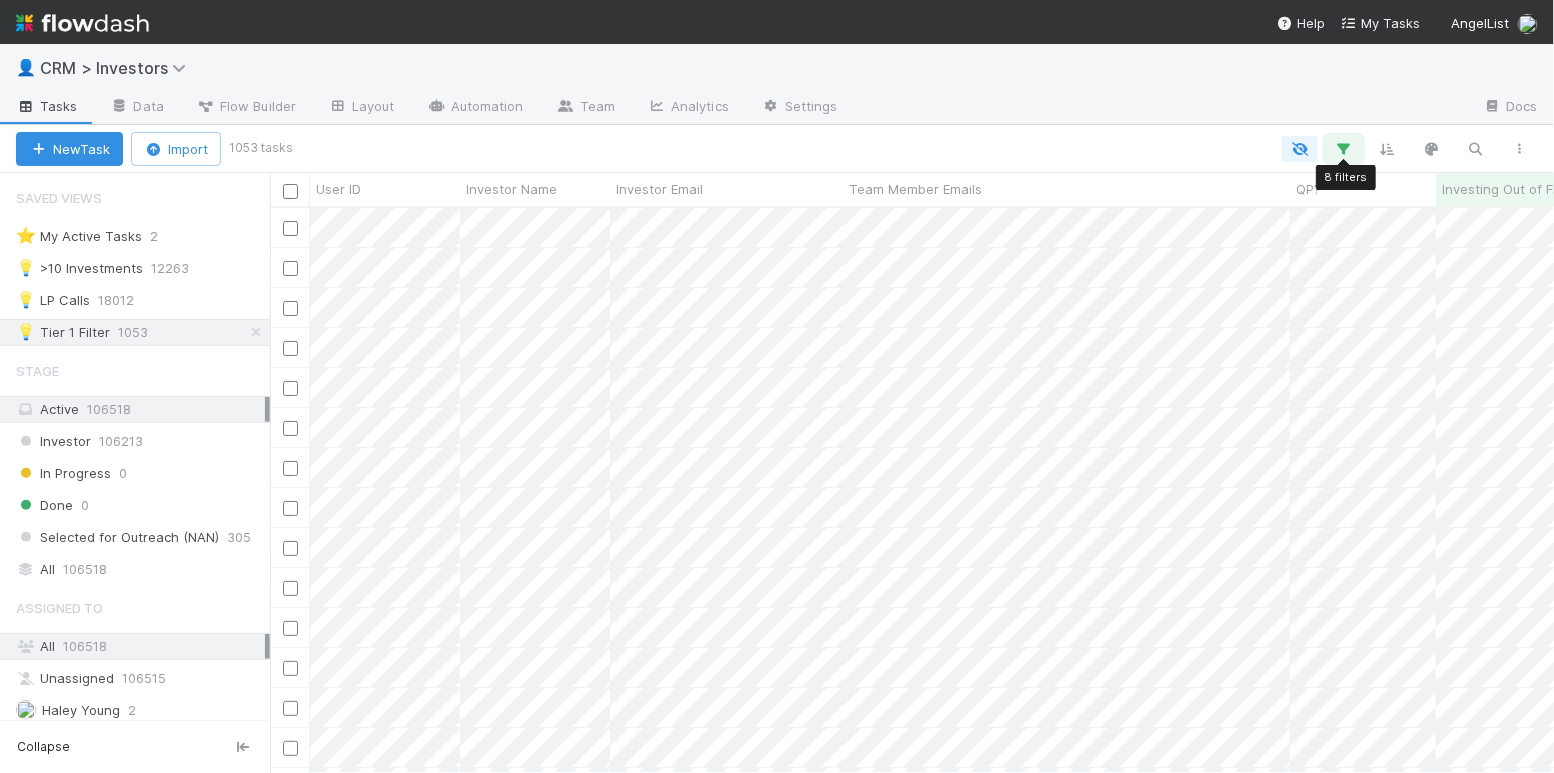 click at bounding box center (1344, 149) 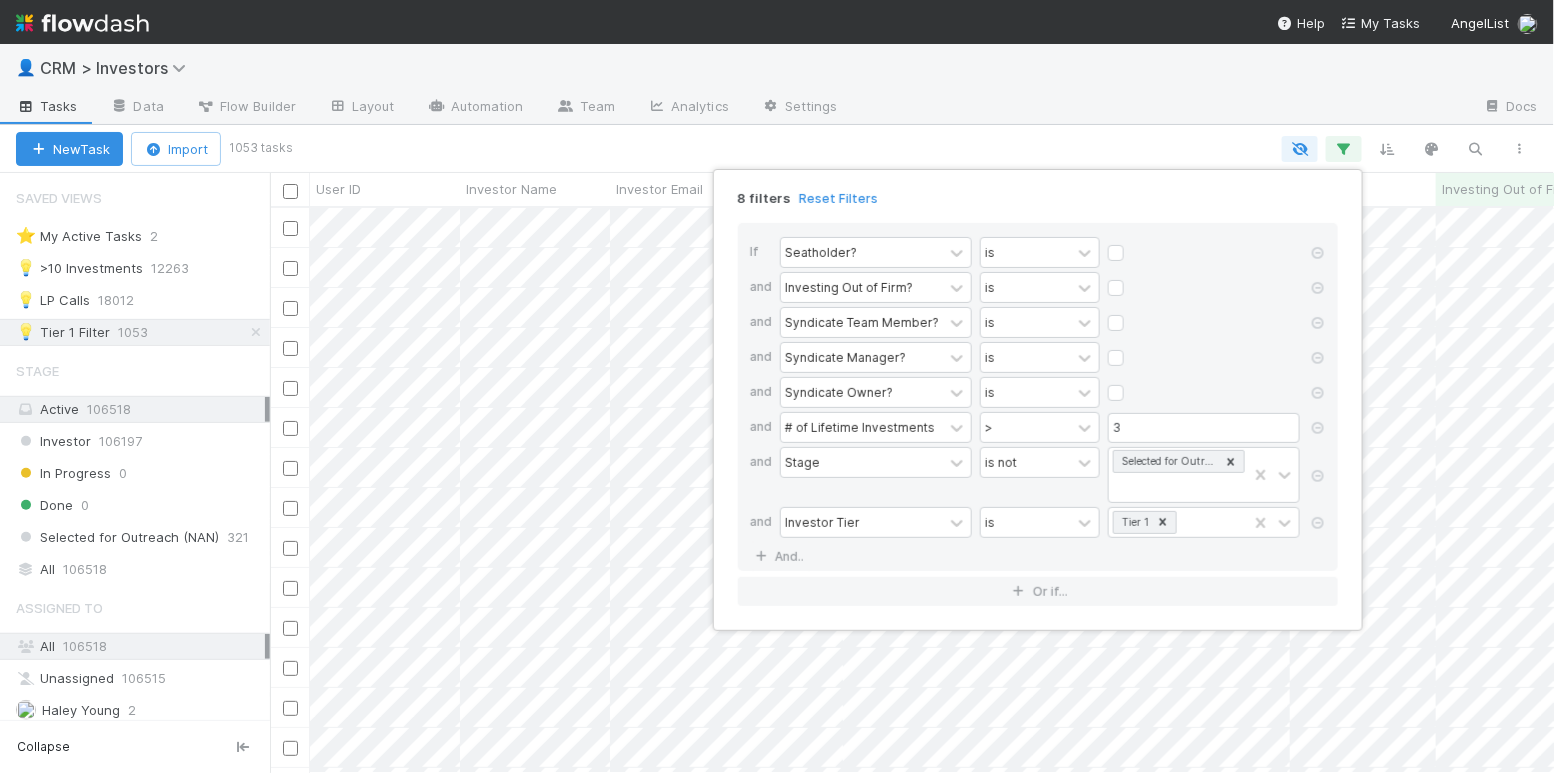 click on "8 filters Reset Filters If Seatholder? is and Investing Out of Firm? is and Syndicate Team Member? is and Syndicate Manager? is and Syndicate Owner? is and # of Lifetime Investments > 3 and Stage is not Selected for Outreach (NAN) and Investor Tier is Tier 1 And.. Or if..." at bounding box center (777, 386) 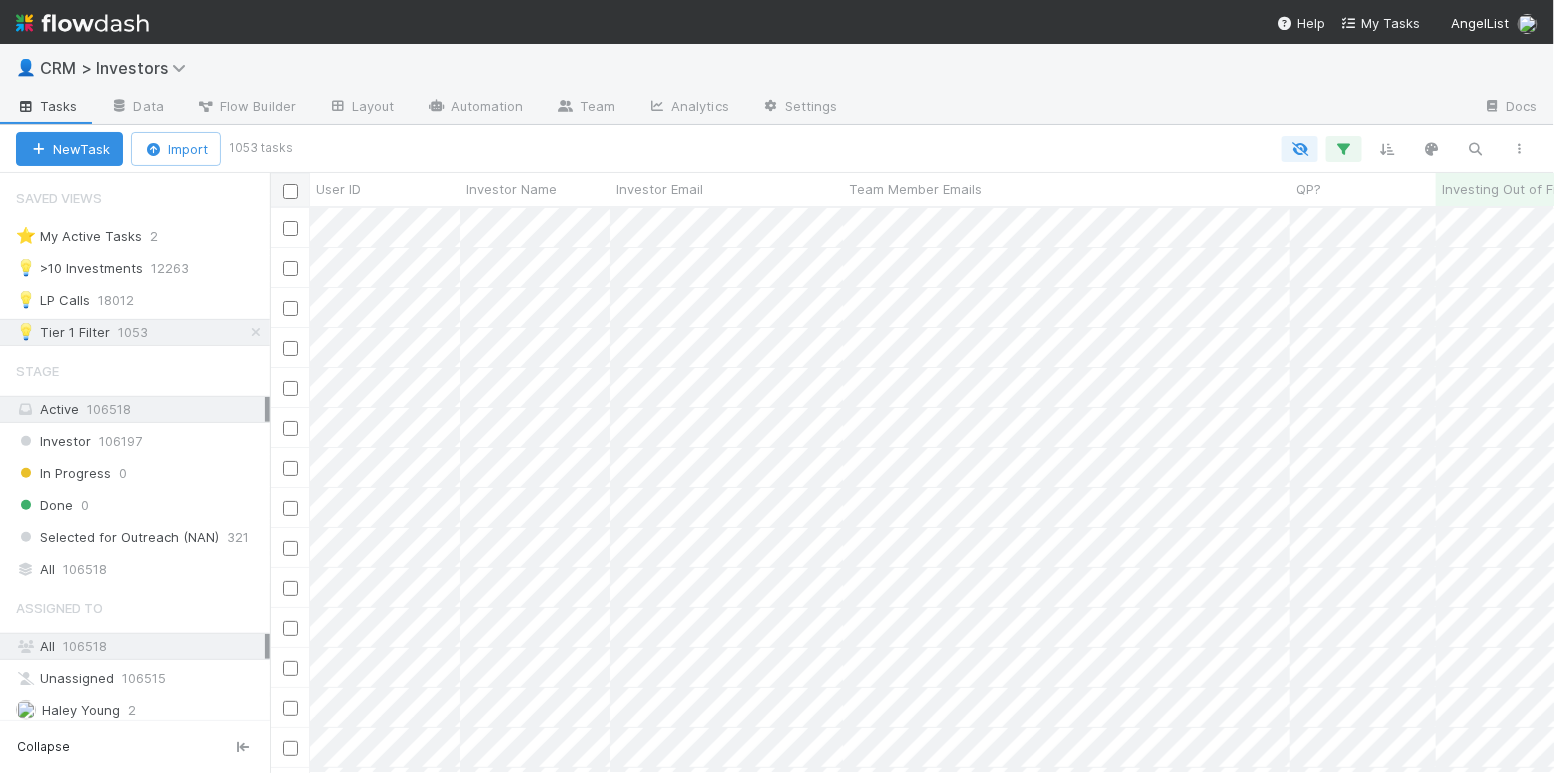 click at bounding box center [290, 191] 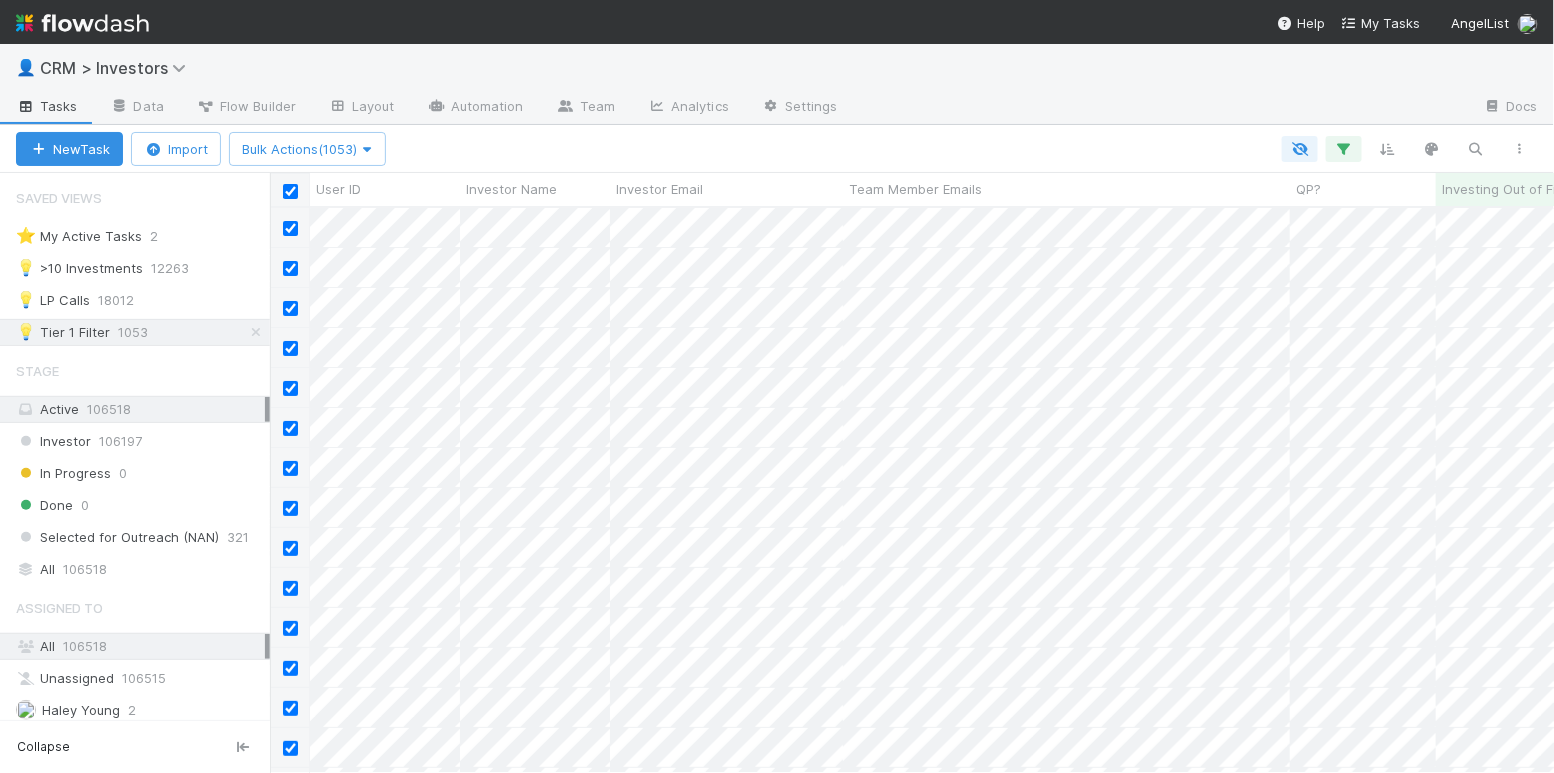 click at bounding box center (290, 191) 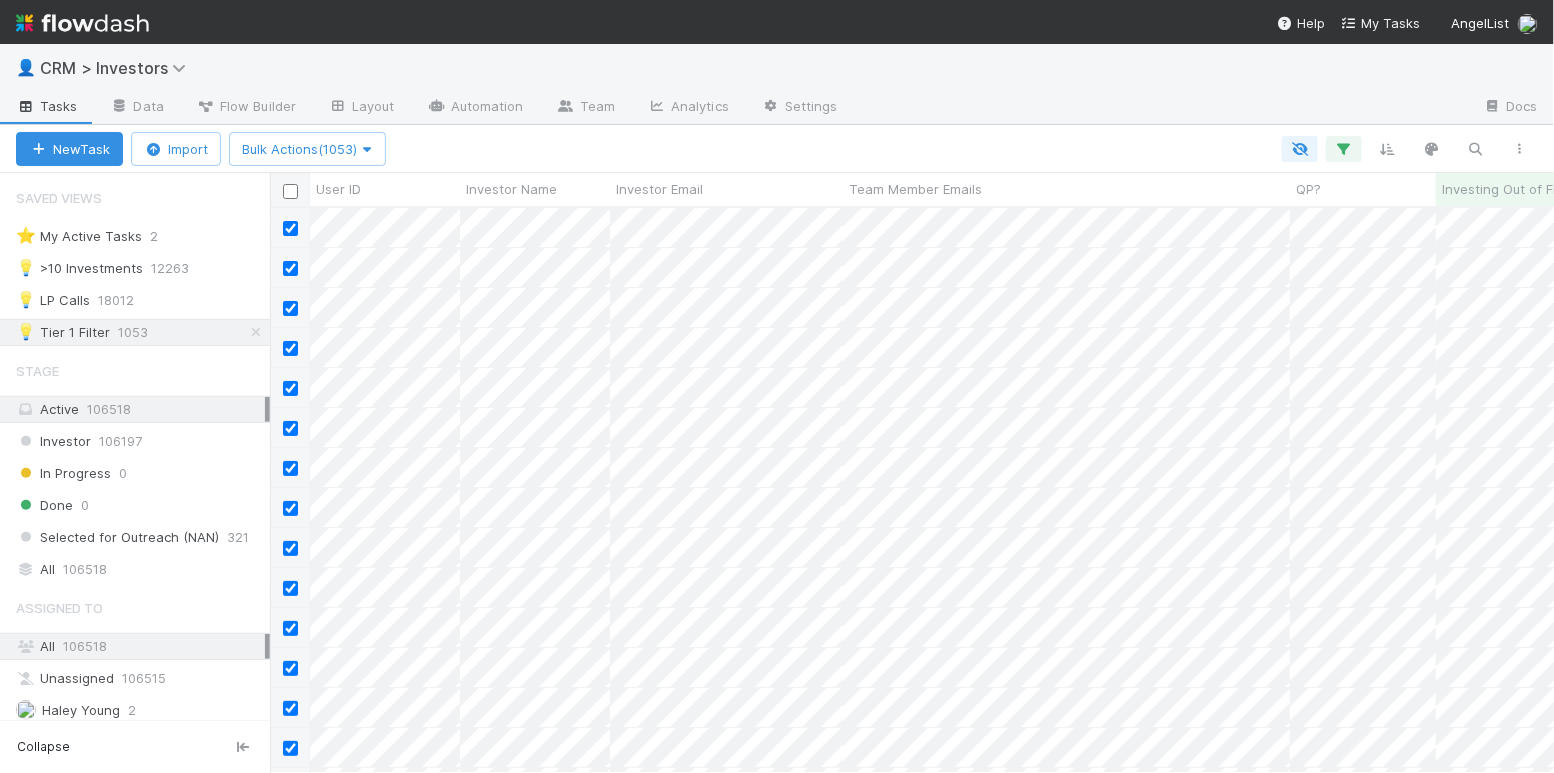 checkbox on "false" 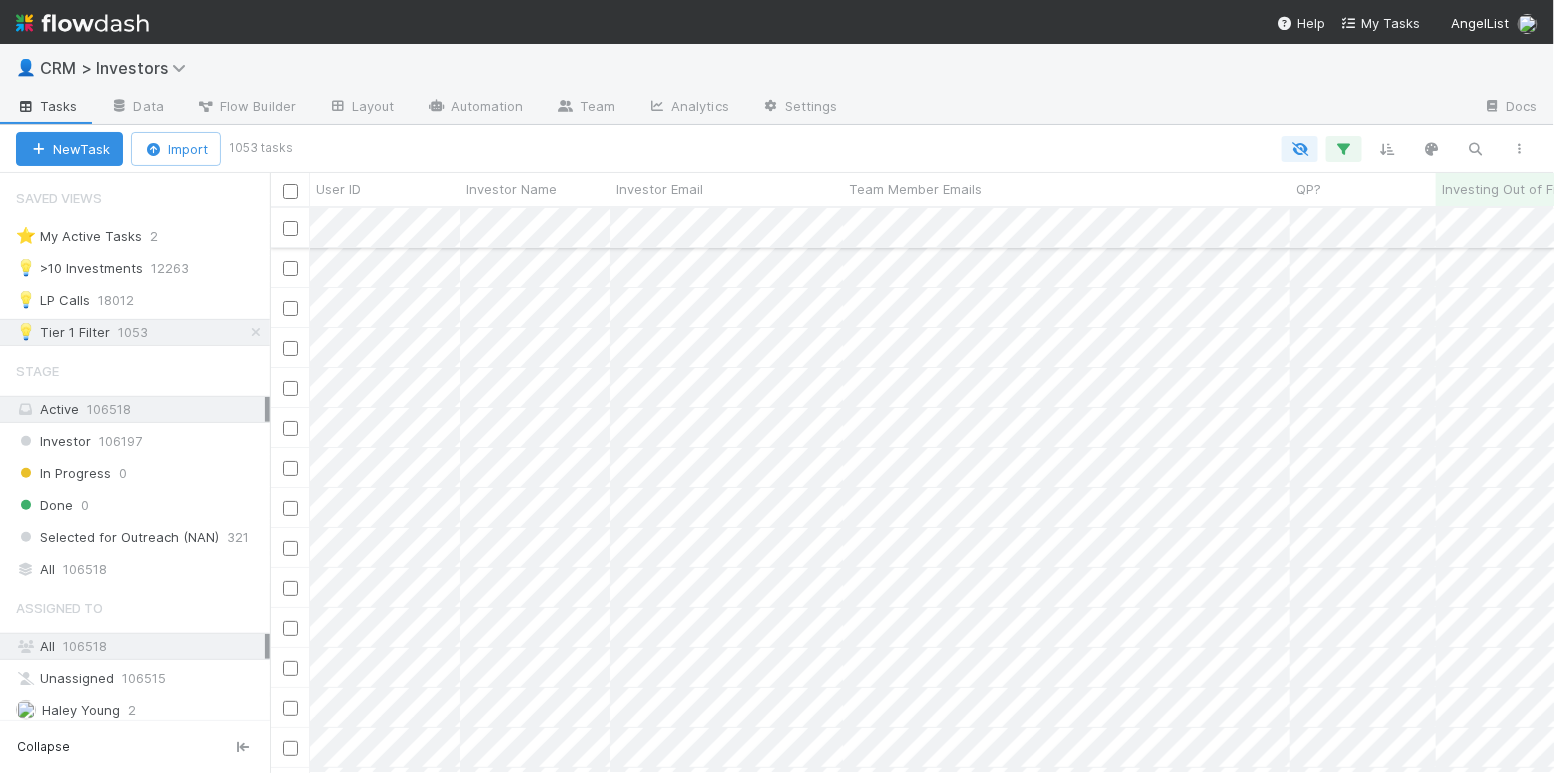 click at bounding box center (290, 228) 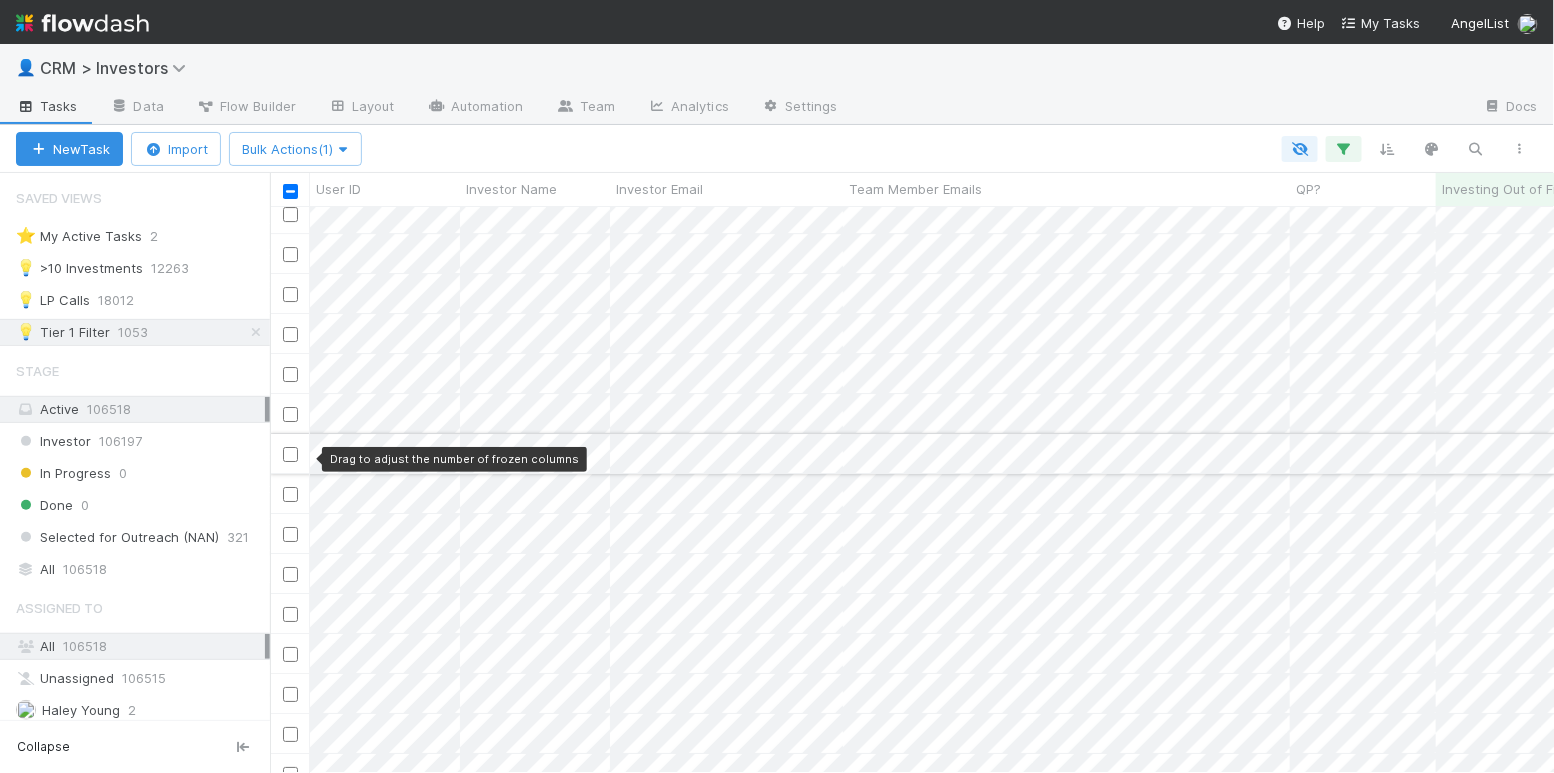 click at bounding box center (290, 454) 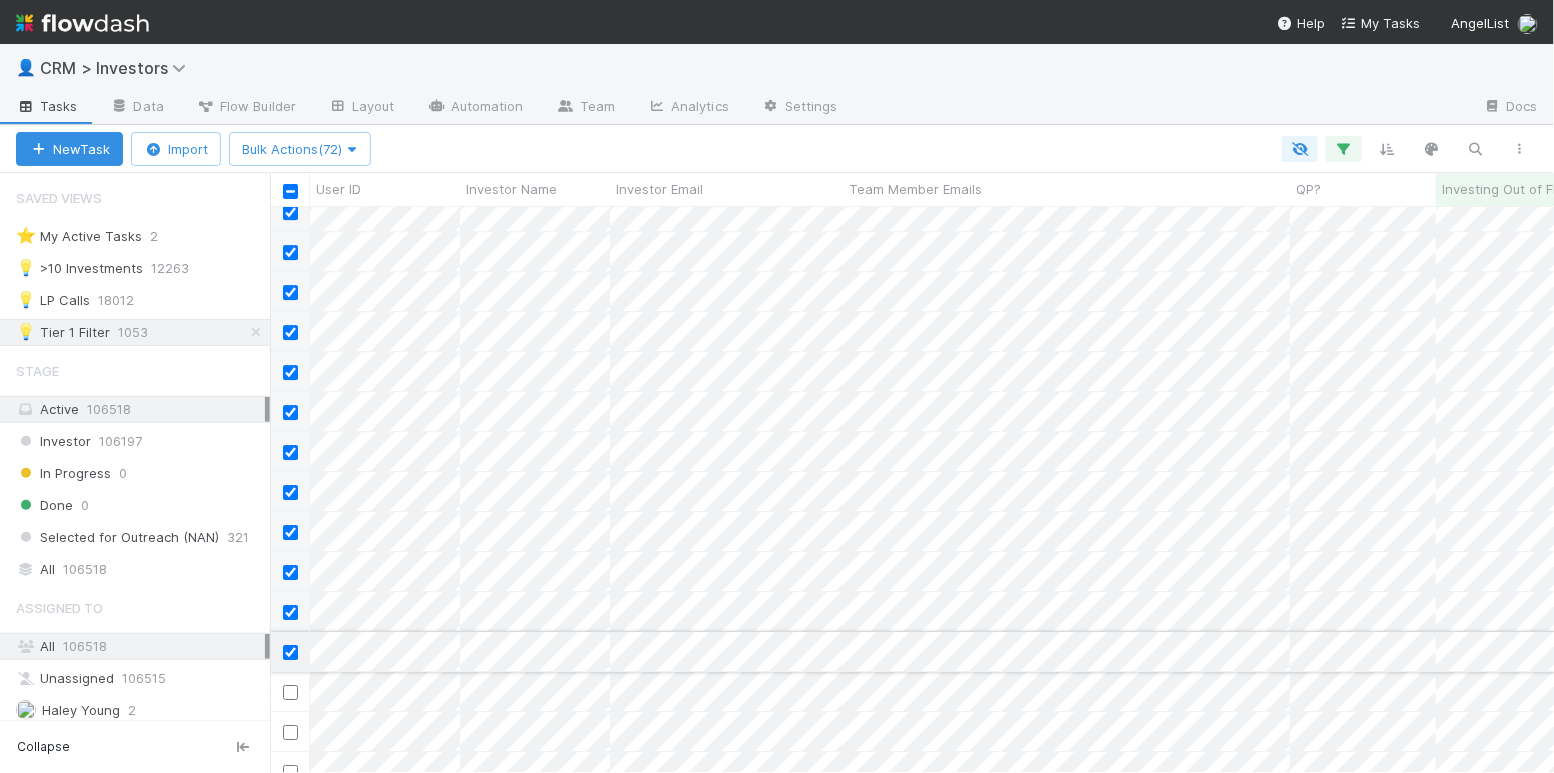 click at bounding box center [290, 652] 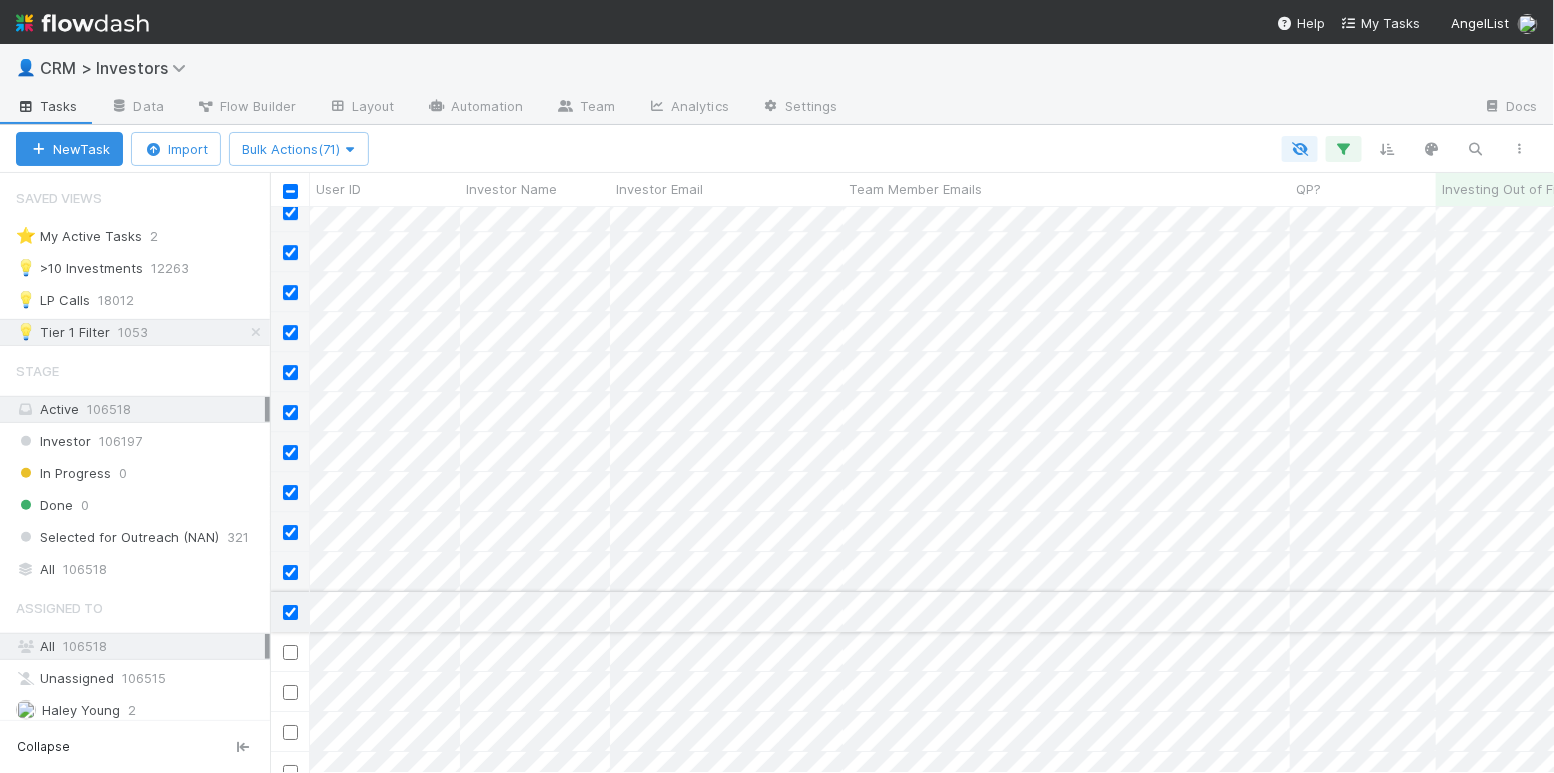 click at bounding box center [290, 611] 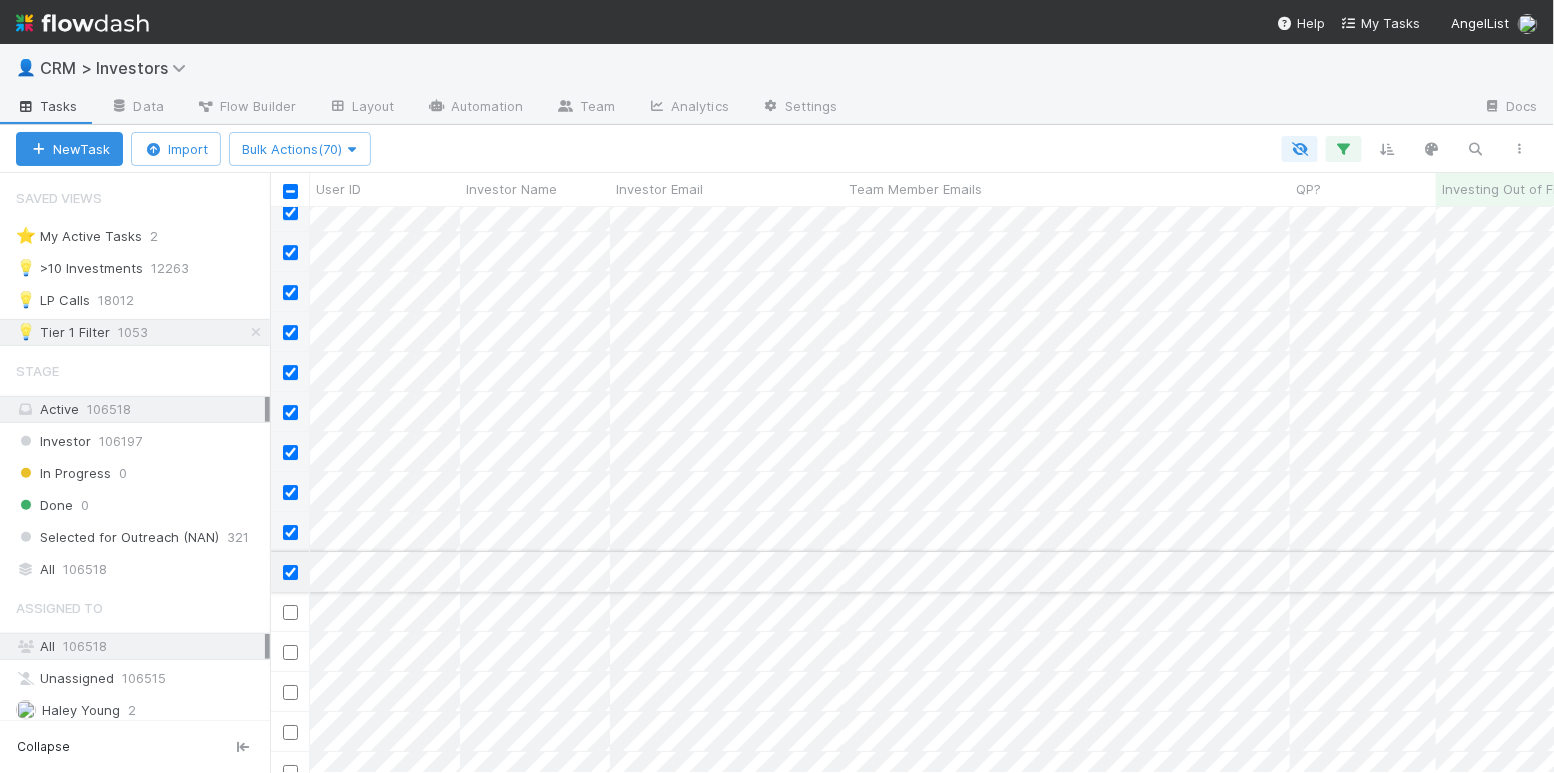 click at bounding box center [290, 572] 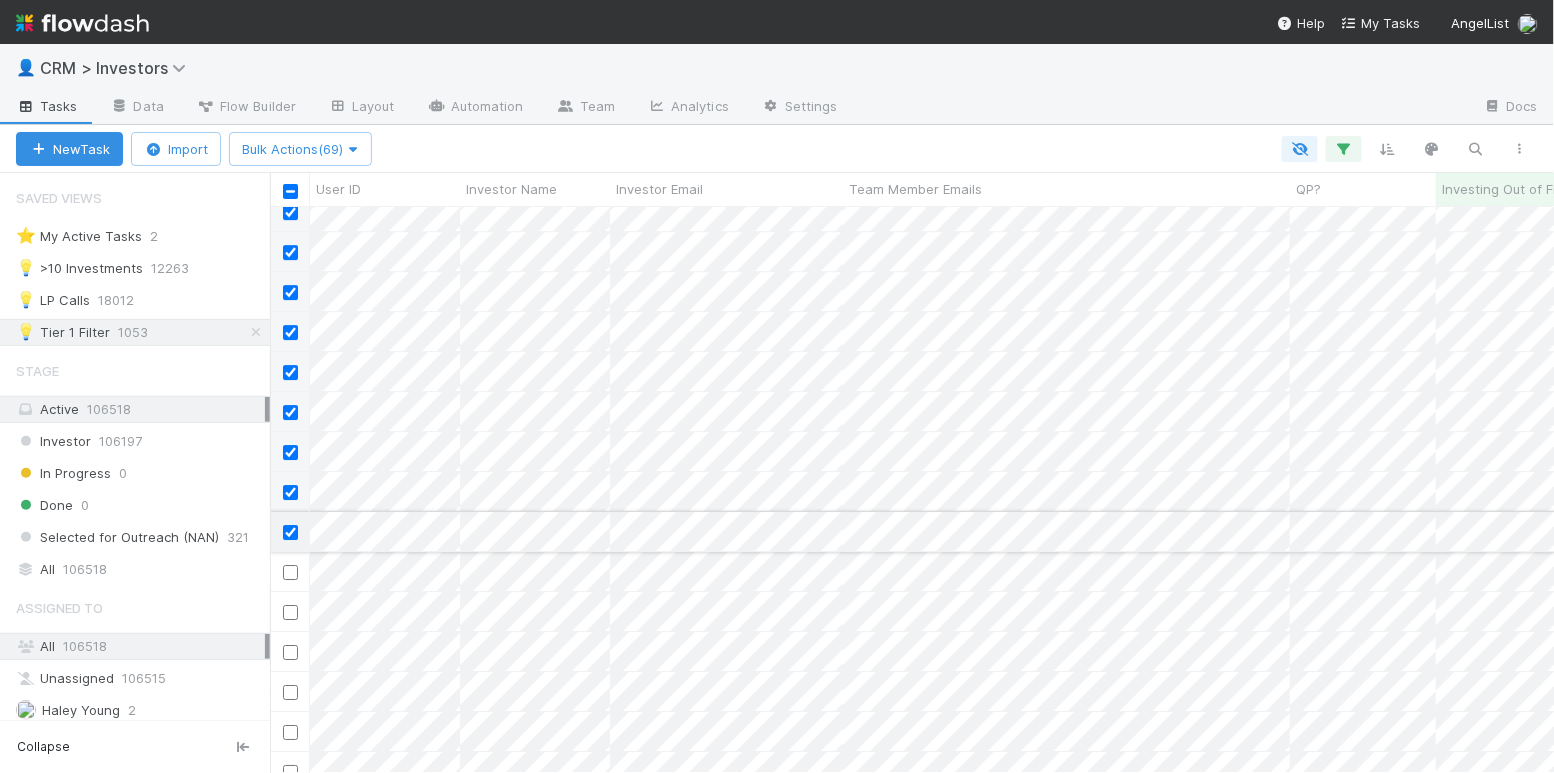 click at bounding box center (290, 532) 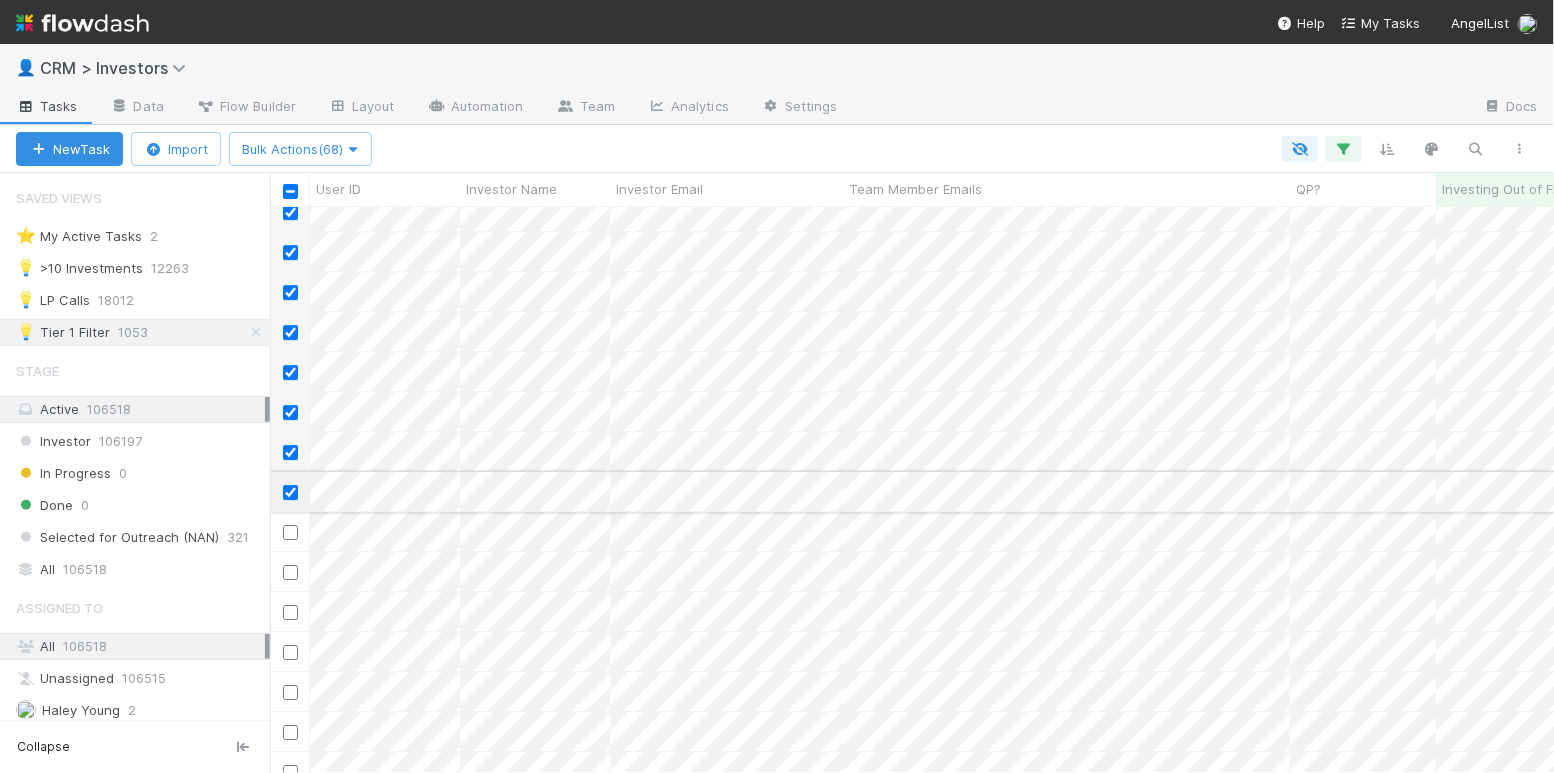 click at bounding box center (290, 492) 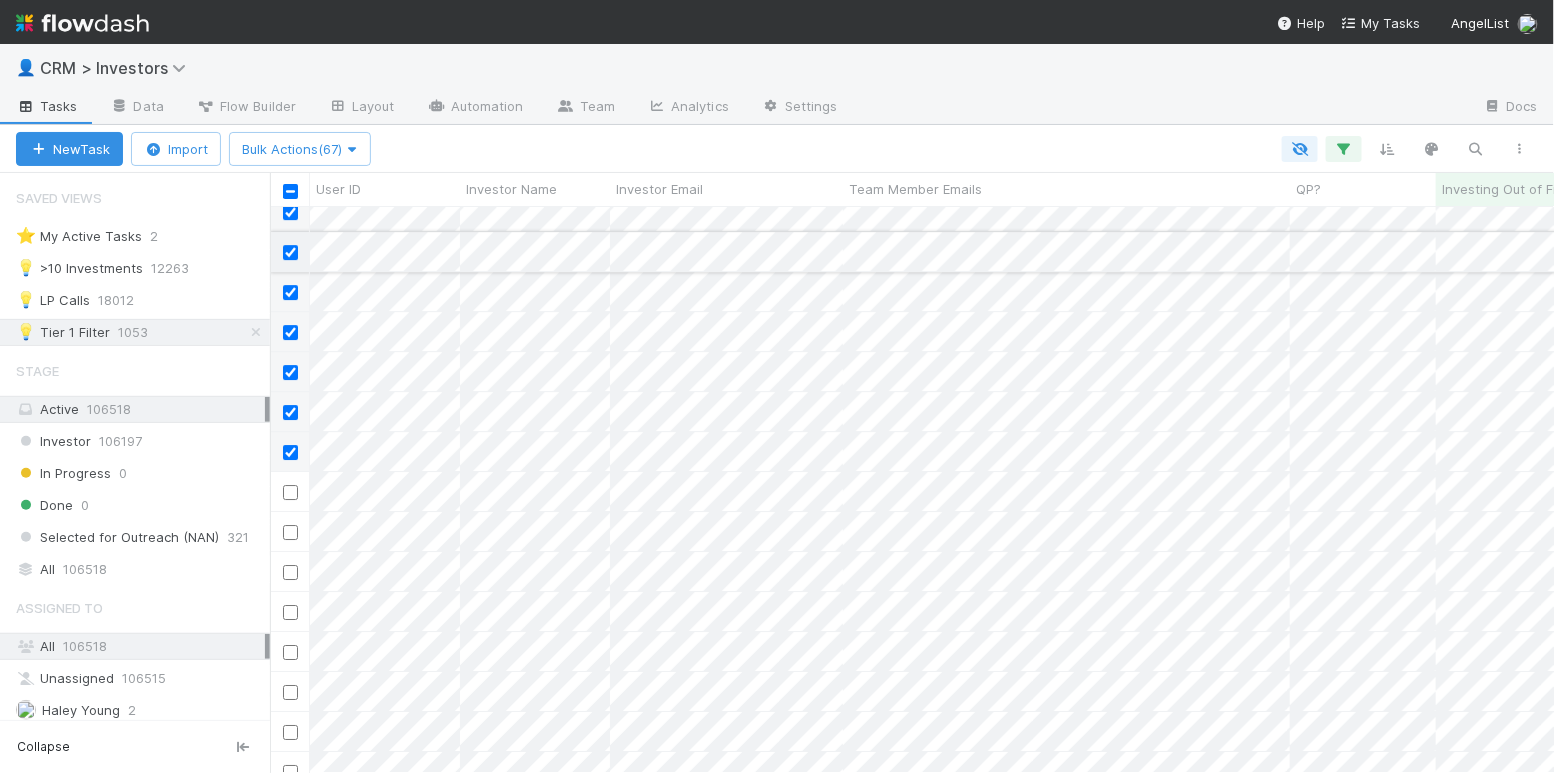 click at bounding box center (290, 252) 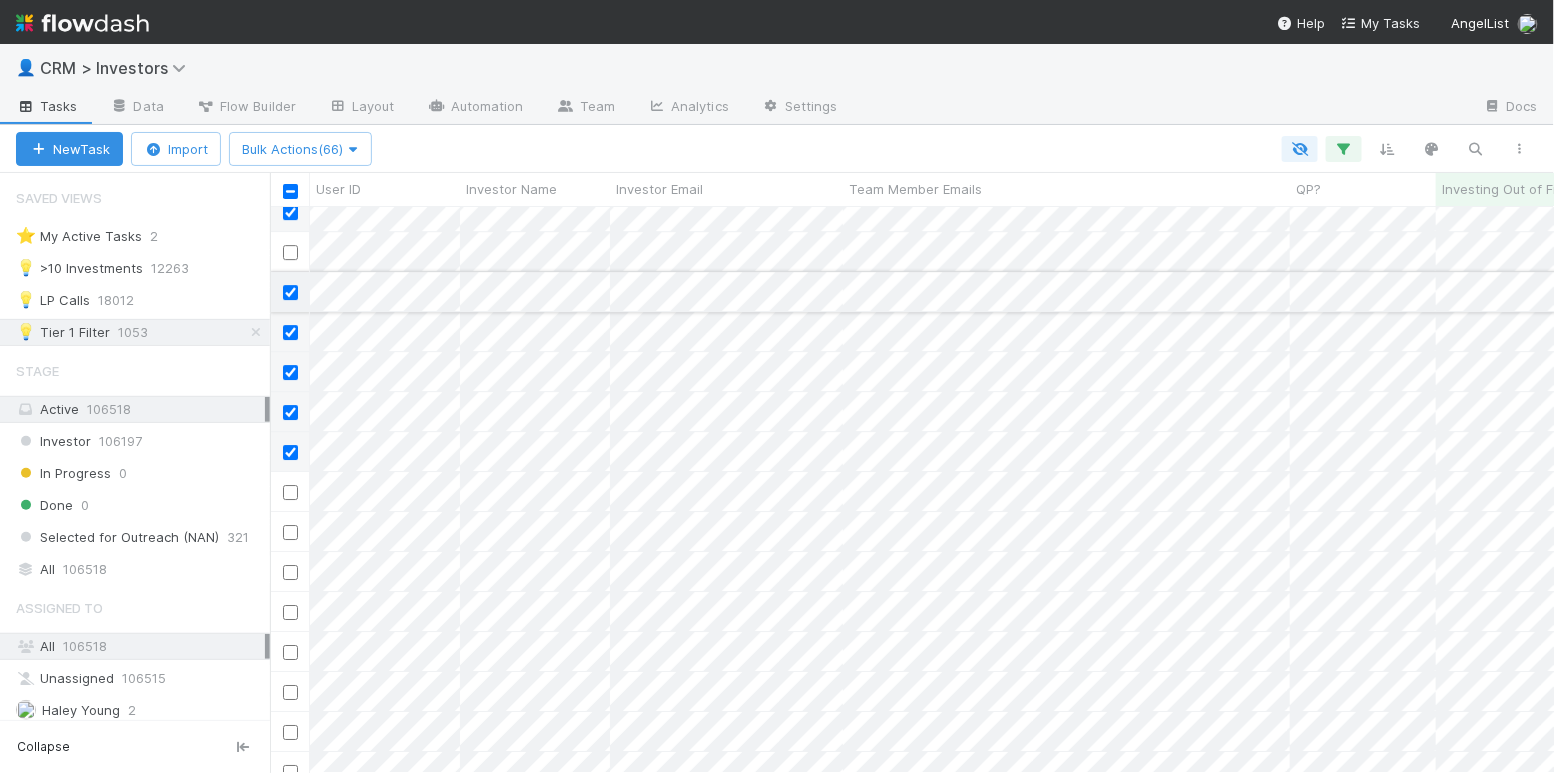 click at bounding box center (290, 292) 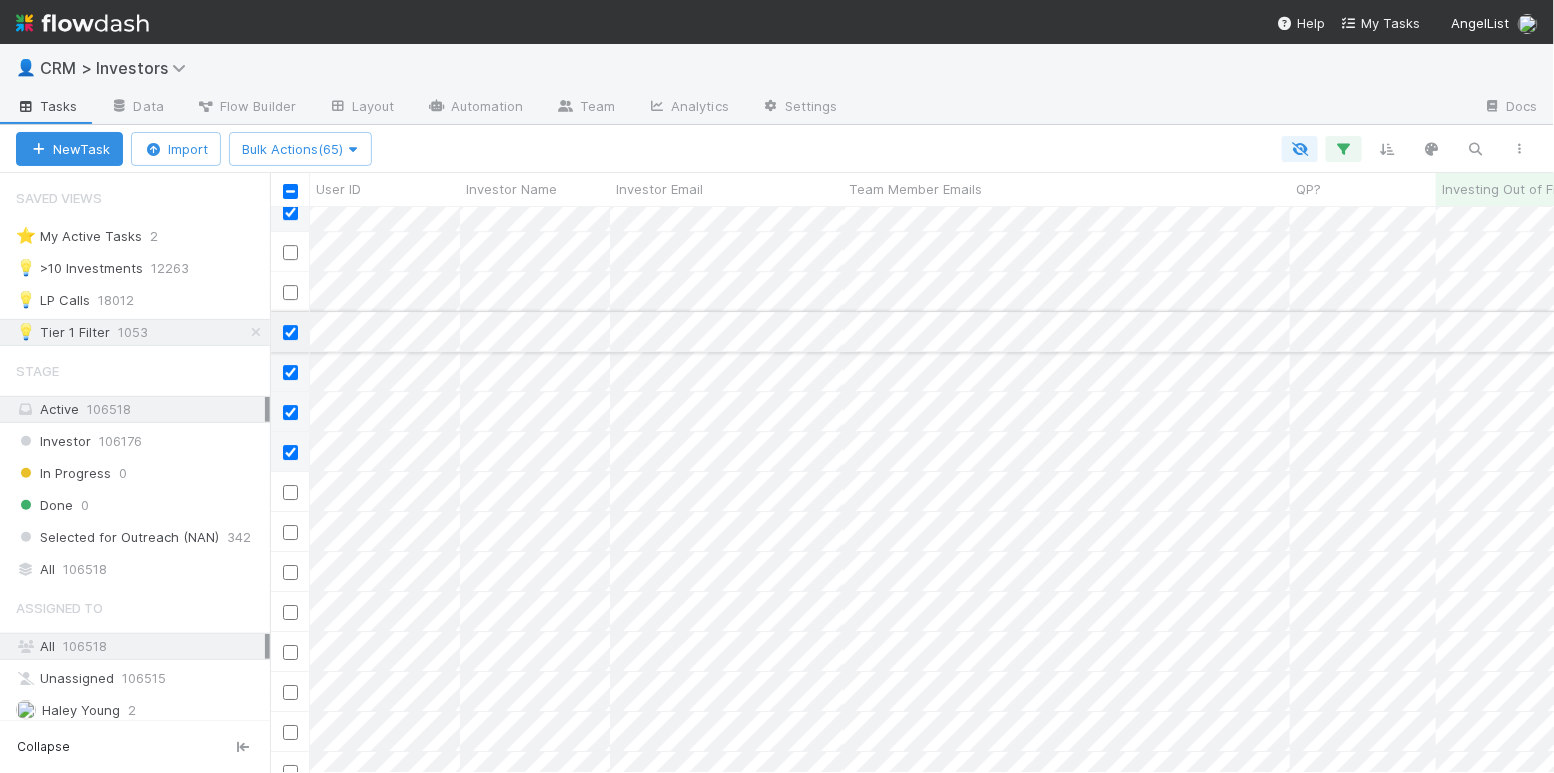 click at bounding box center [290, 332] 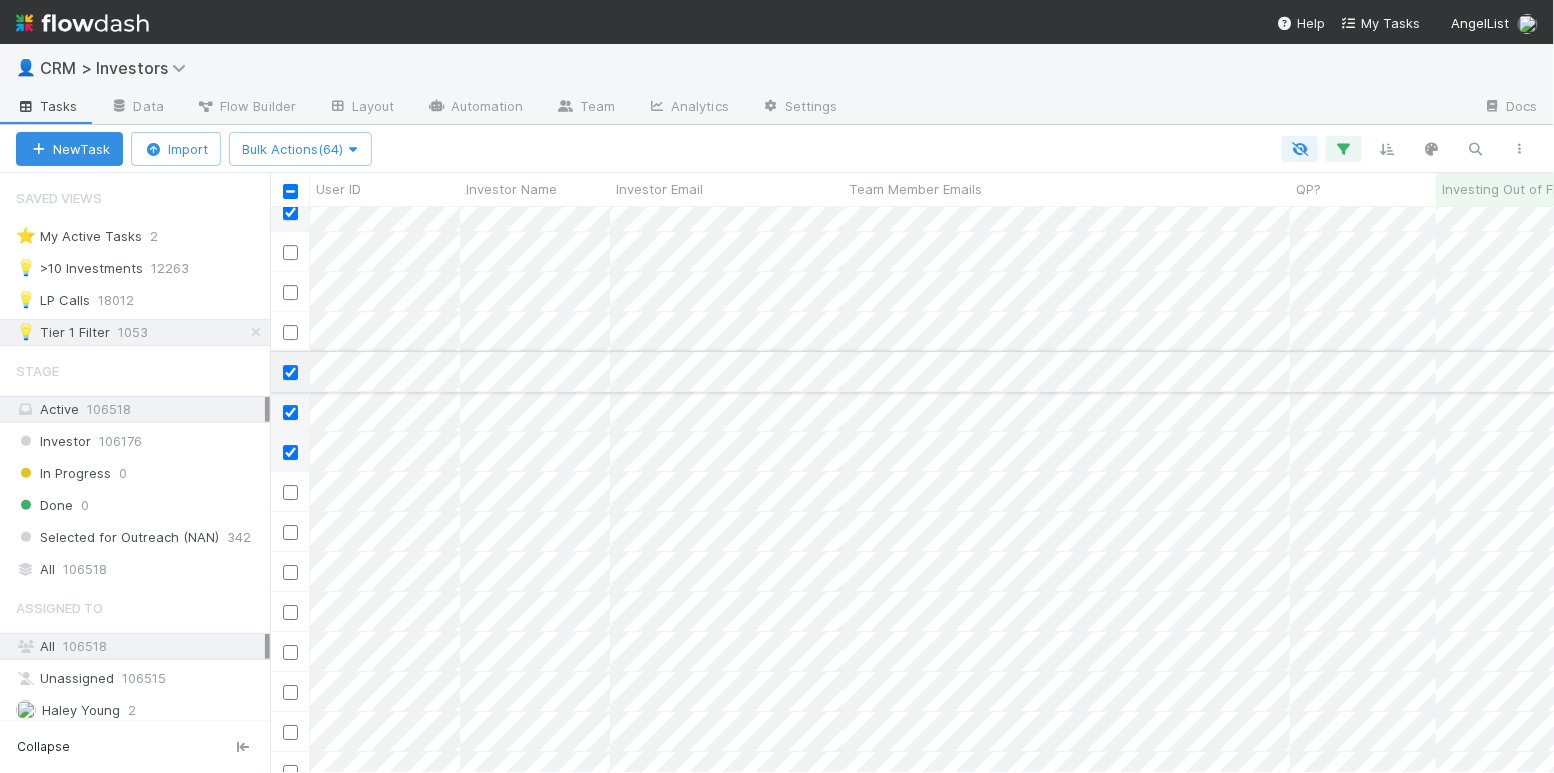 click at bounding box center [290, 372] 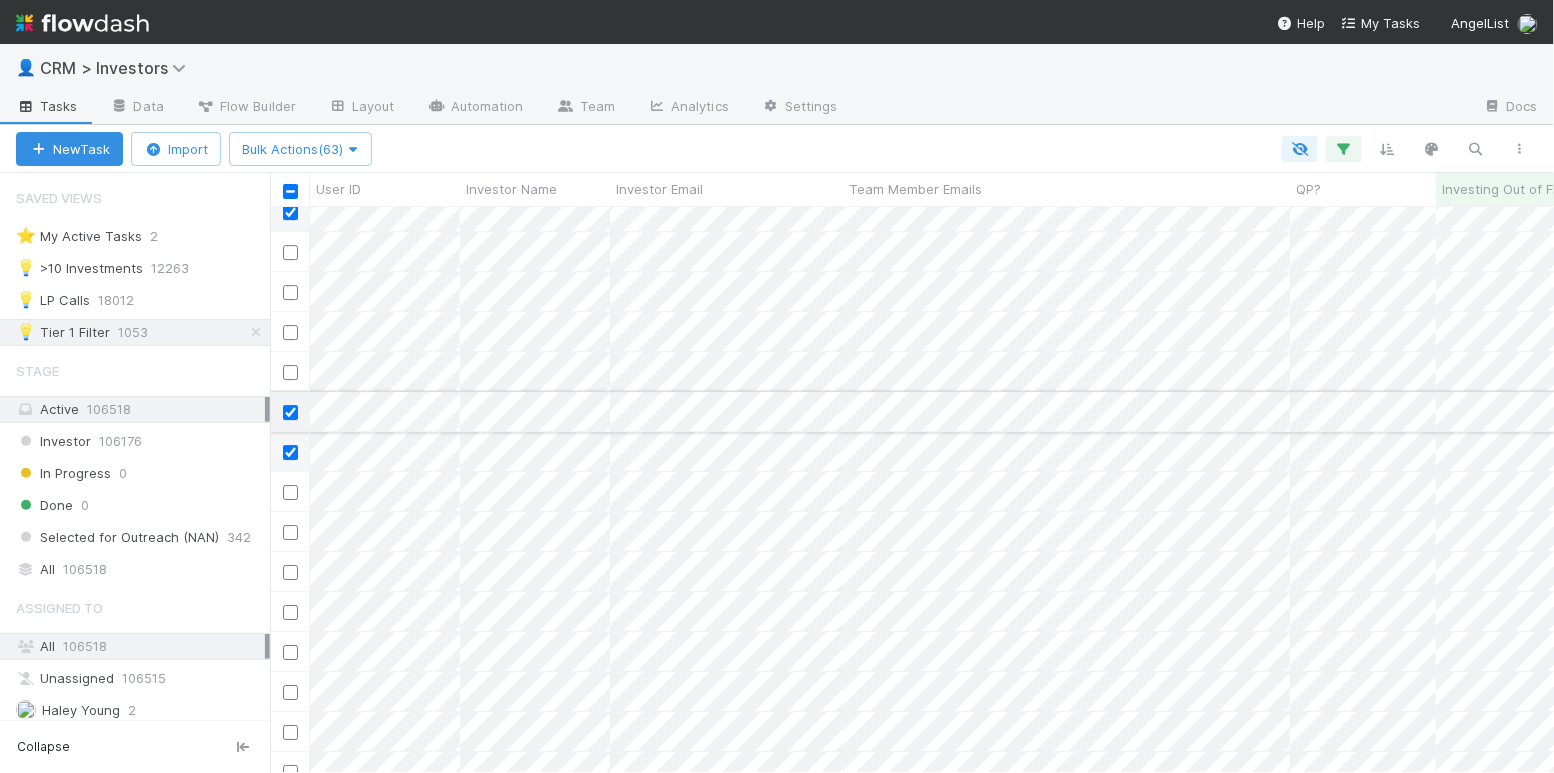 click at bounding box center (290, 412) 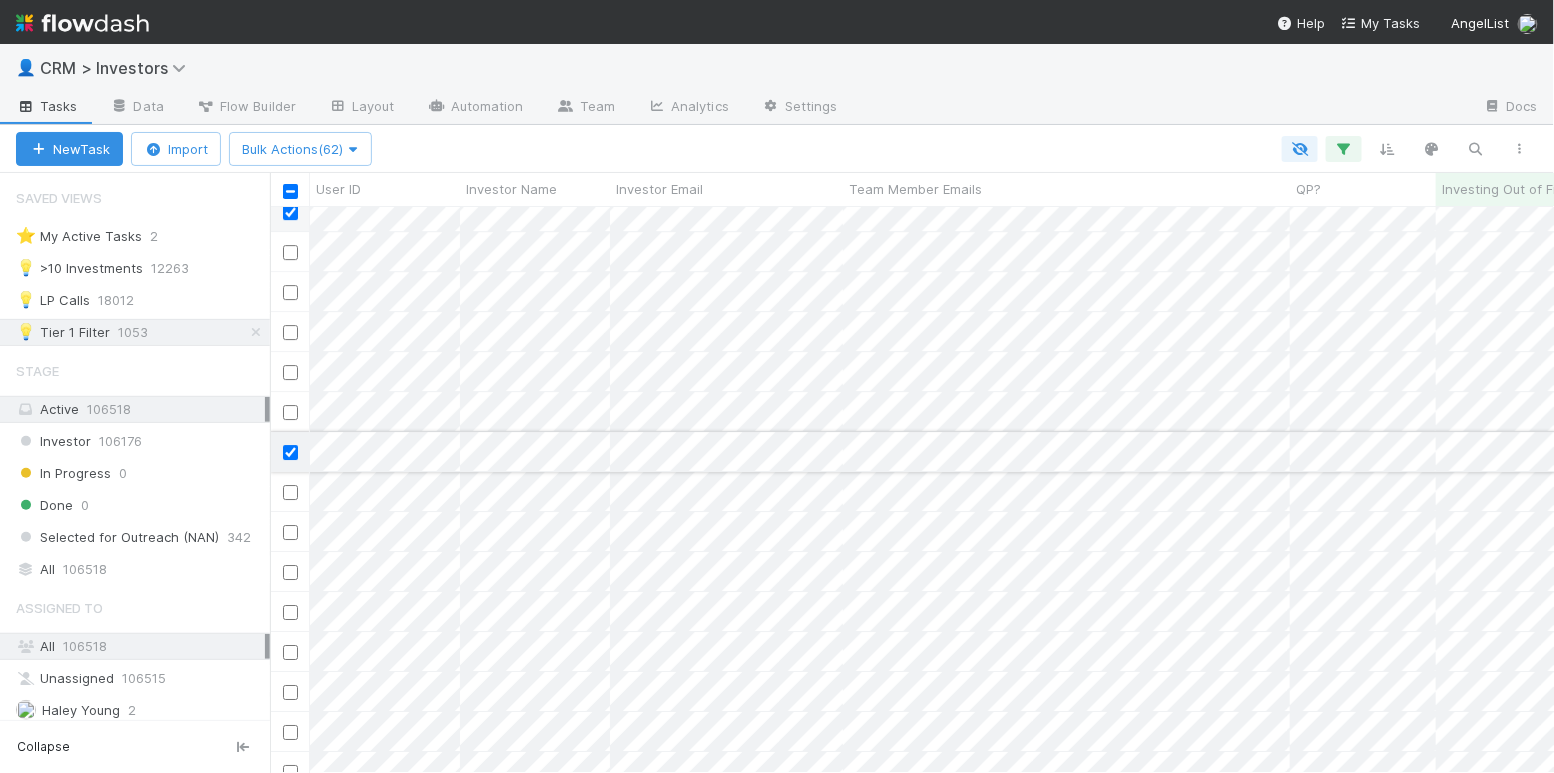 click at bounding box center (290, 452) 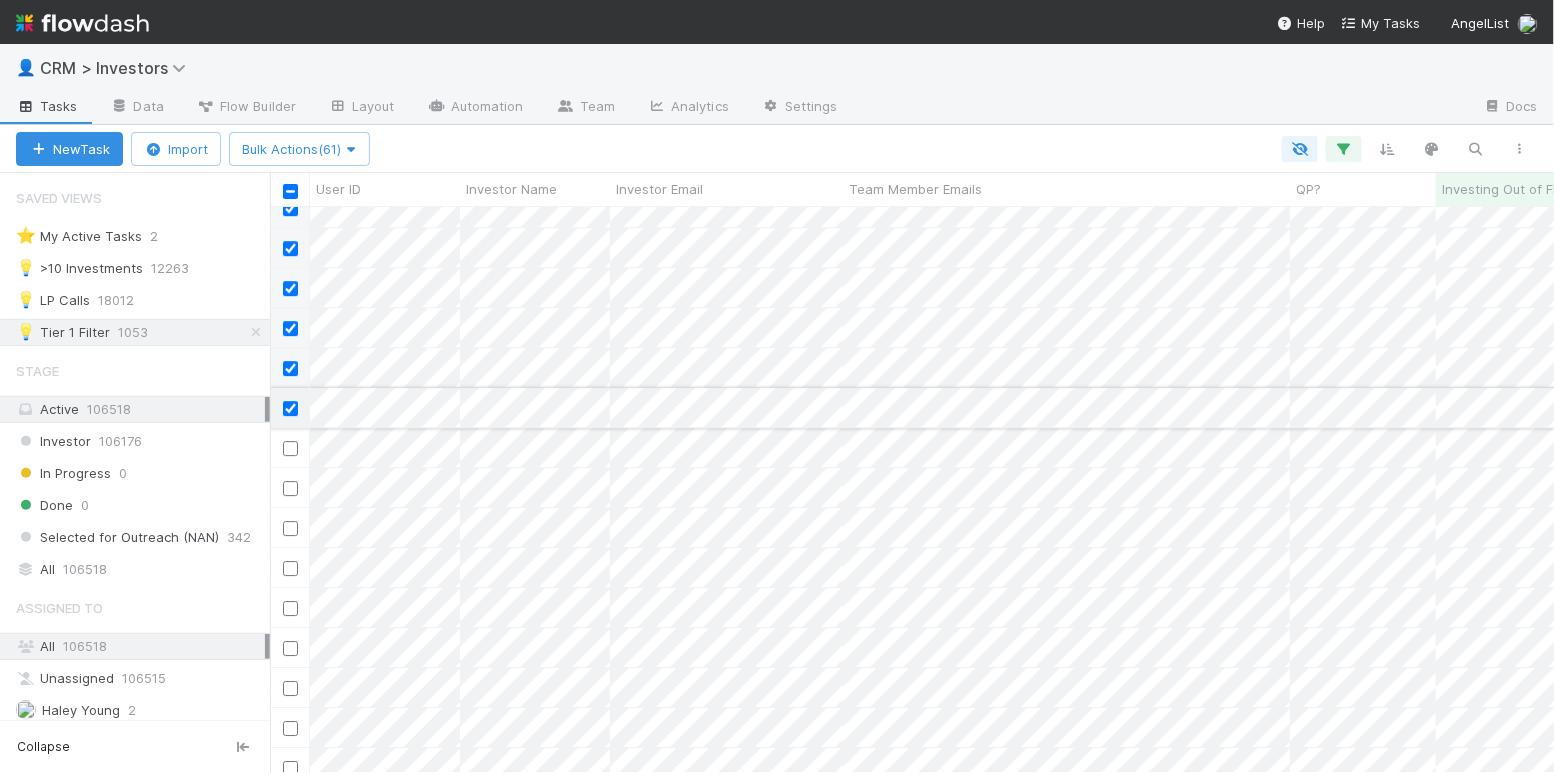 click at bounding box center [290, 408] 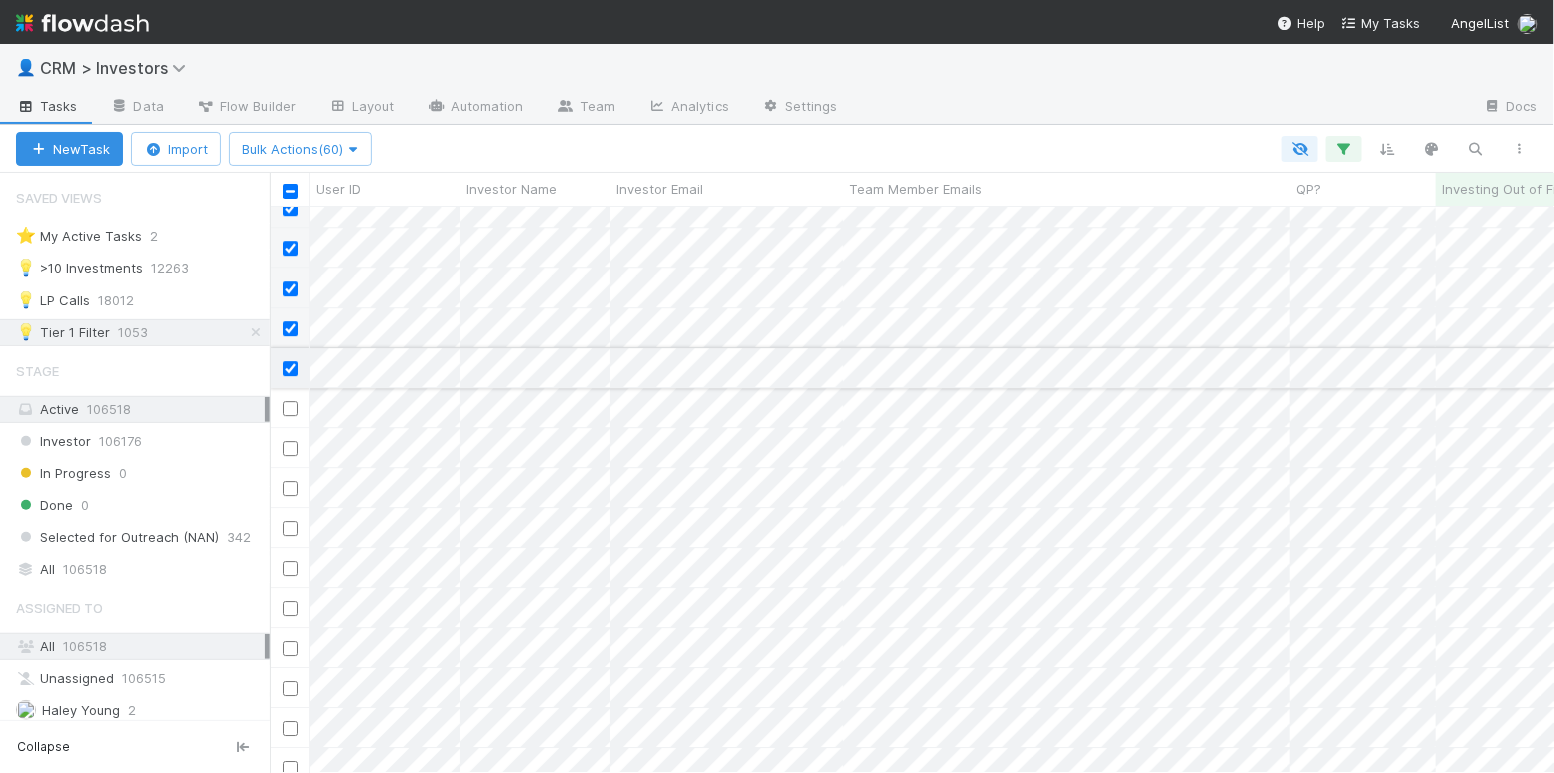 click at bounding box center [290, 367] 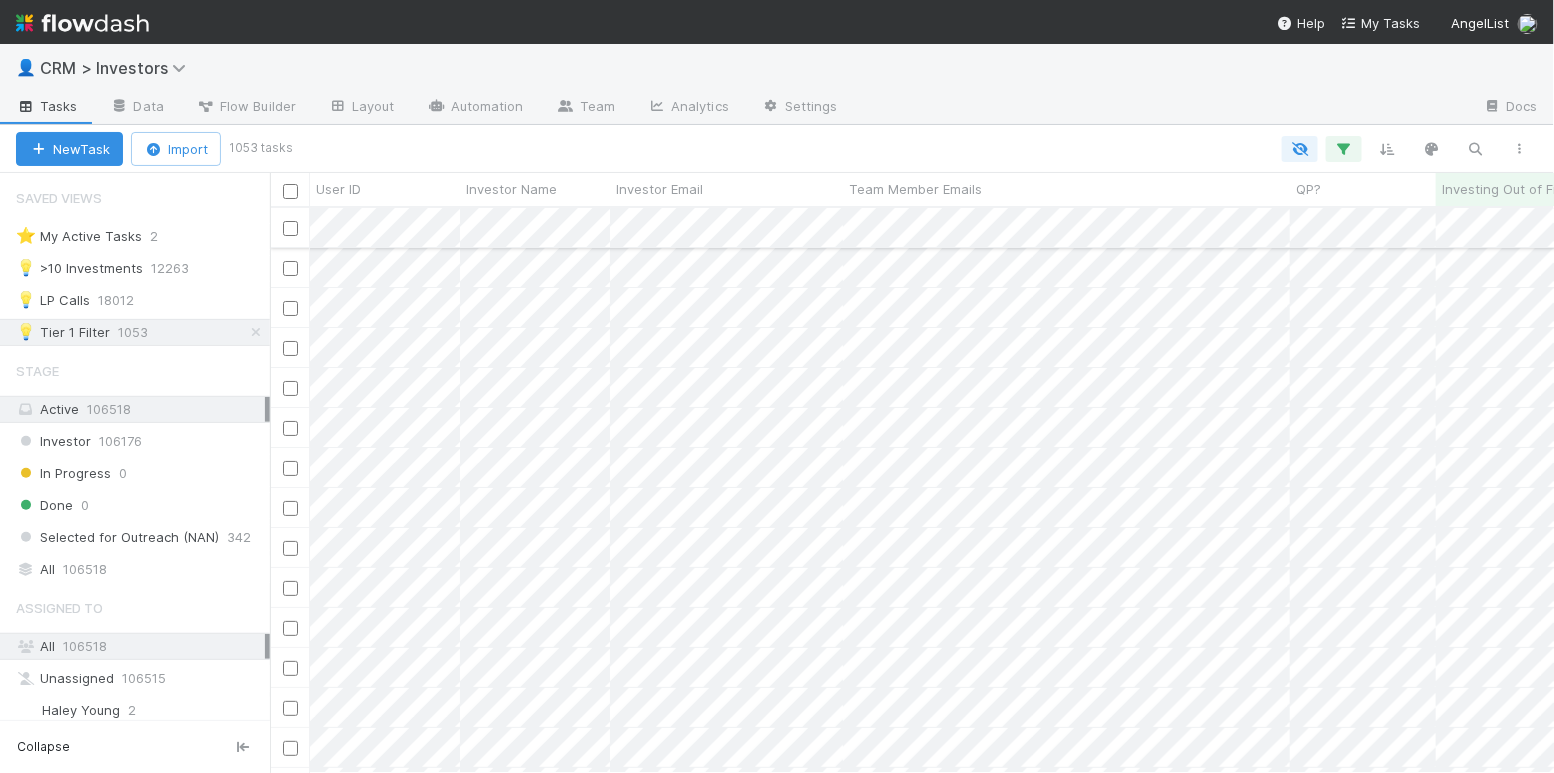 click at bounding box center (290, 228) 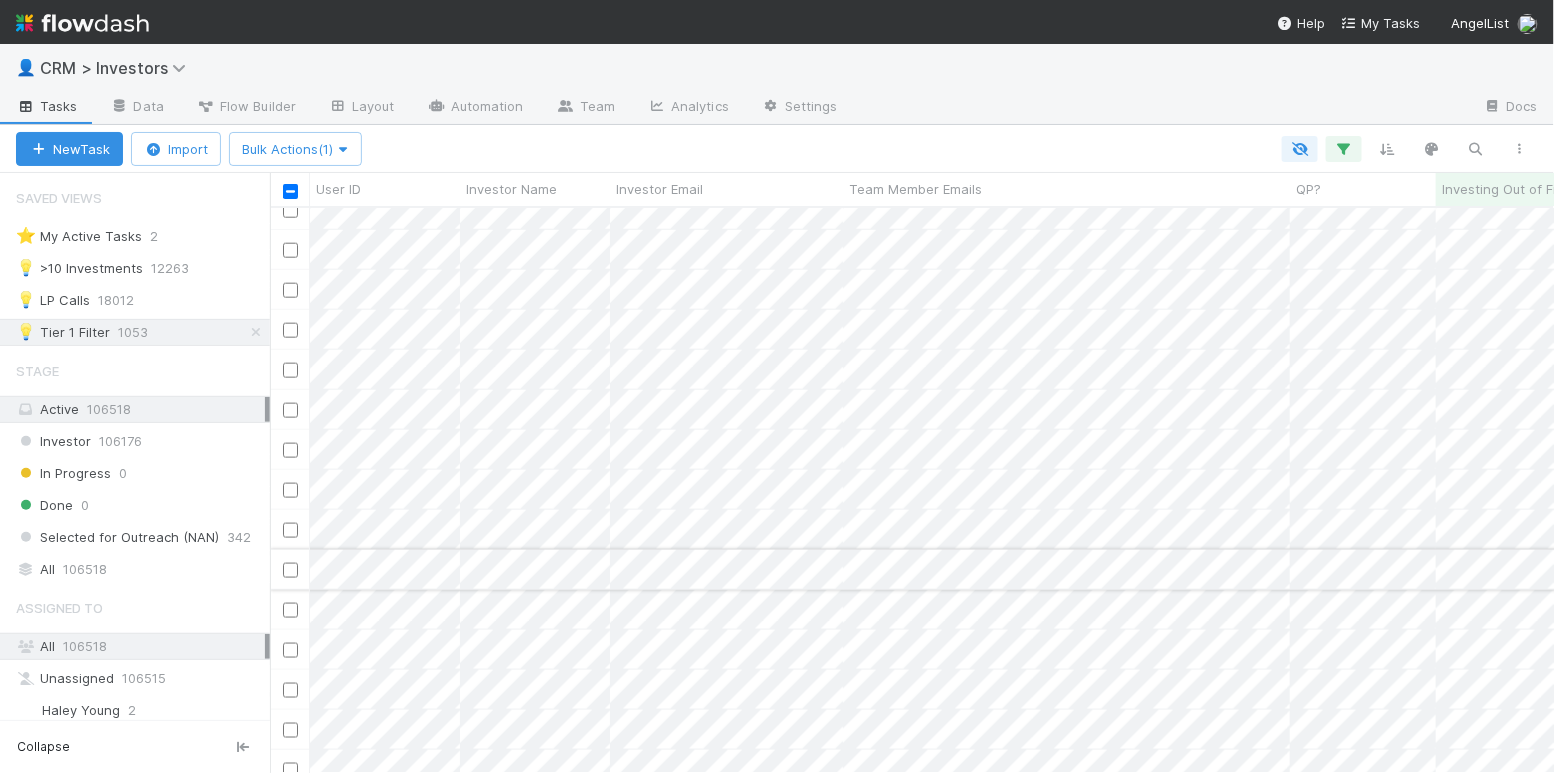 click at bounding box center (290, 570) 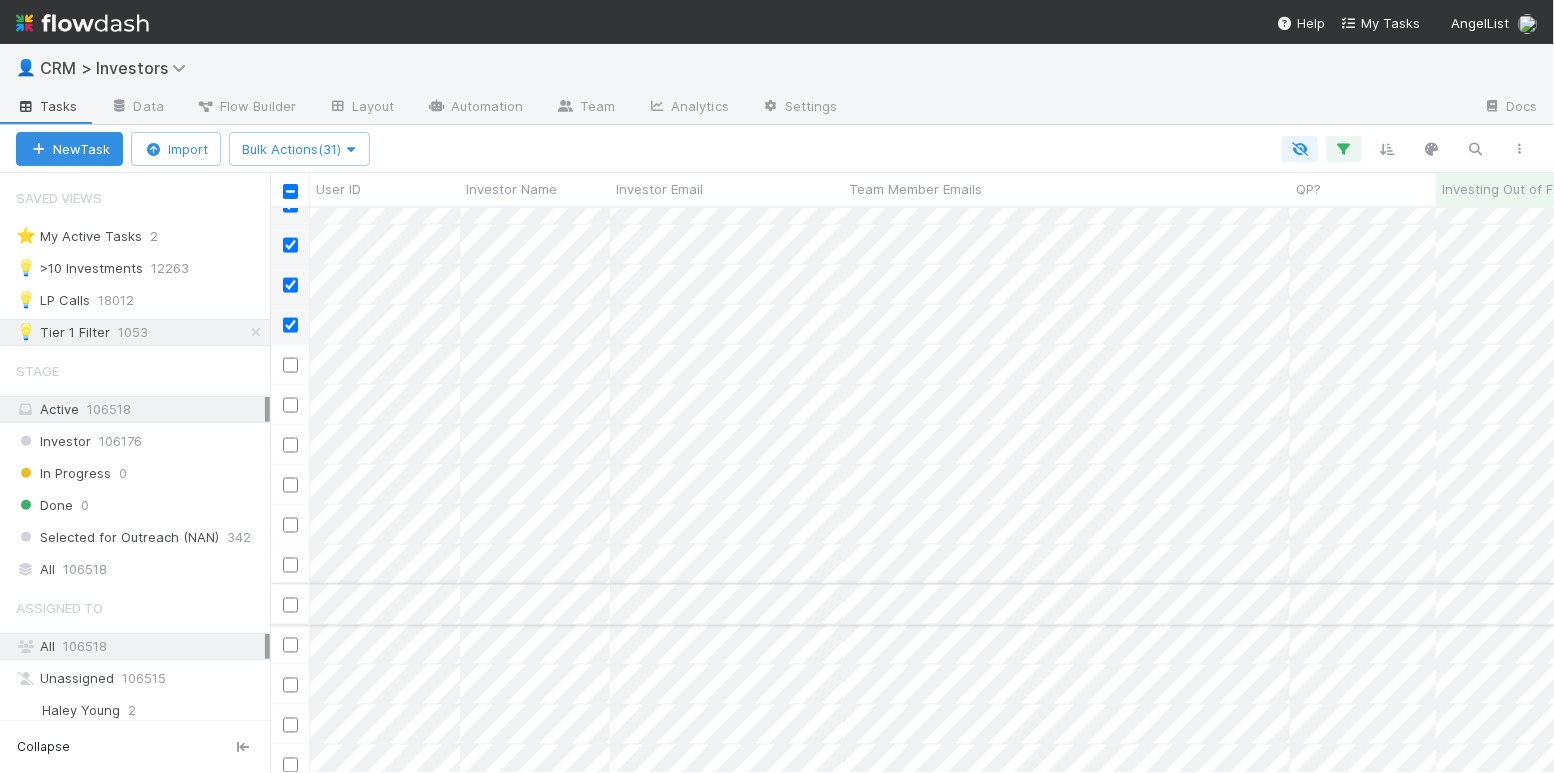 click at bounding box center [290, 605] 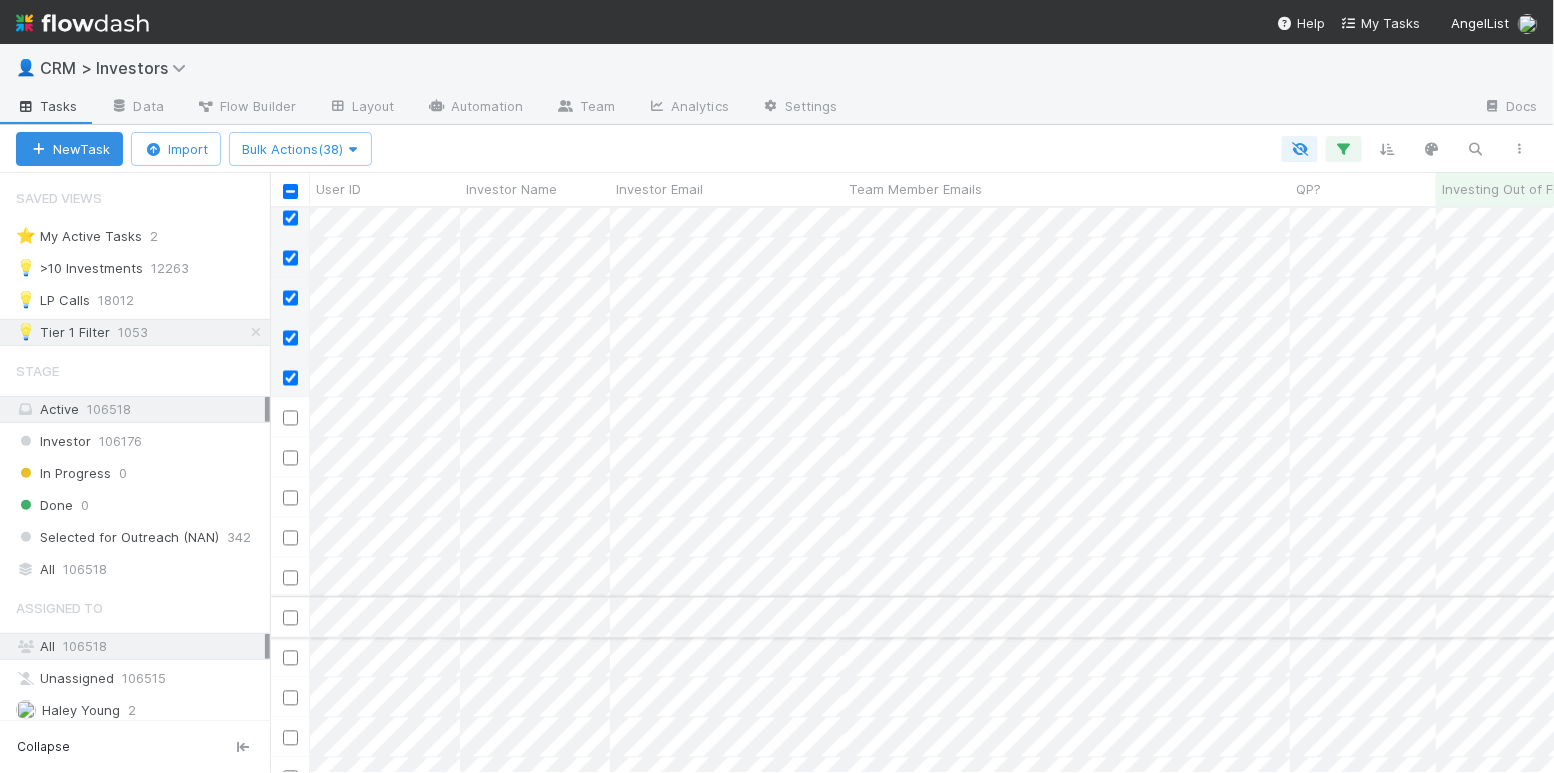 click at bounding box center (290, 618) 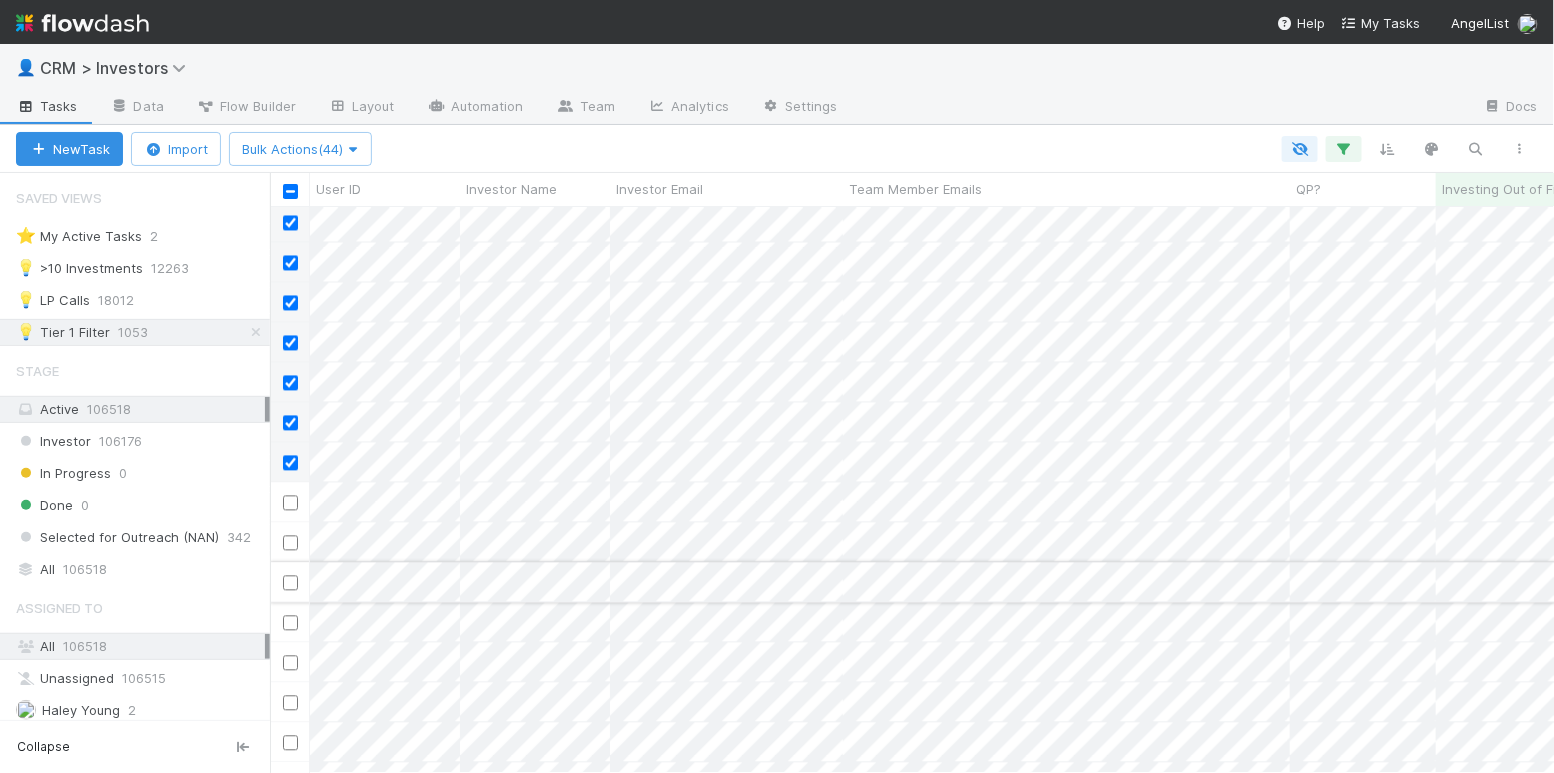 click at bounding box center [290, 583] 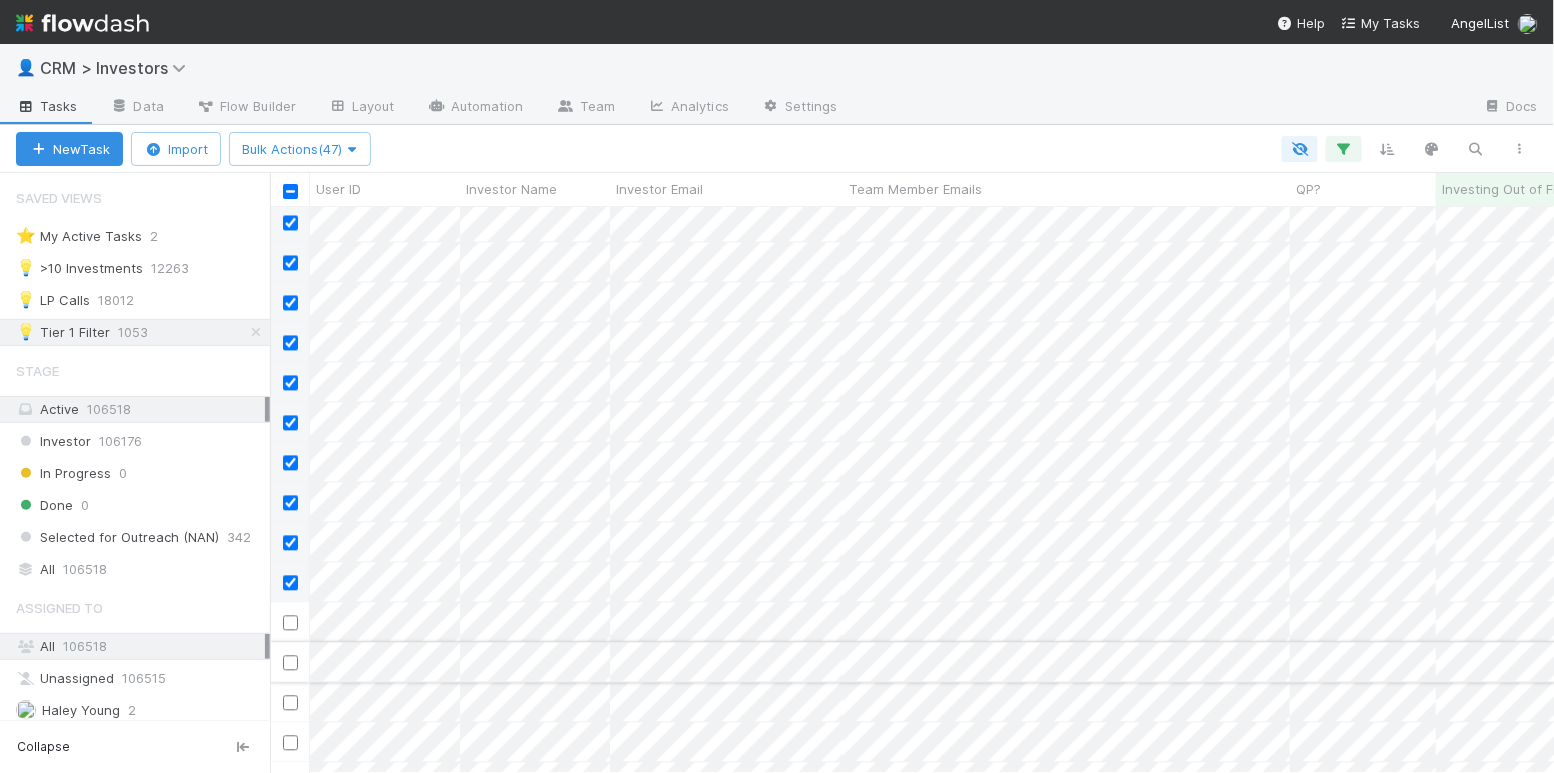 click at bounding box center (290, 663) 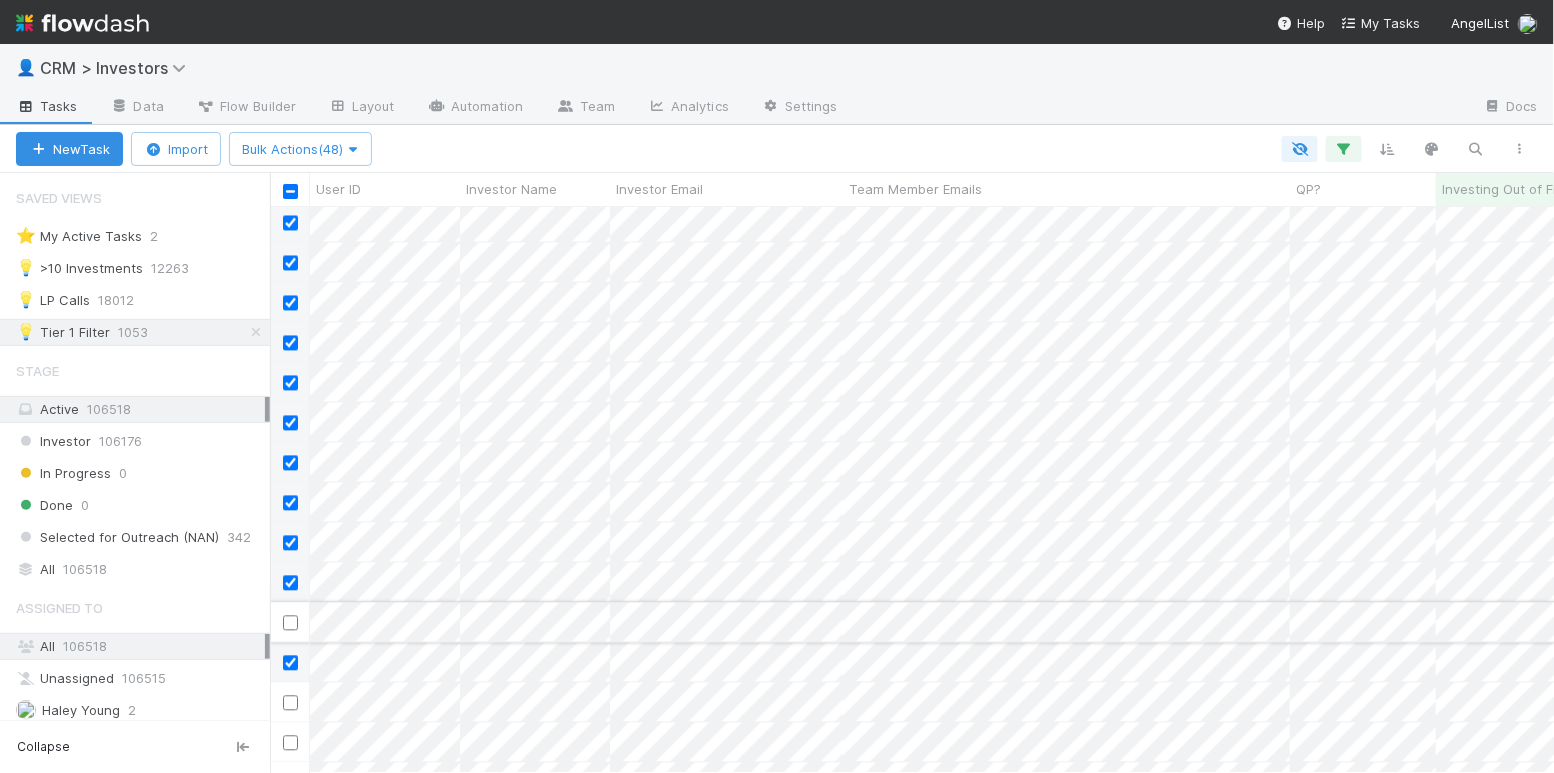 click at bounding box center [290, 623] 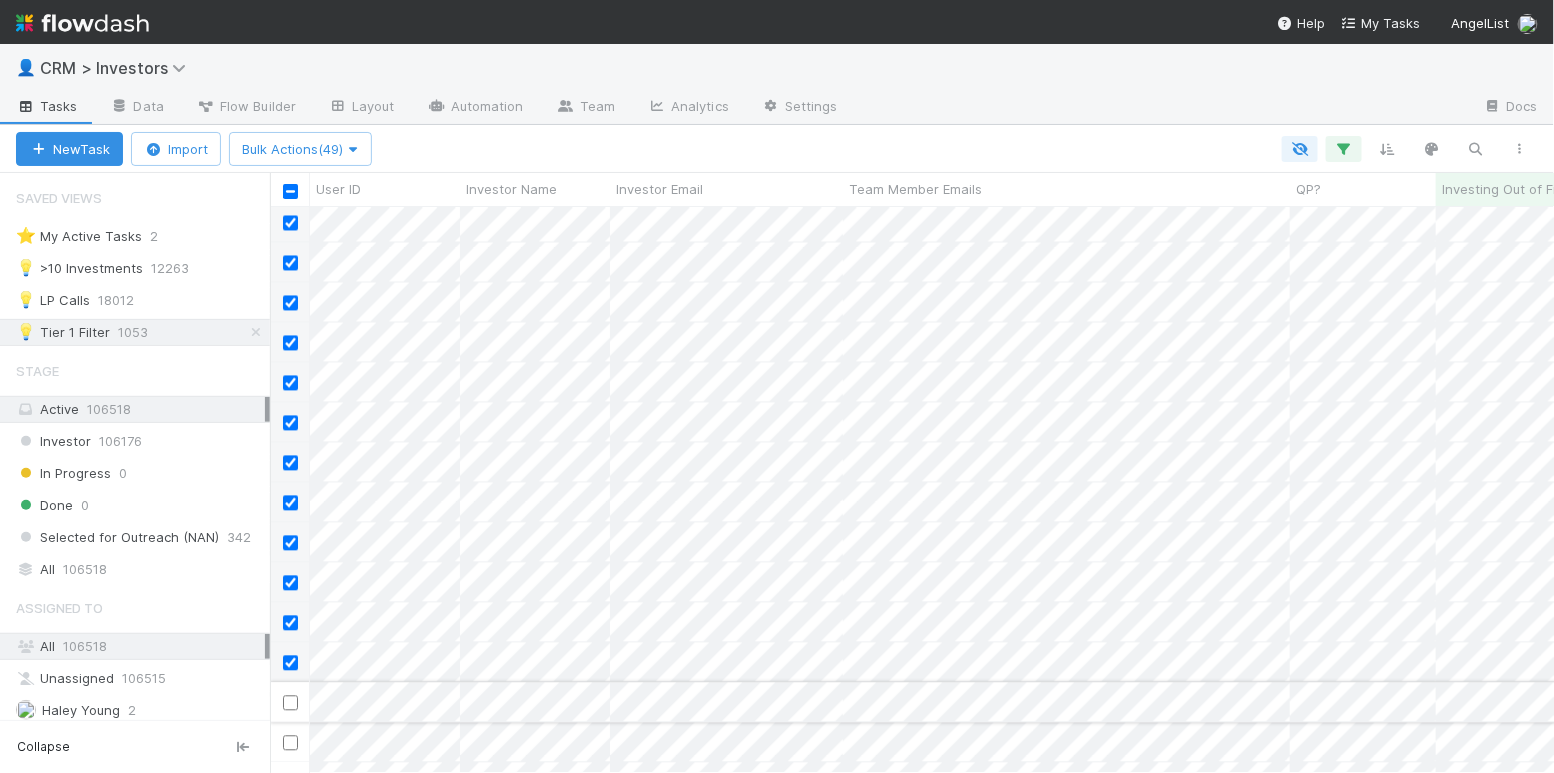 click at bounding box center [290, 702] 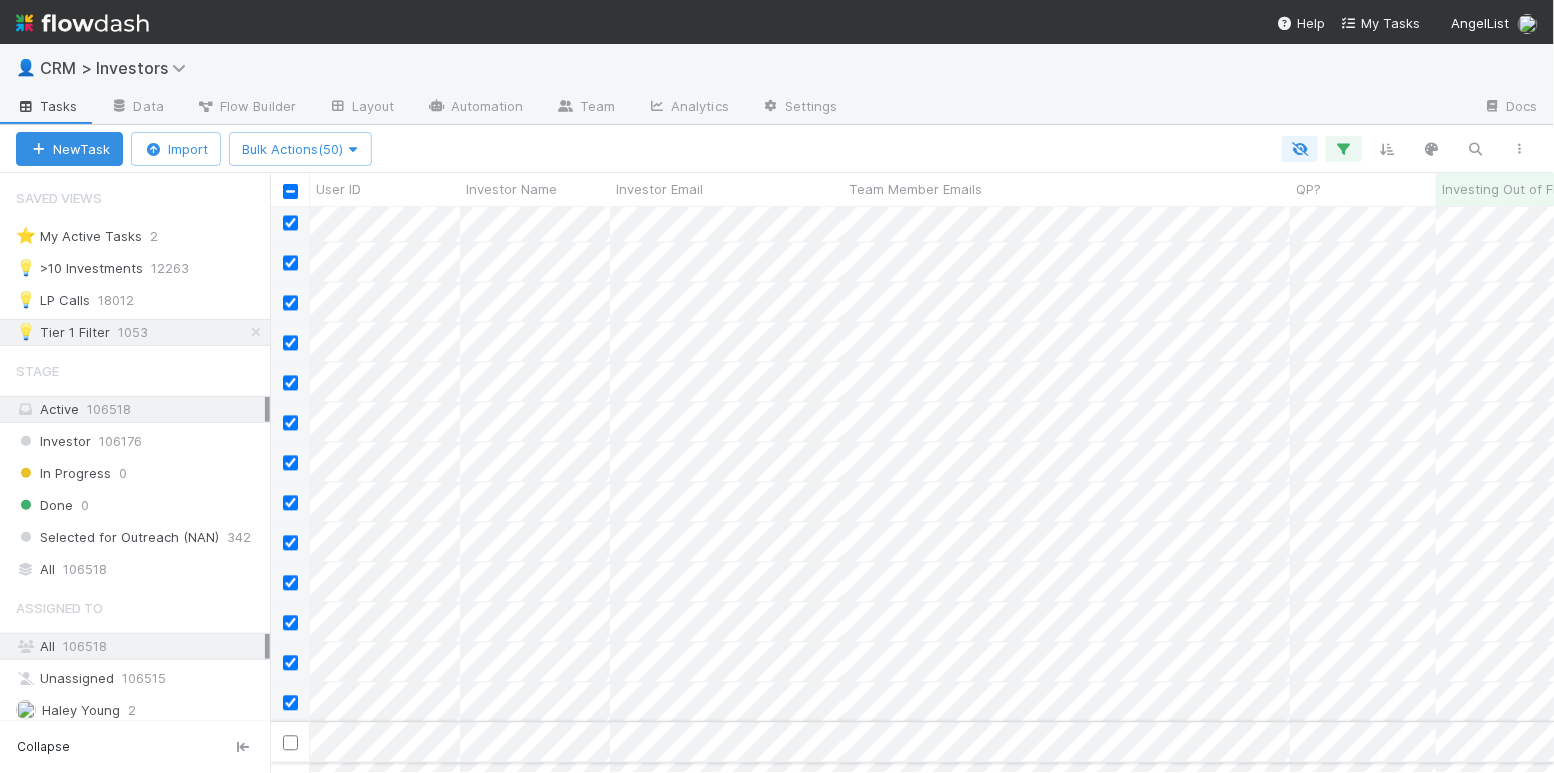 click at bounding box center (290, 743) 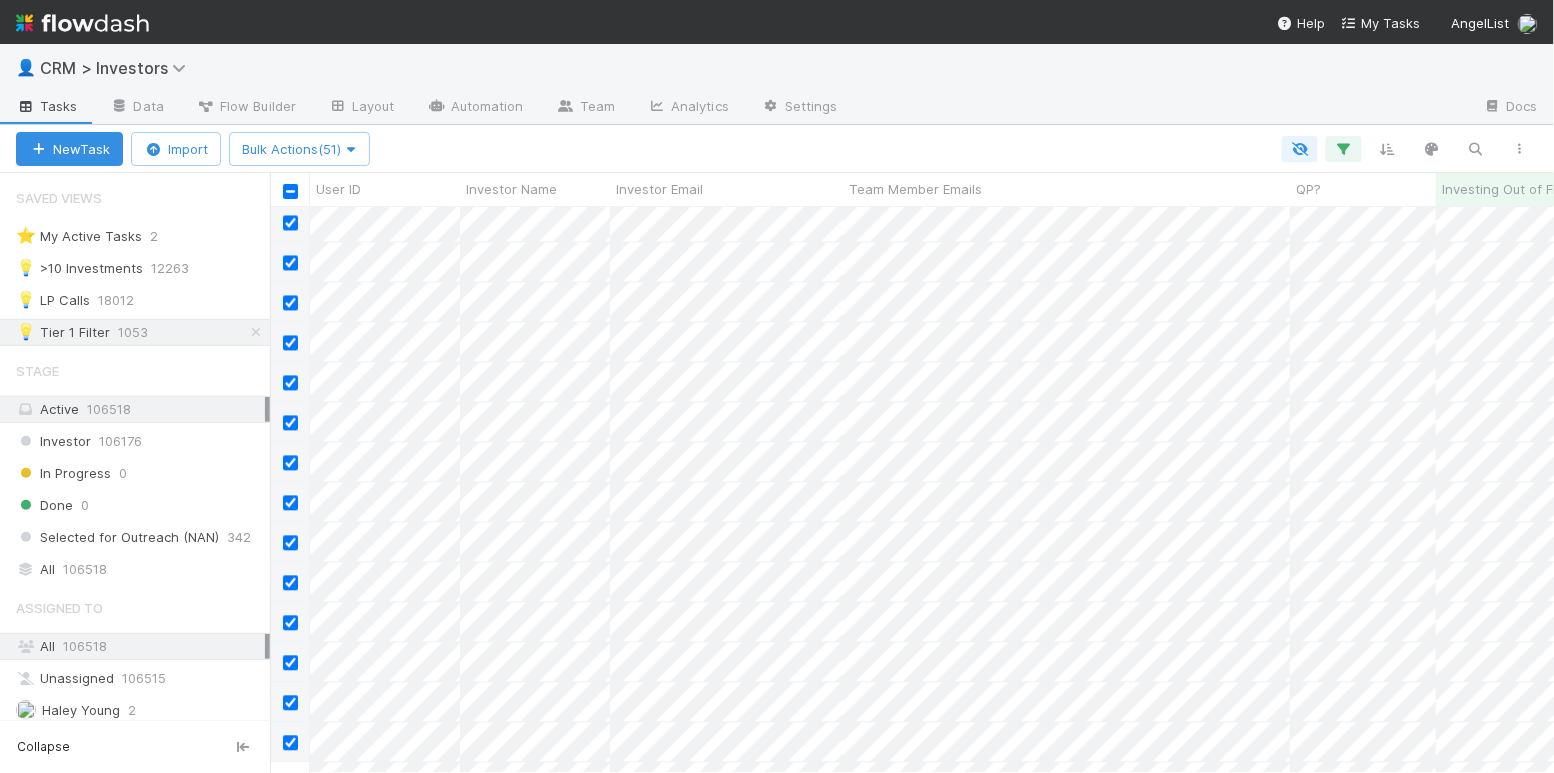 click at bounding box center (290, 743) 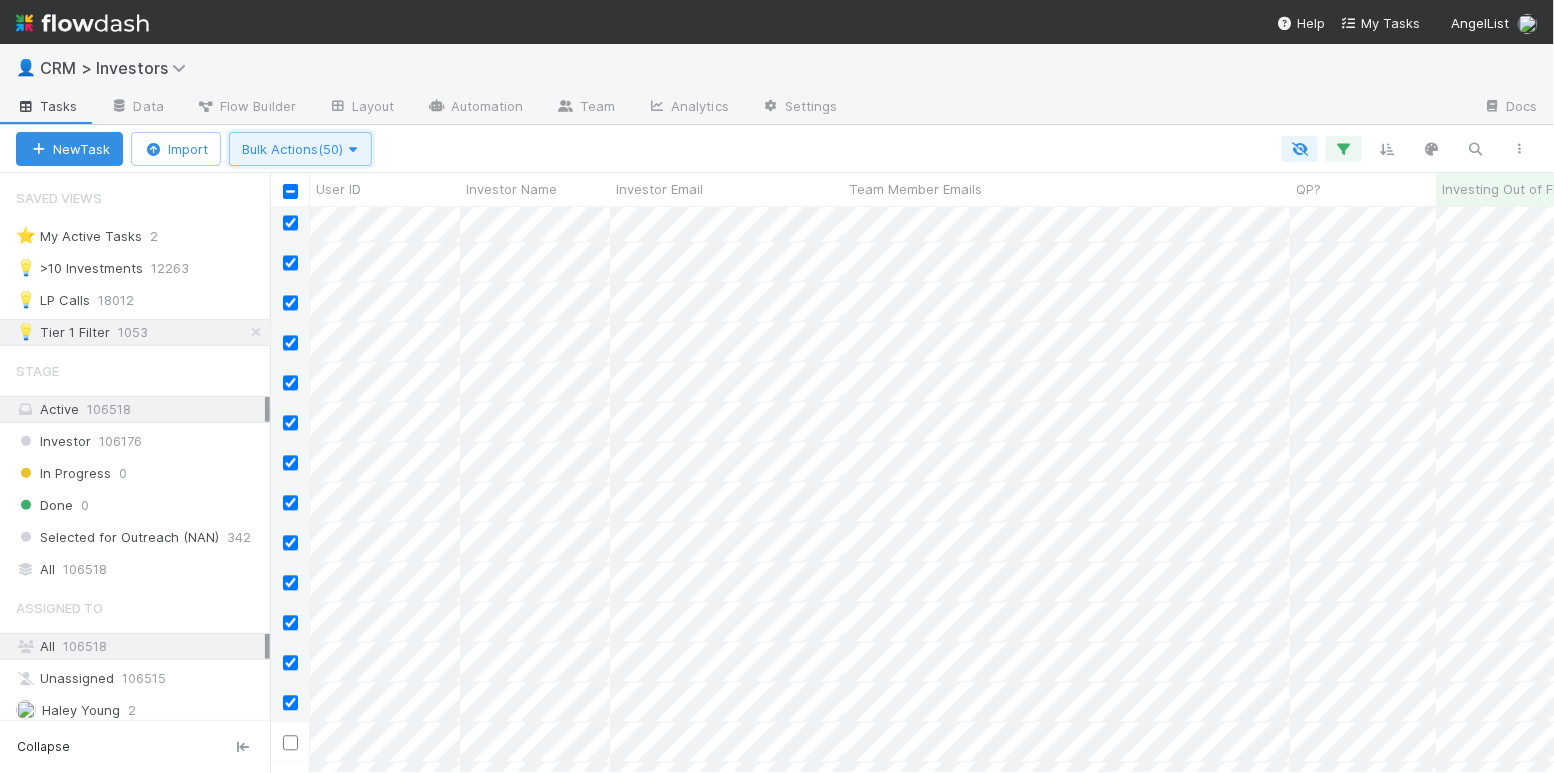 click on "Bulk Actions  (50)" at bounding box center (300, 149) 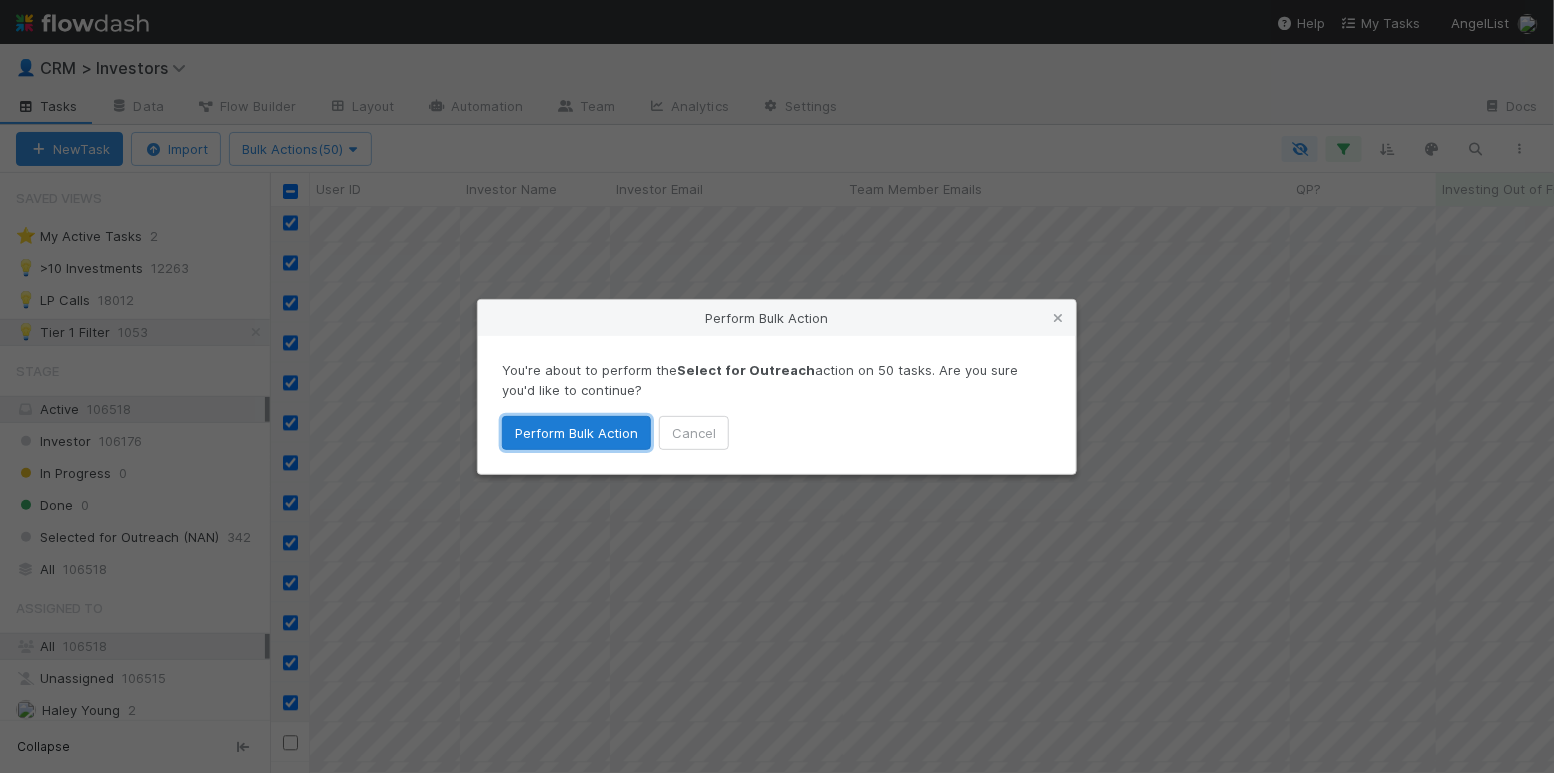 click on "Perform Bulk Action" at bounding box center (576, 433) 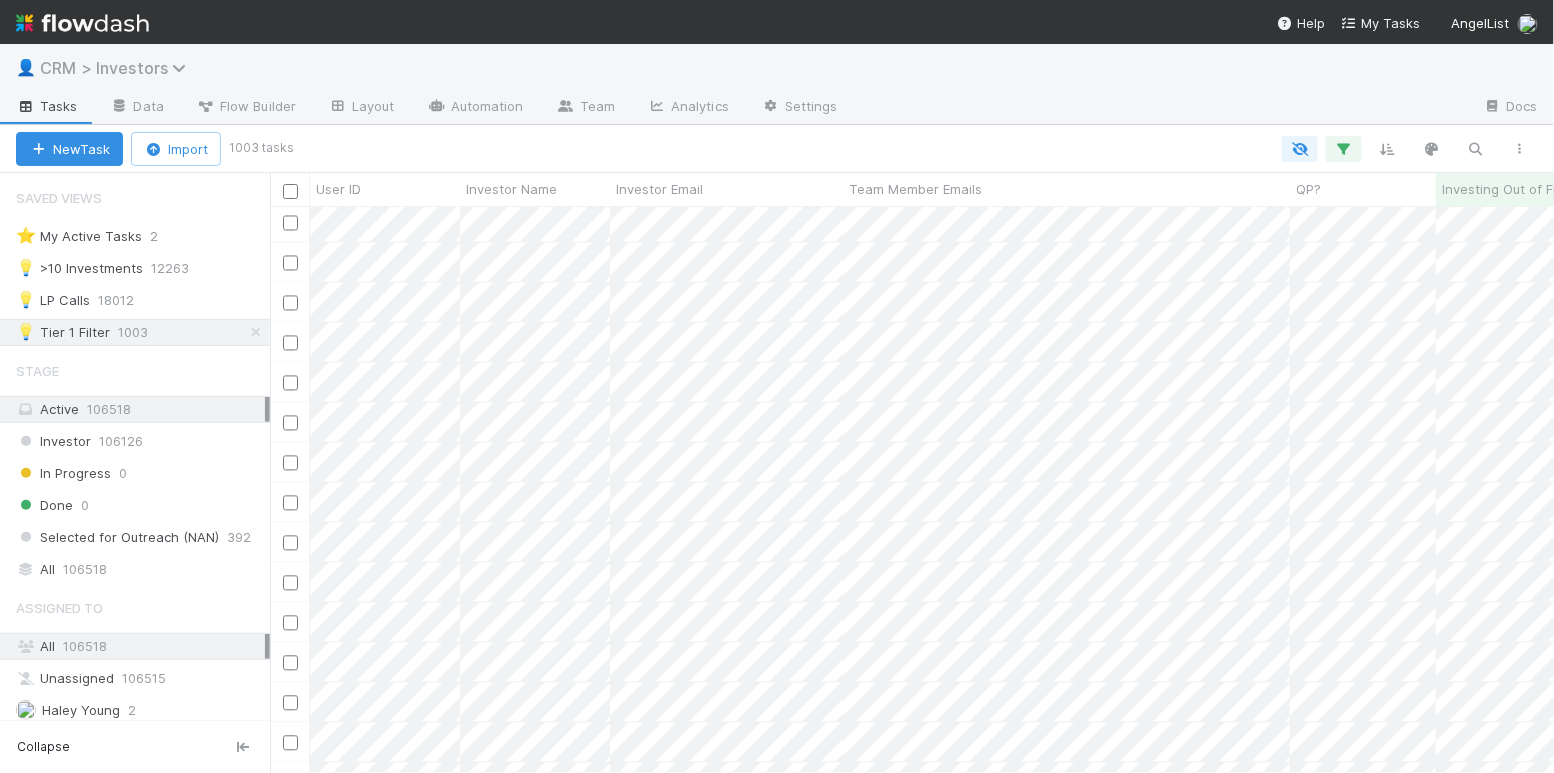 click on "CRM > Investors" at bounding box center (118, 68) 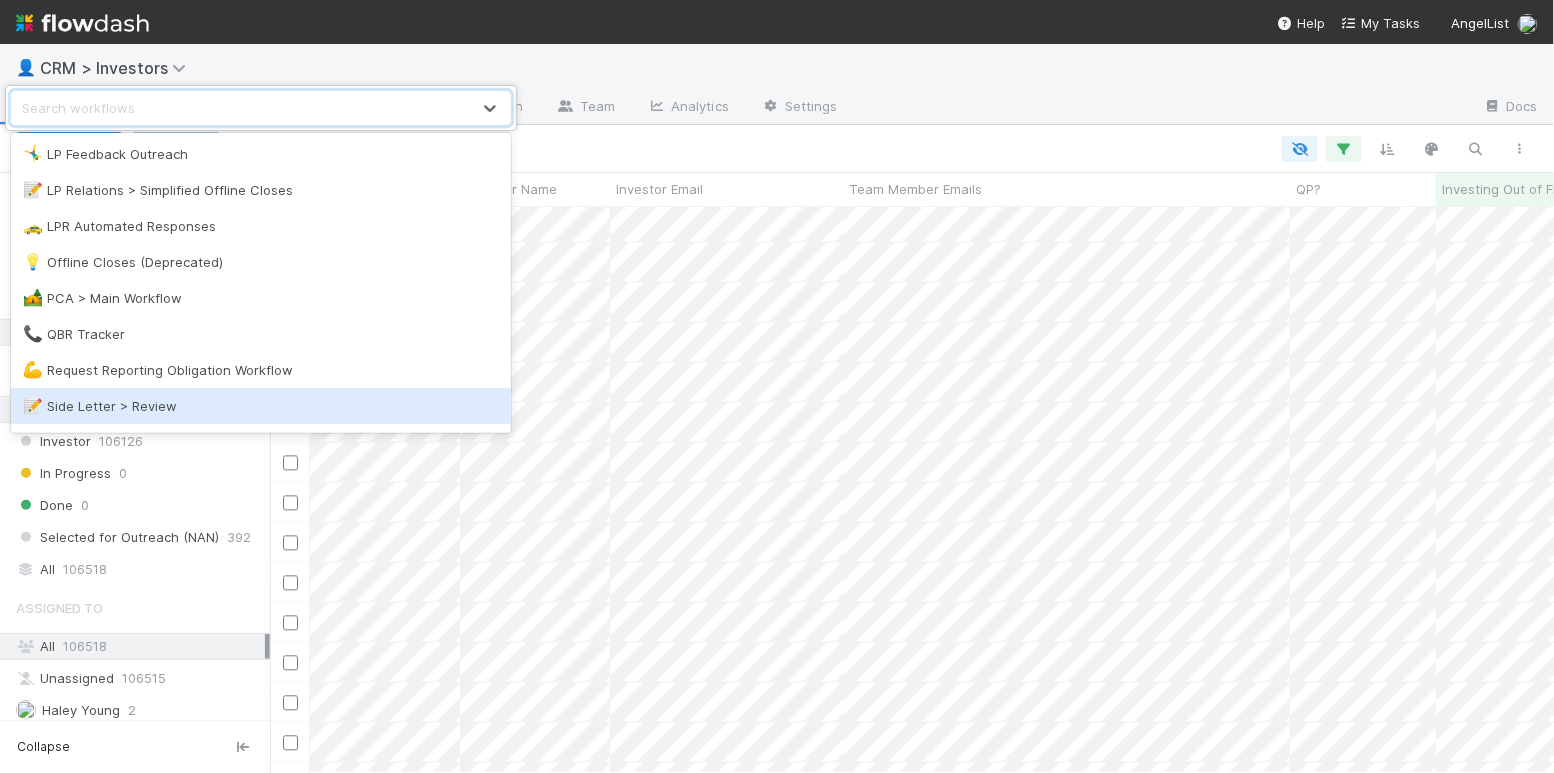 scroll, scrollTop: 730, scrollLeft: 0, axis: vertical 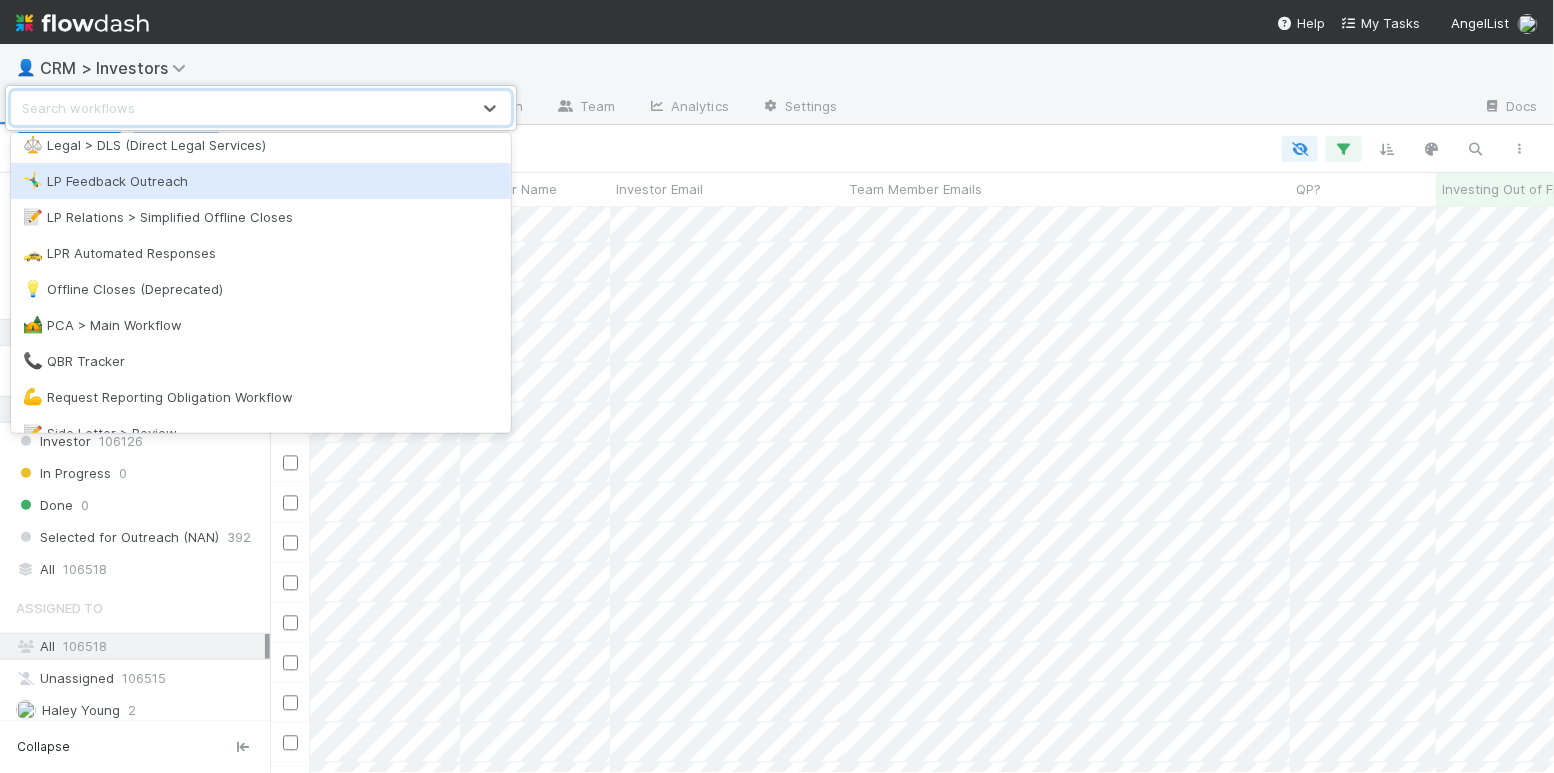 click on "🤸‍♂️ LP Feedback Outreach" at bounding box center [261, 181] 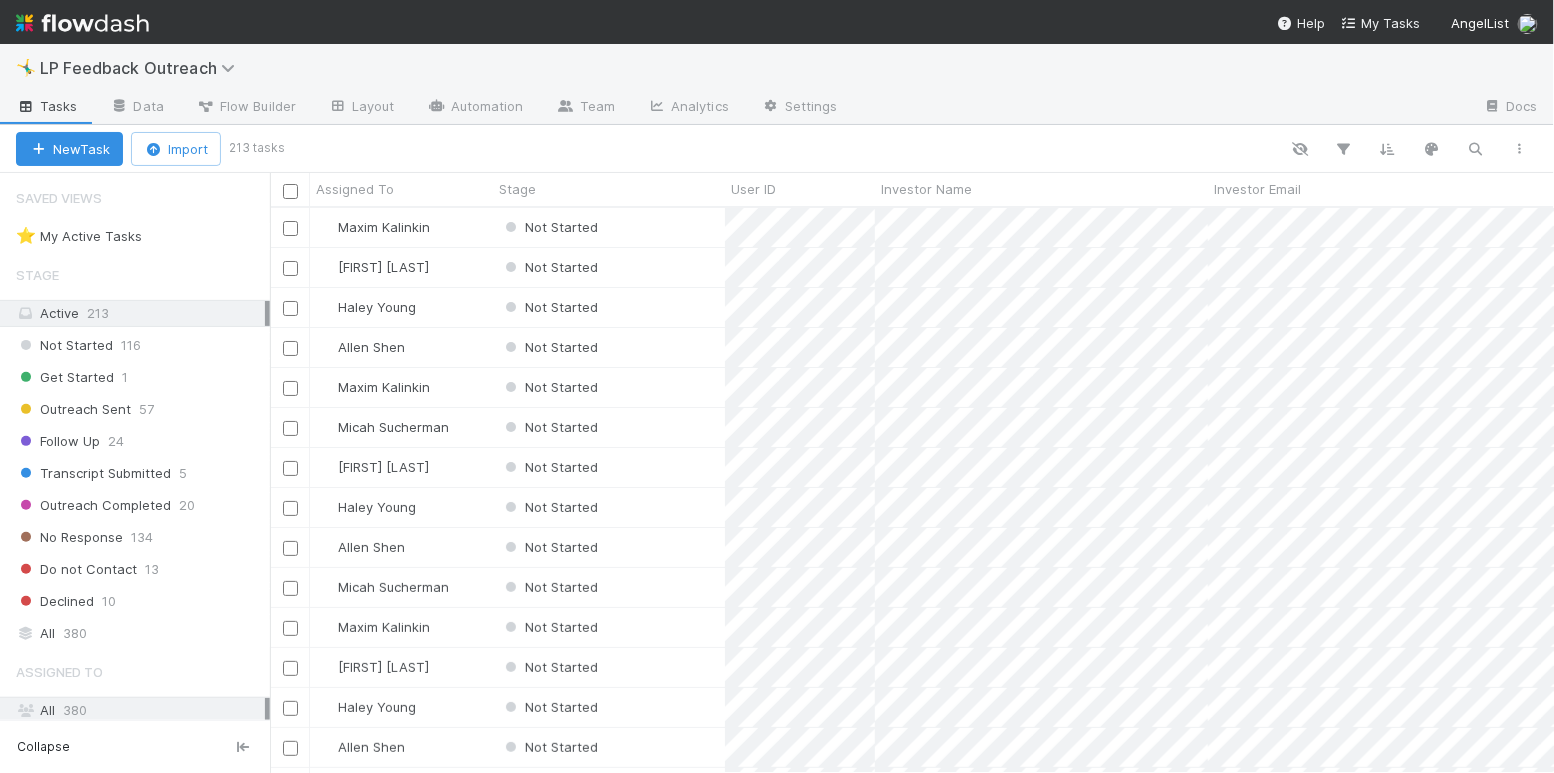 scroll, scrollTop: 565, scrollLeft: 1284, axis: both 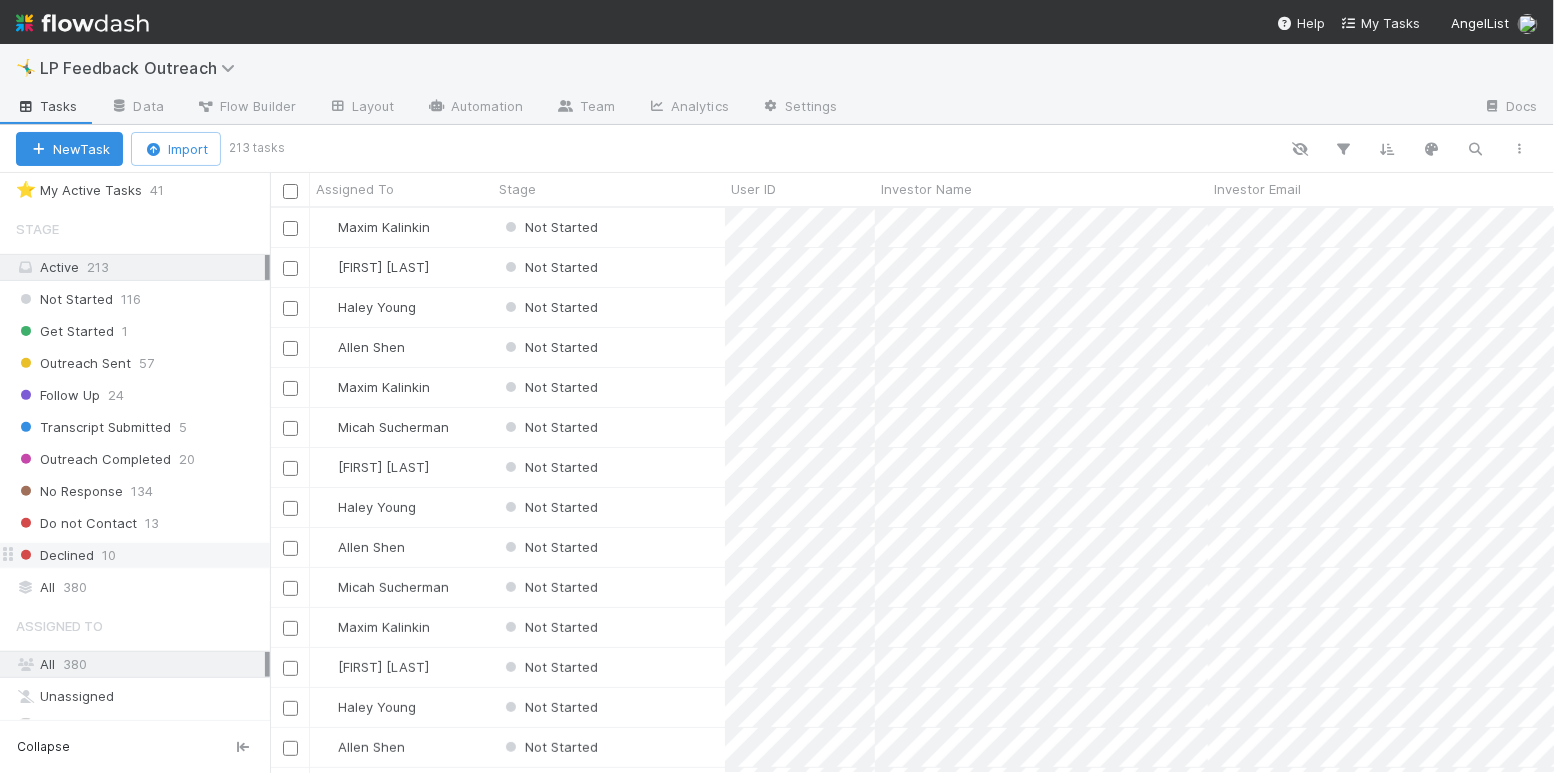 drag, startPoint x: 270, startPoint y: 590, endPoint x: 189, endPoint y: 550, distance: 90.33826 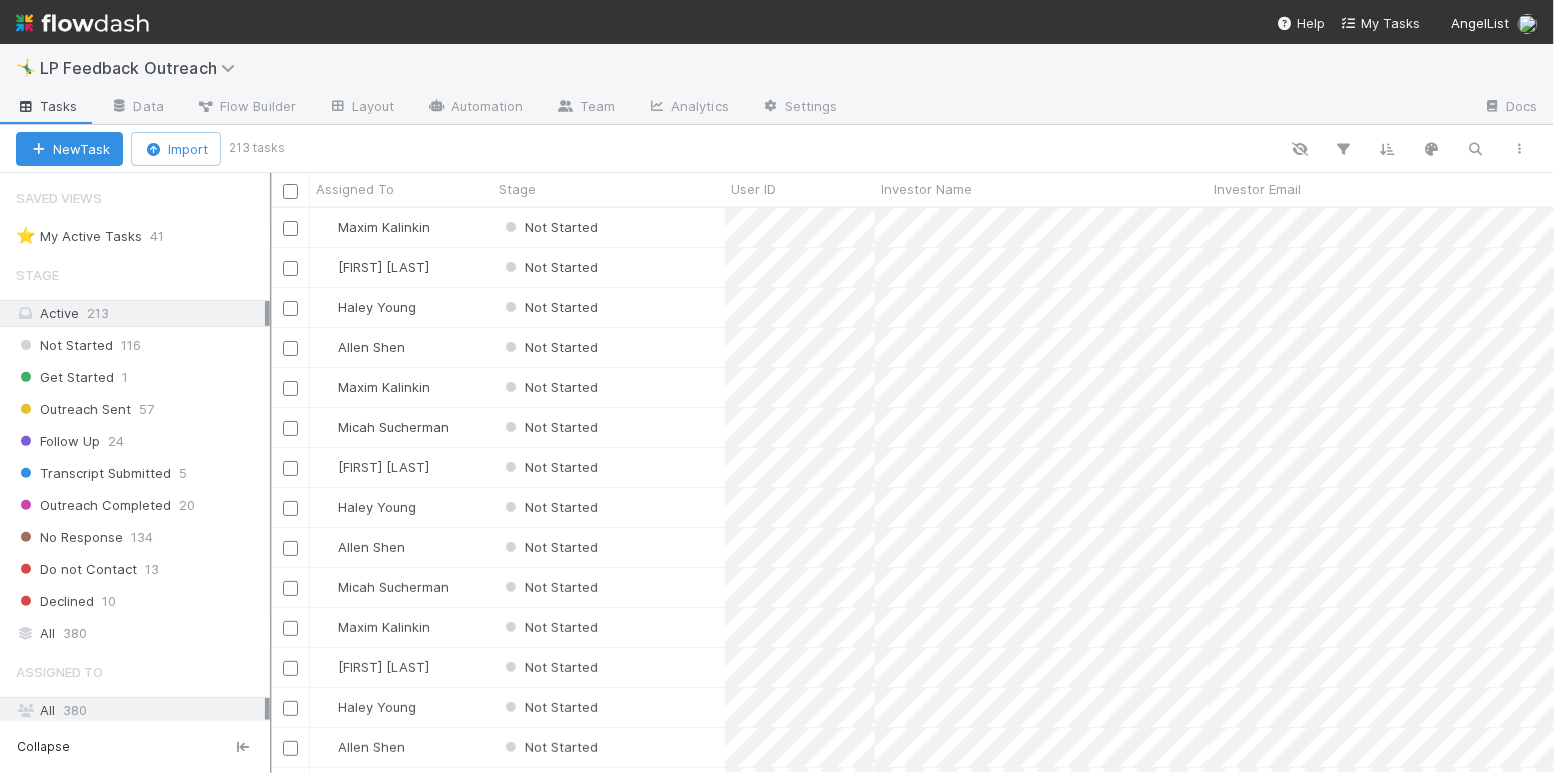 scroll, scrollTop: 565, scrollLeft: 1274, axis: both 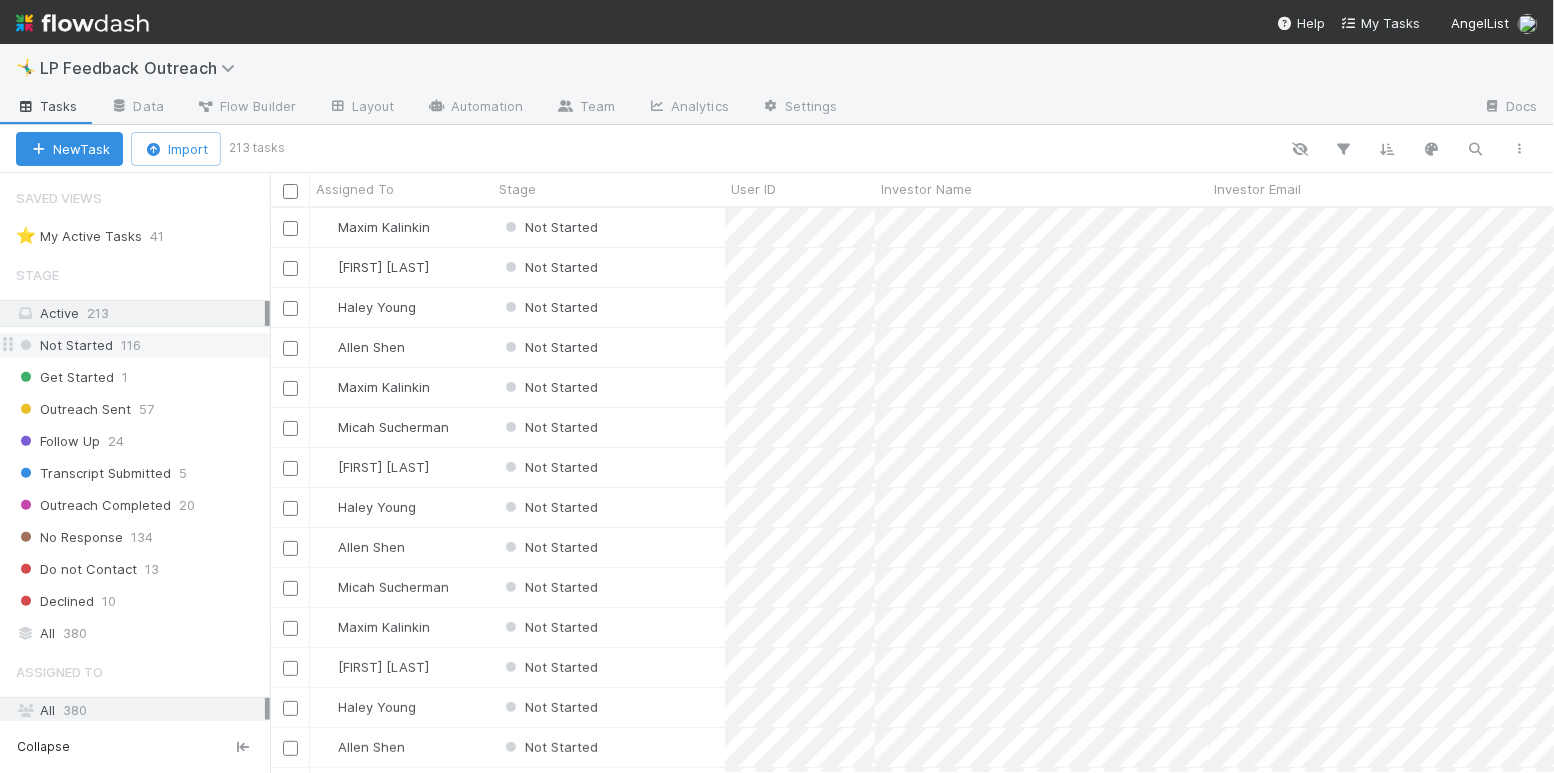 drag, startPoint x: 272, startPoint y: 362, endPoint x: 253, endPoint y: 351, distance: 21.954498 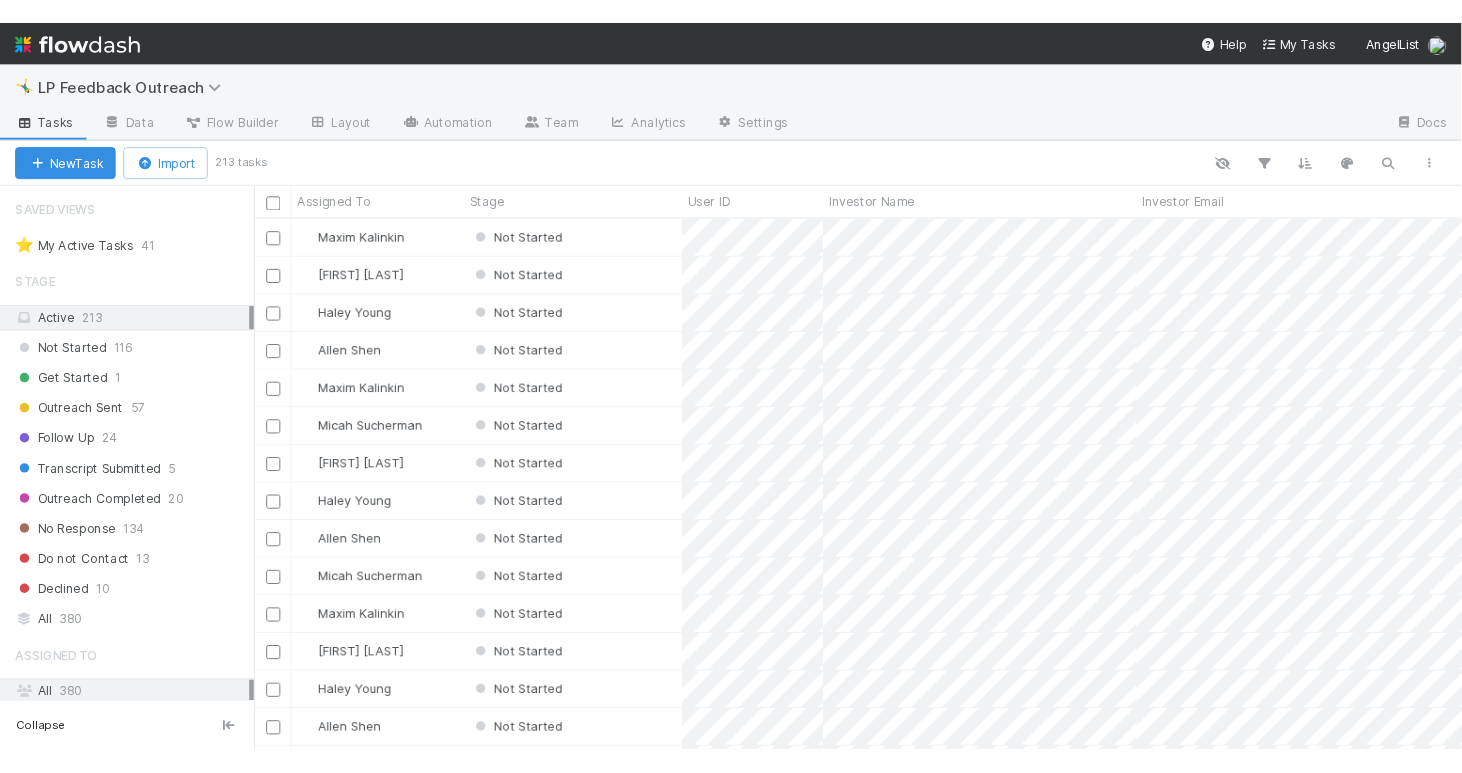 scroll, scrollTop: 565, scrollLeft: 1192, axis: both 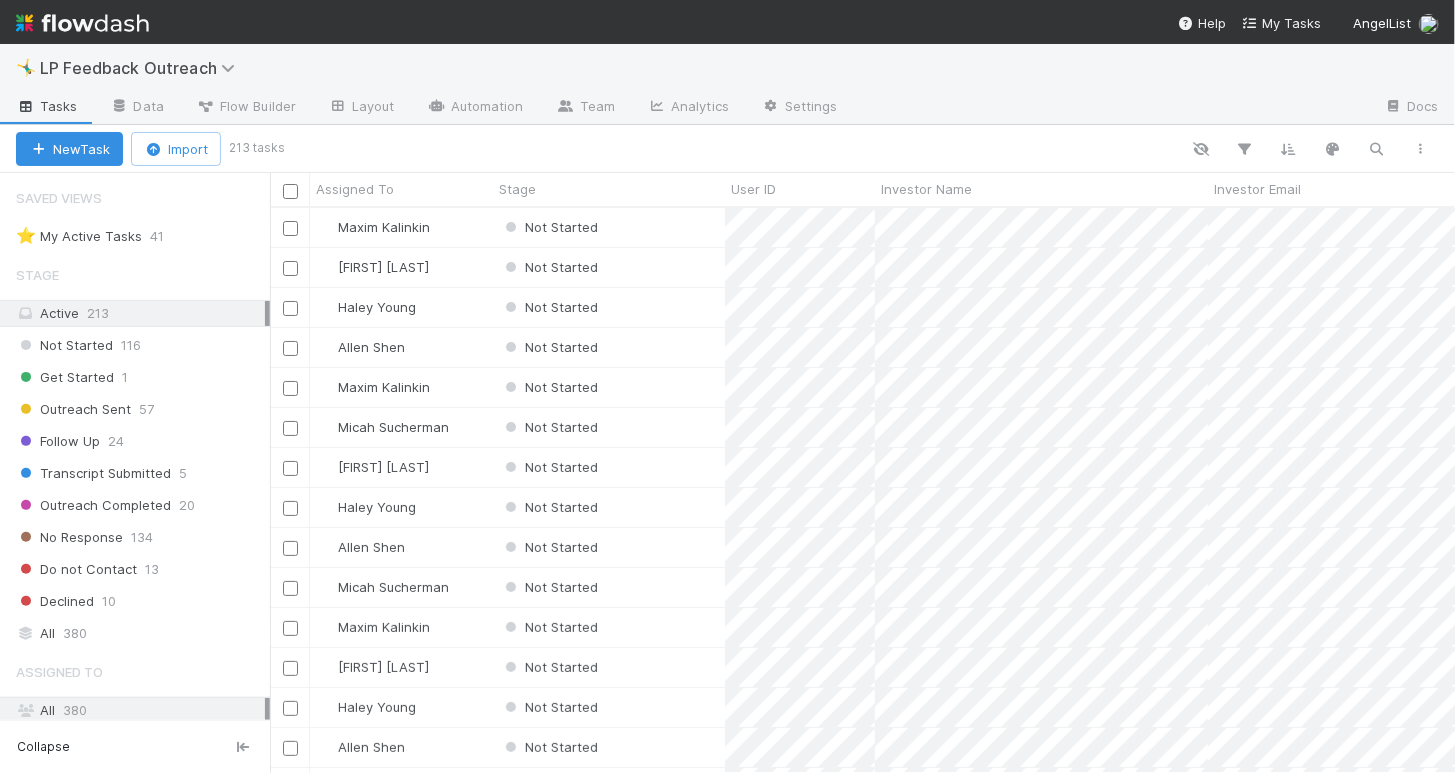 drag, startPoint x: 272, startPoint y: 213, endPoint x: 241, endPoint y: 213, distance: 31 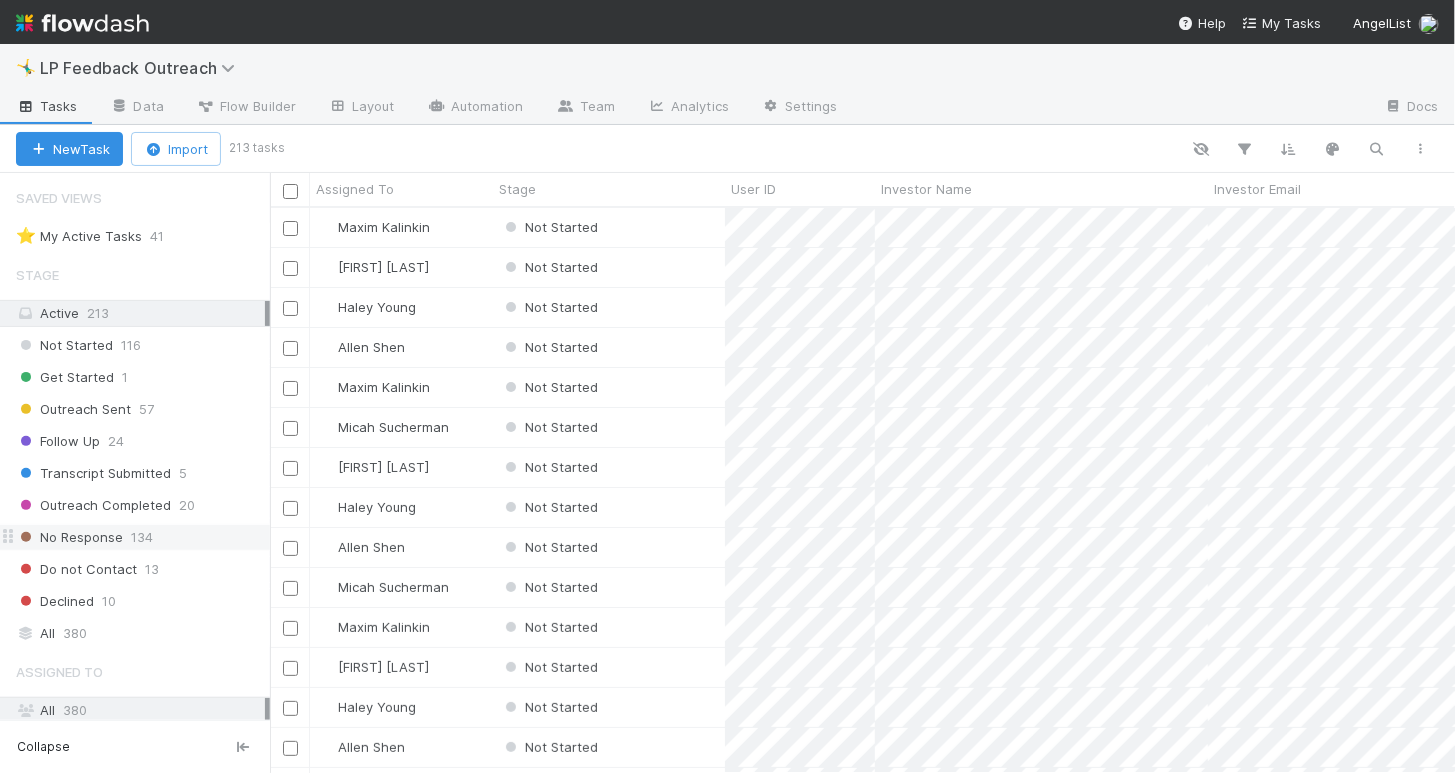 drag, startPoint x: 270, startPoint y: 544, endPoint x: 144, endPoint y: 535, distance: 126.32102 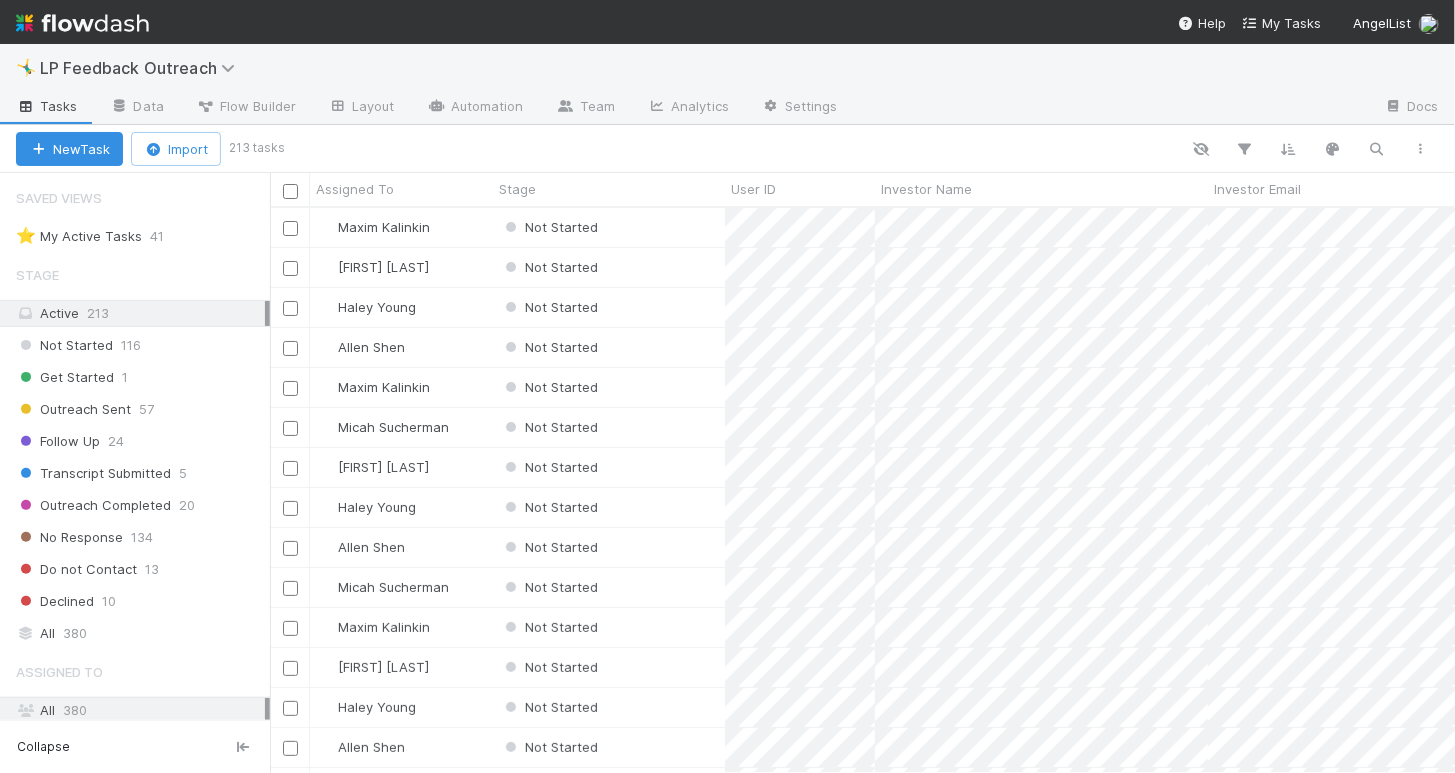 scroll, scrollTop: 565, scrollLeft: 1185, axis: both 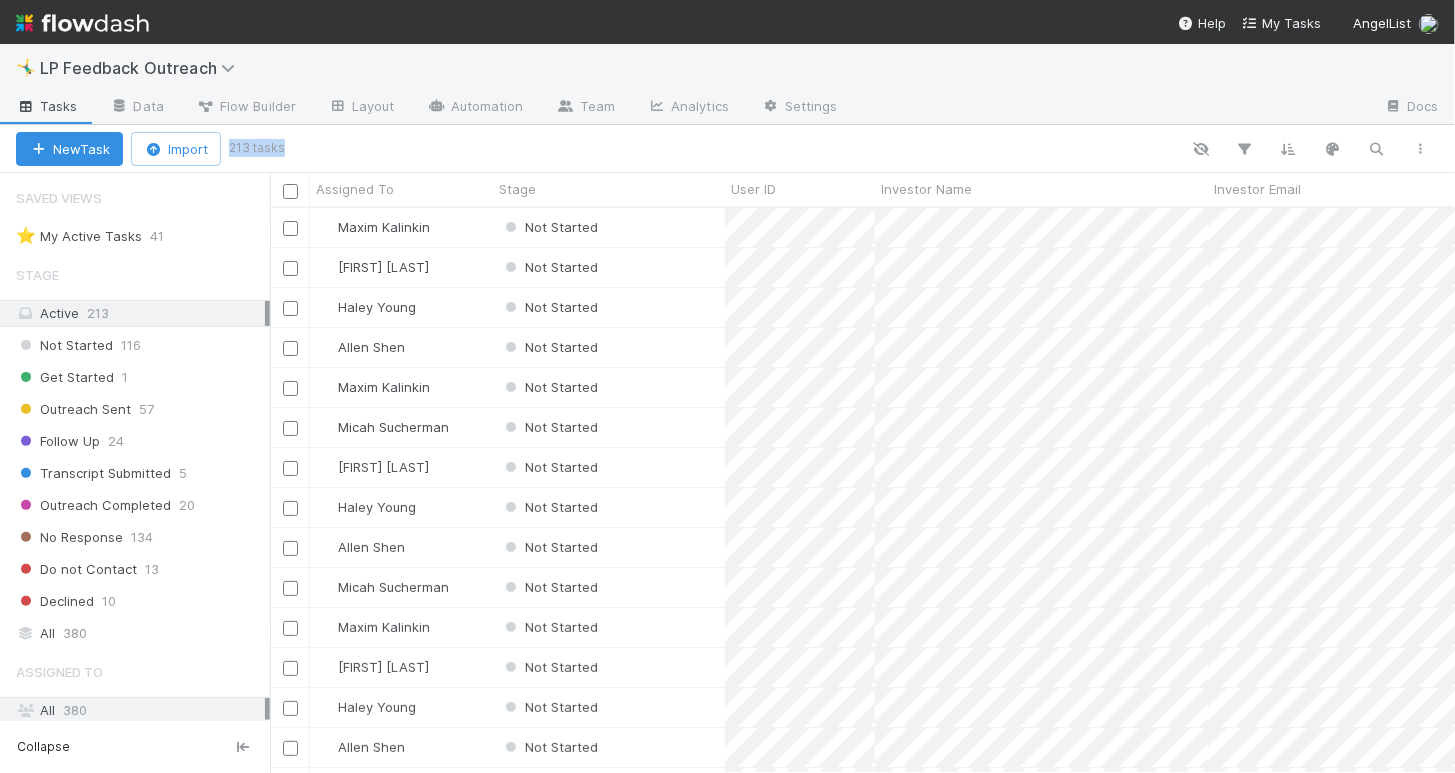 drag, startPoint x: 233, startPoint y: 146, endPoint x: 293, endPoint y: 148, distance: 60.033325 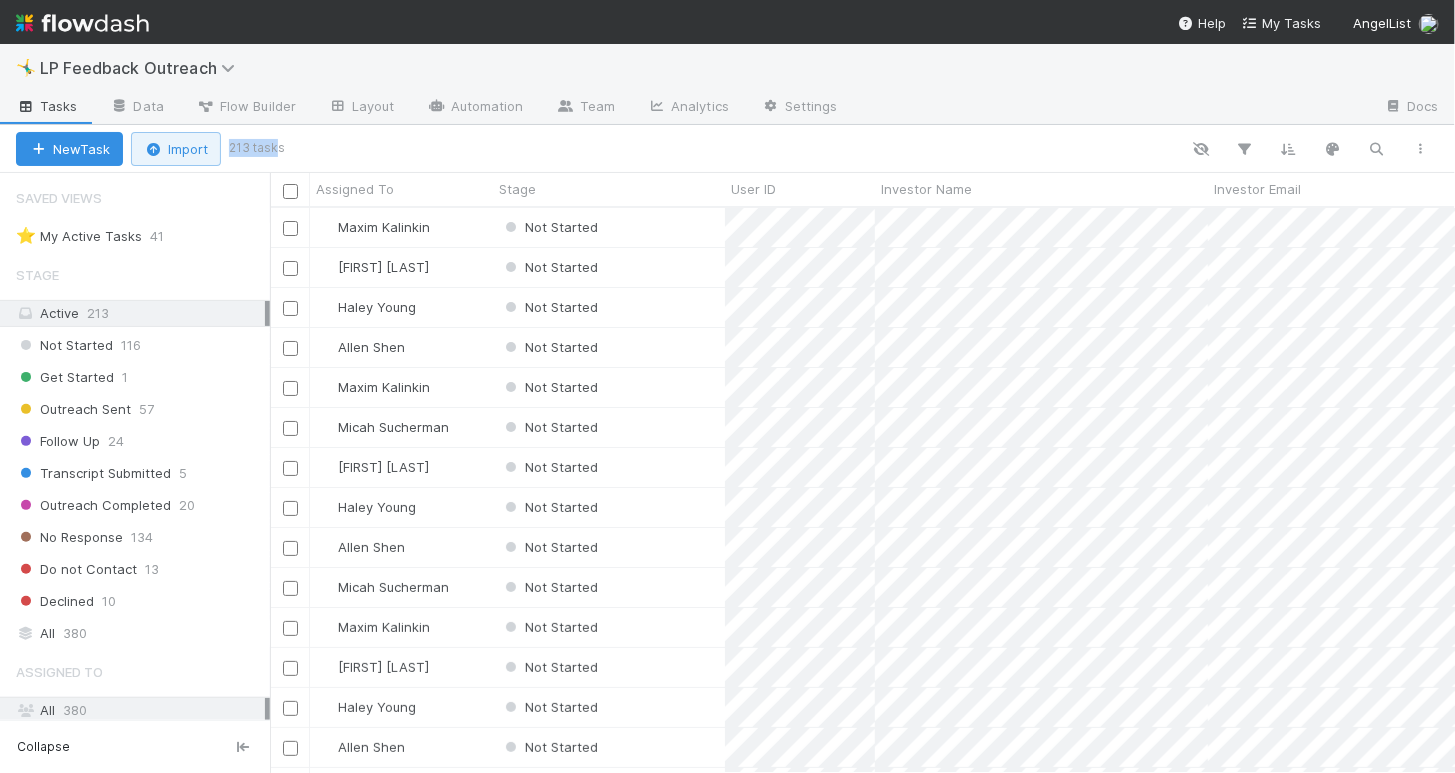 drag, startPoint x: 280, startPoint y: 148, endPoint x: 219, endPoint y: 145, distance: 61.073727 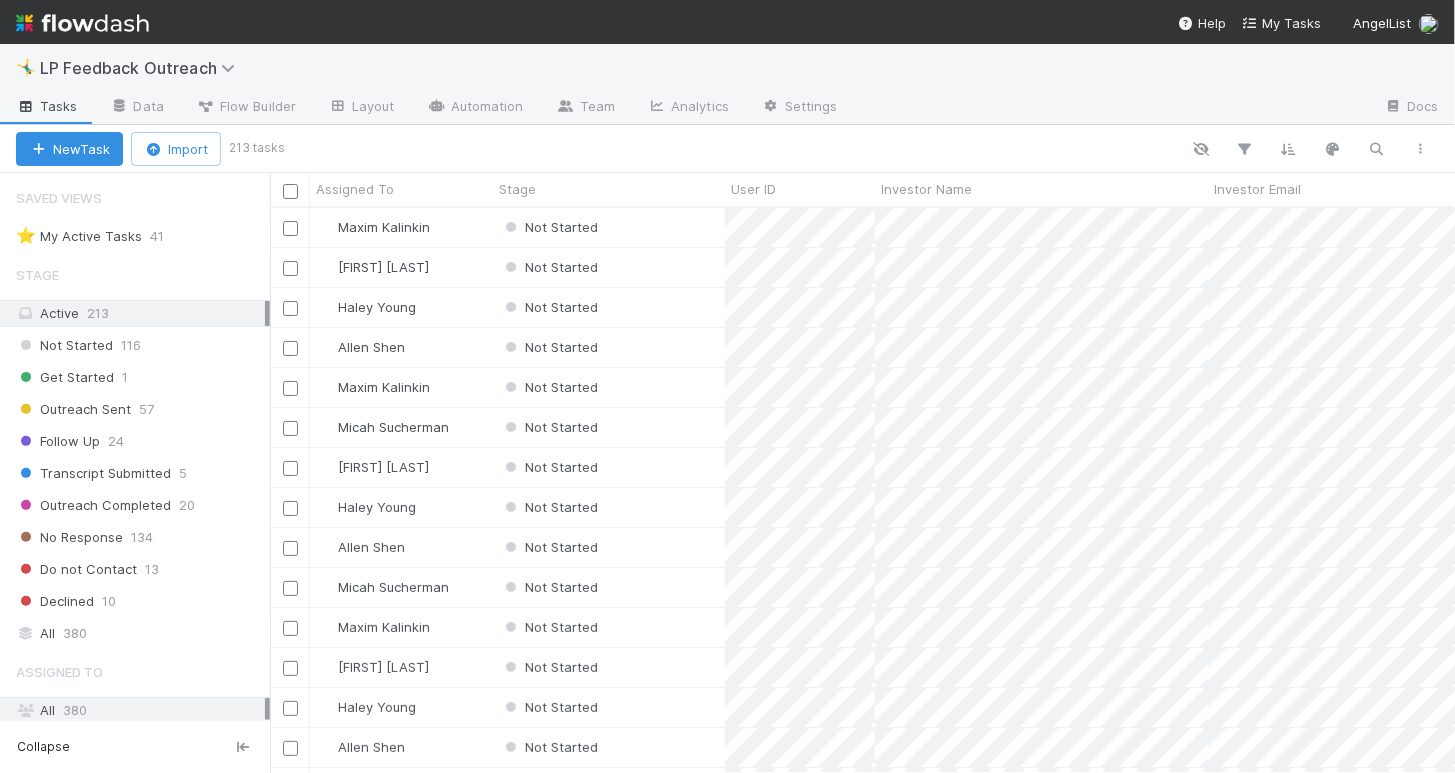 click at bounding box center (862, 149) 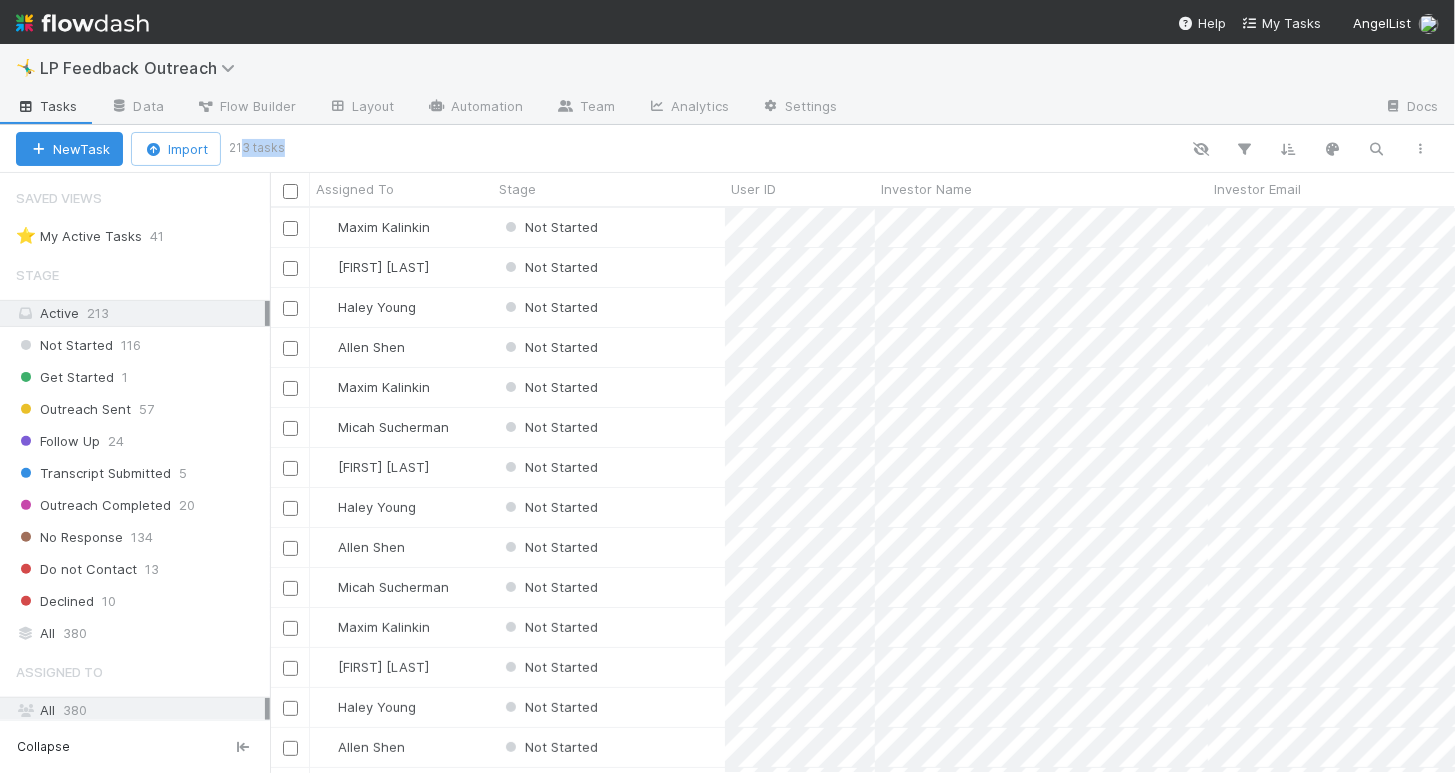 drag, startPoint x: 284, startPoint y: 147, endPoint x: 242, endPoint y: 148, distance: 42.0119 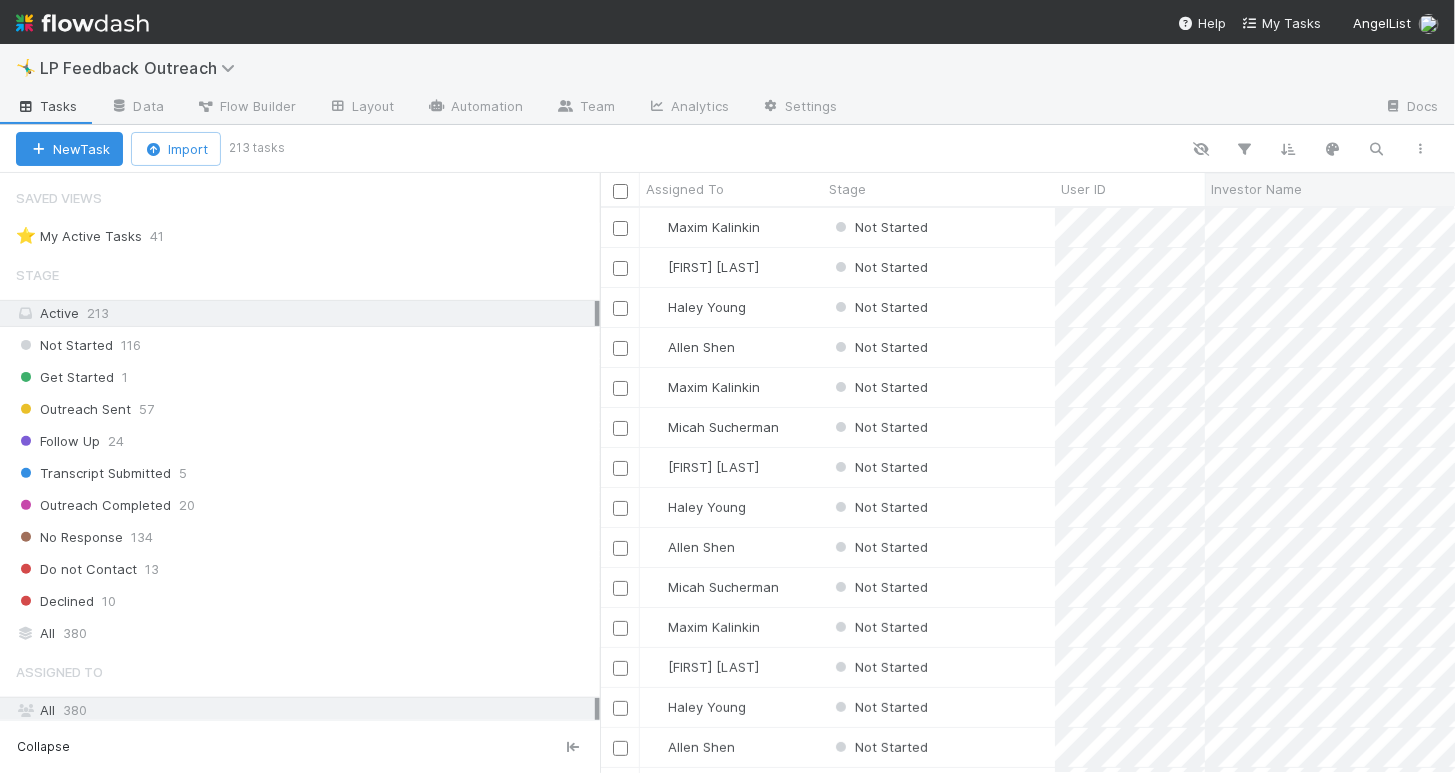 scroll, scrollTop: 565, scrollLeft: 855, axis: both 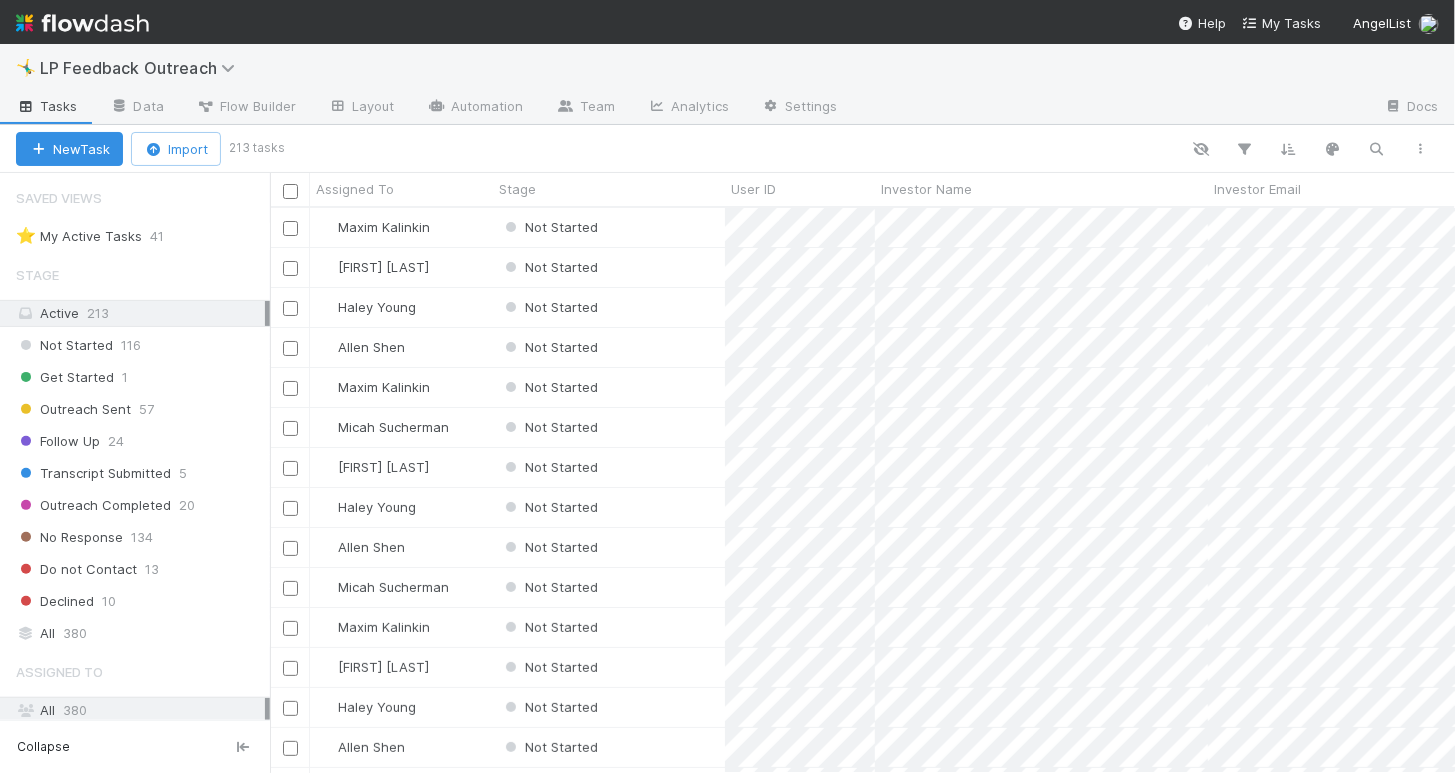 click on "Saved Views" at bounding box center [135, 198] 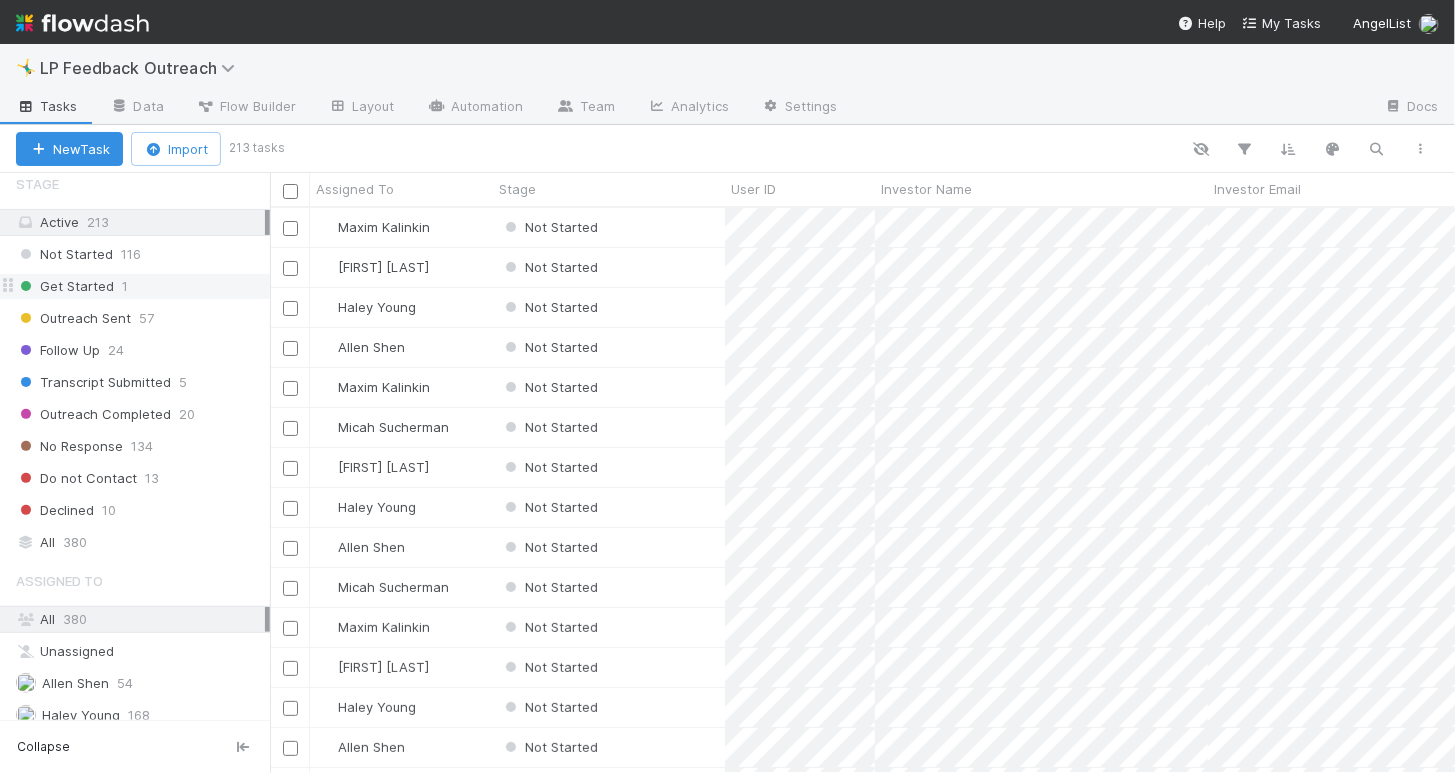 scroll, scrollTop: 197, scrollLeft: 0, axis: vertical 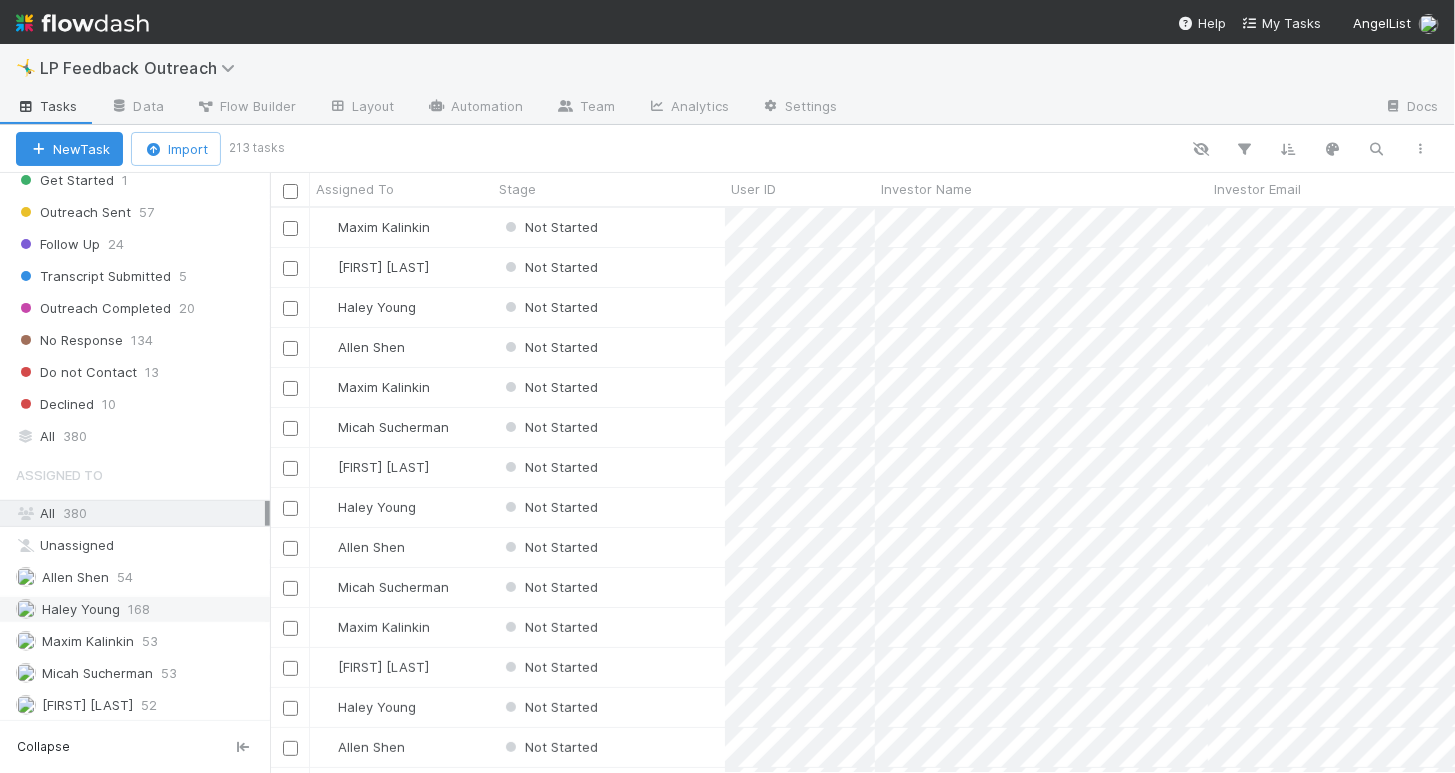 click on "[FIRST_NAME] [LAST_NAME] [NUMBER]" at bounding box center [140, 609] 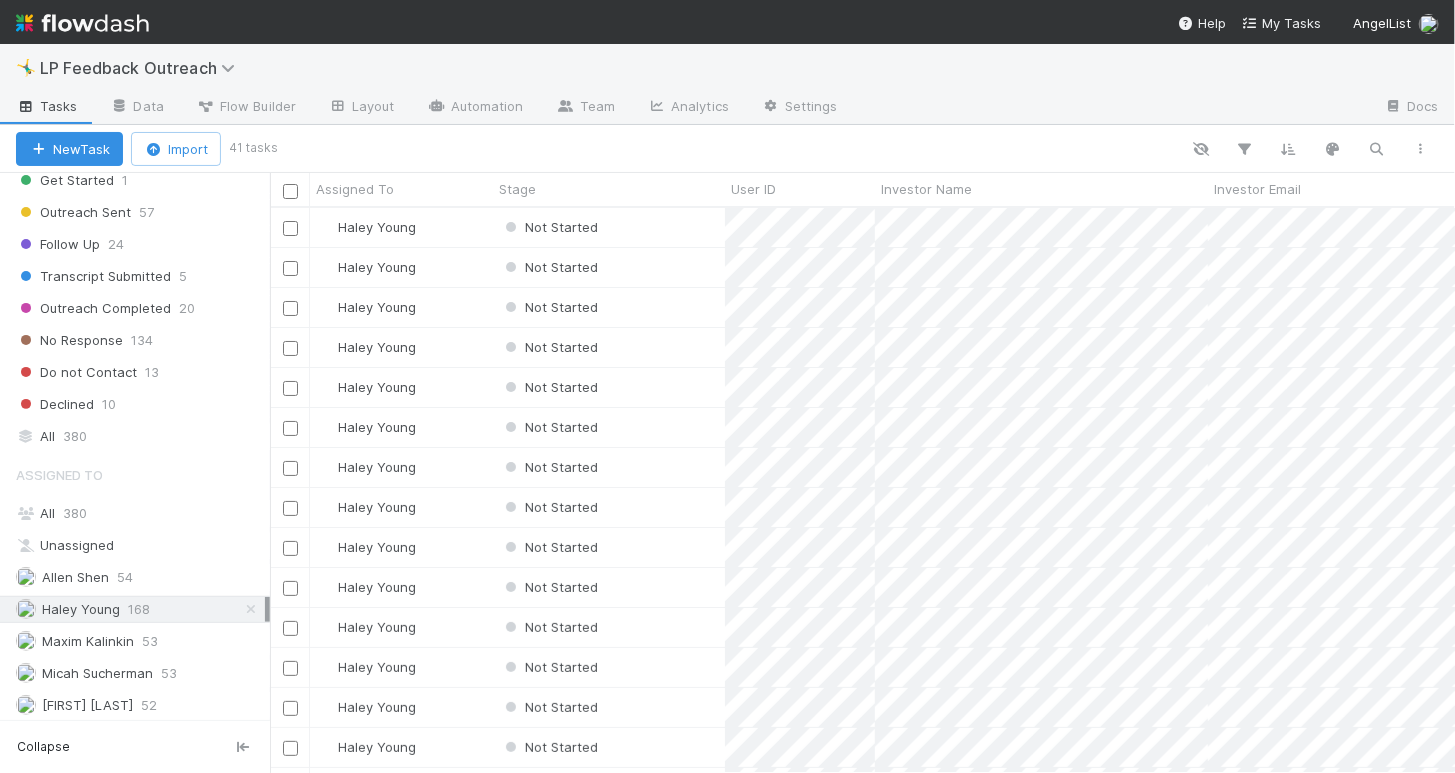 scroll, scrollTop: 0, scrollLeft: 0, axis: both 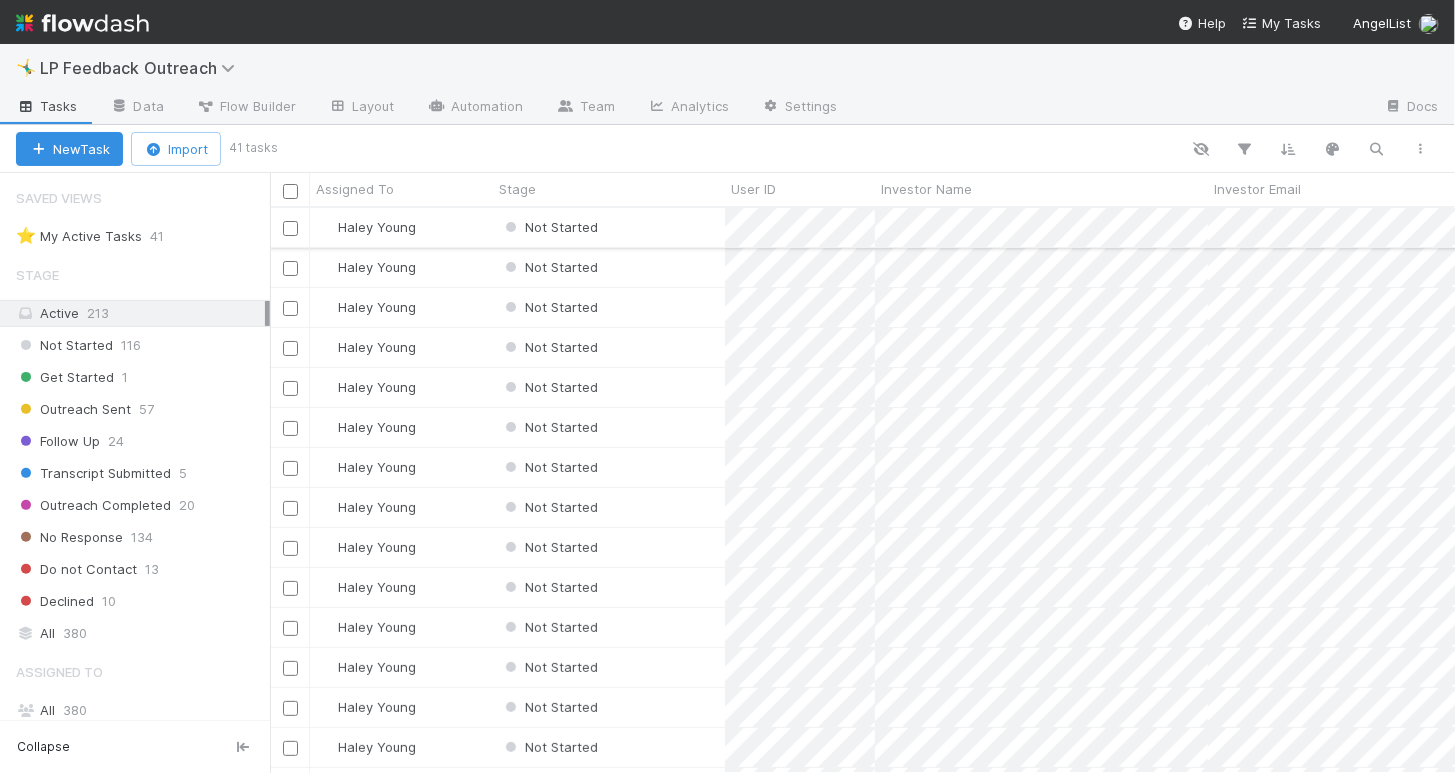 click on "Not Started" at bounding box center (609, 227) 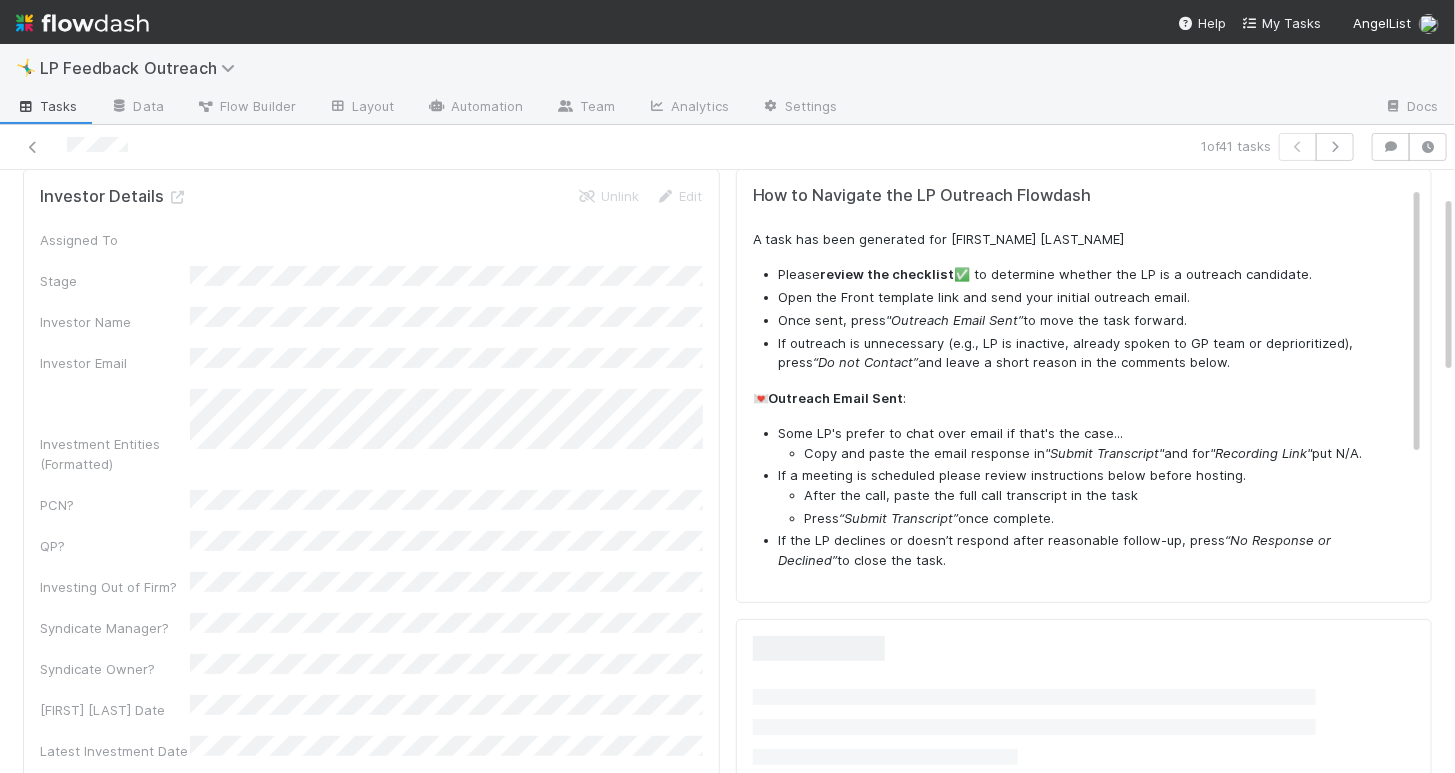 scroll, scrollTop: 0, scrollLeft: 0, axis: both 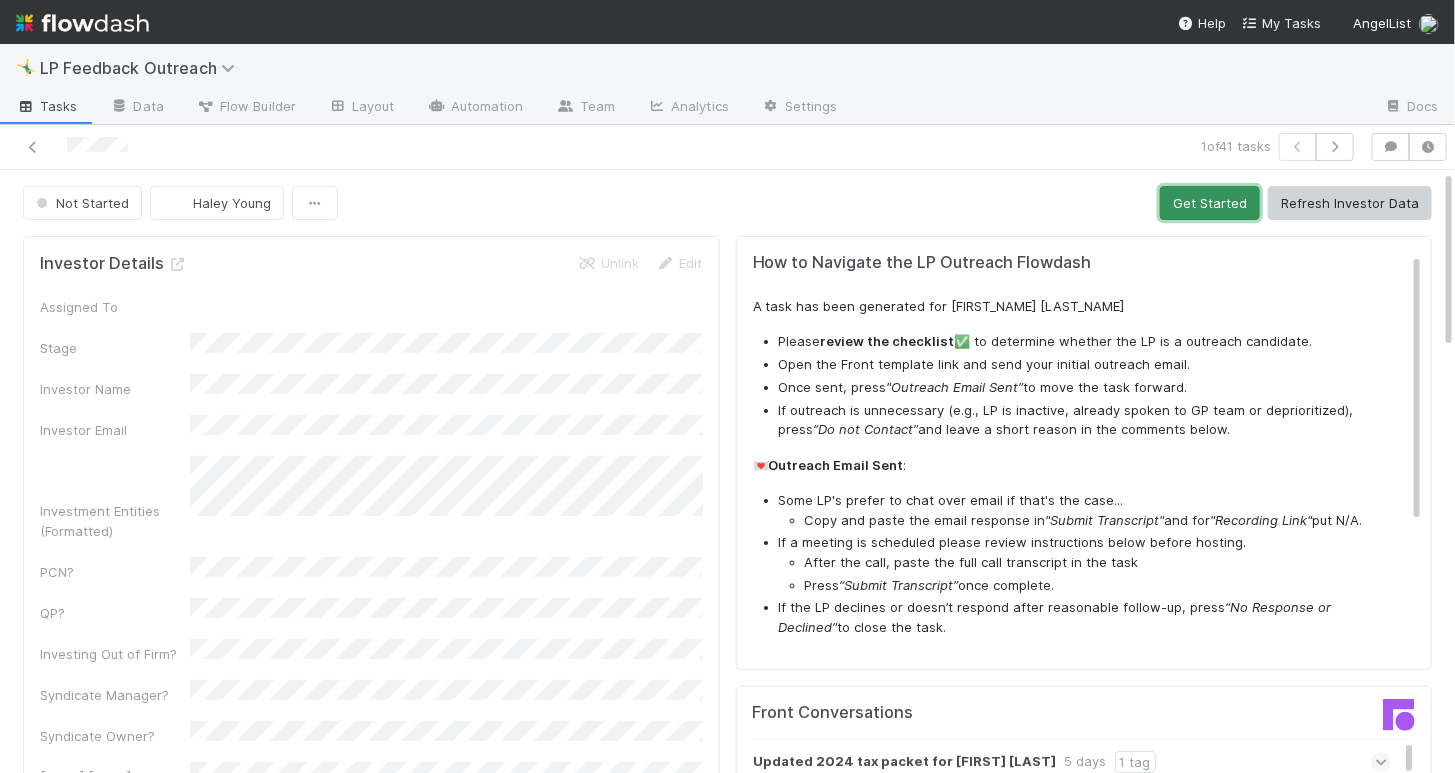 click on "Get Started" at bounding box center [1210, 203] 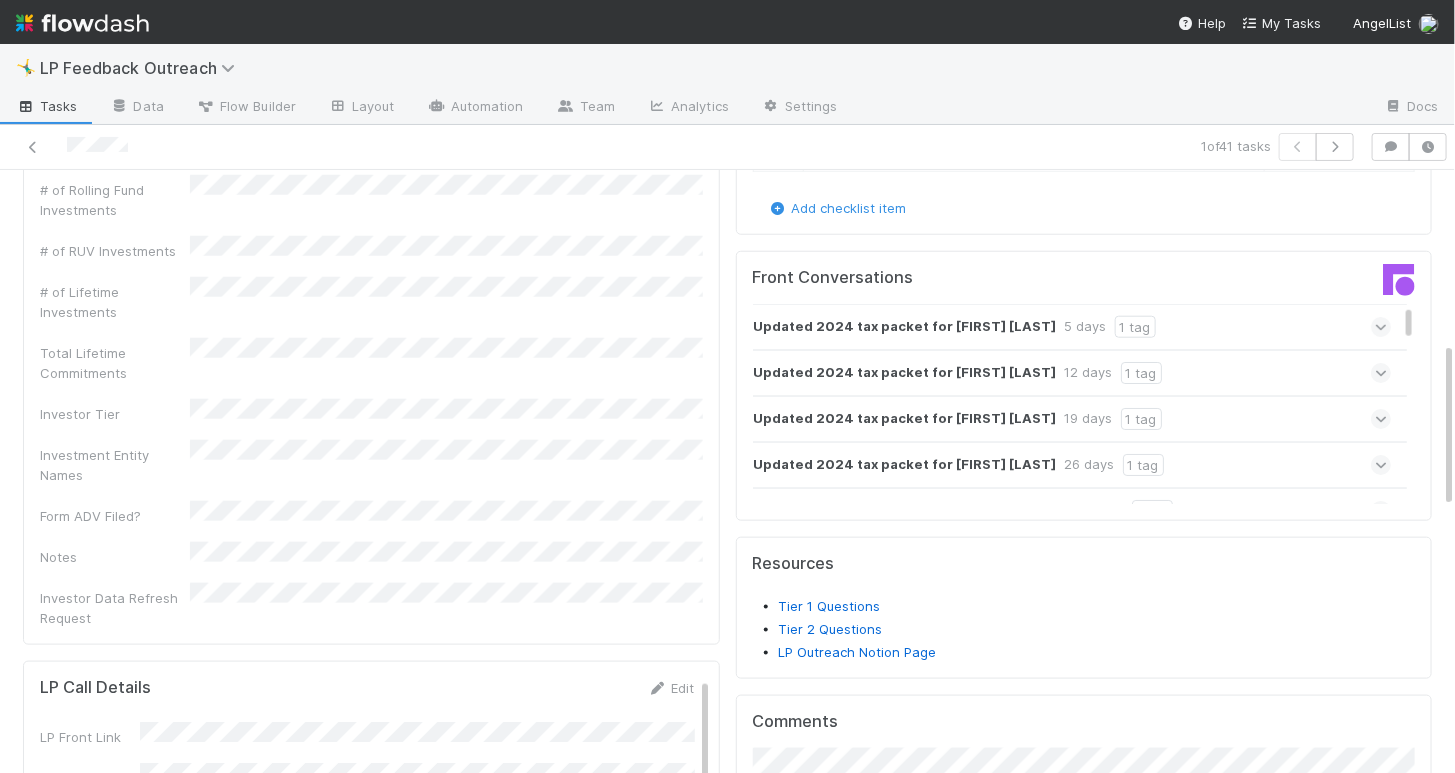 scroll, scrollTop: 0, scrollLeft: 0, axis: both 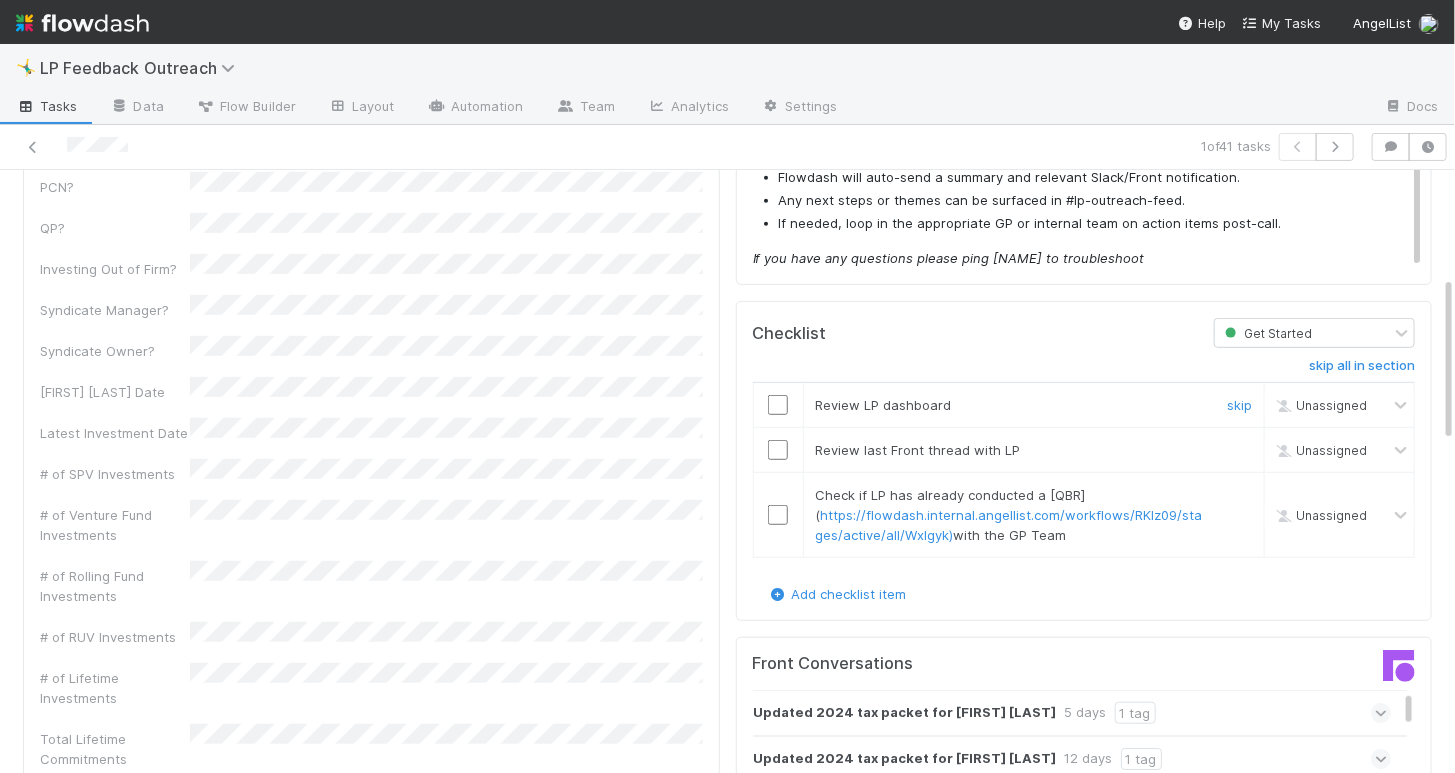 click at bounding box center [778, 405] 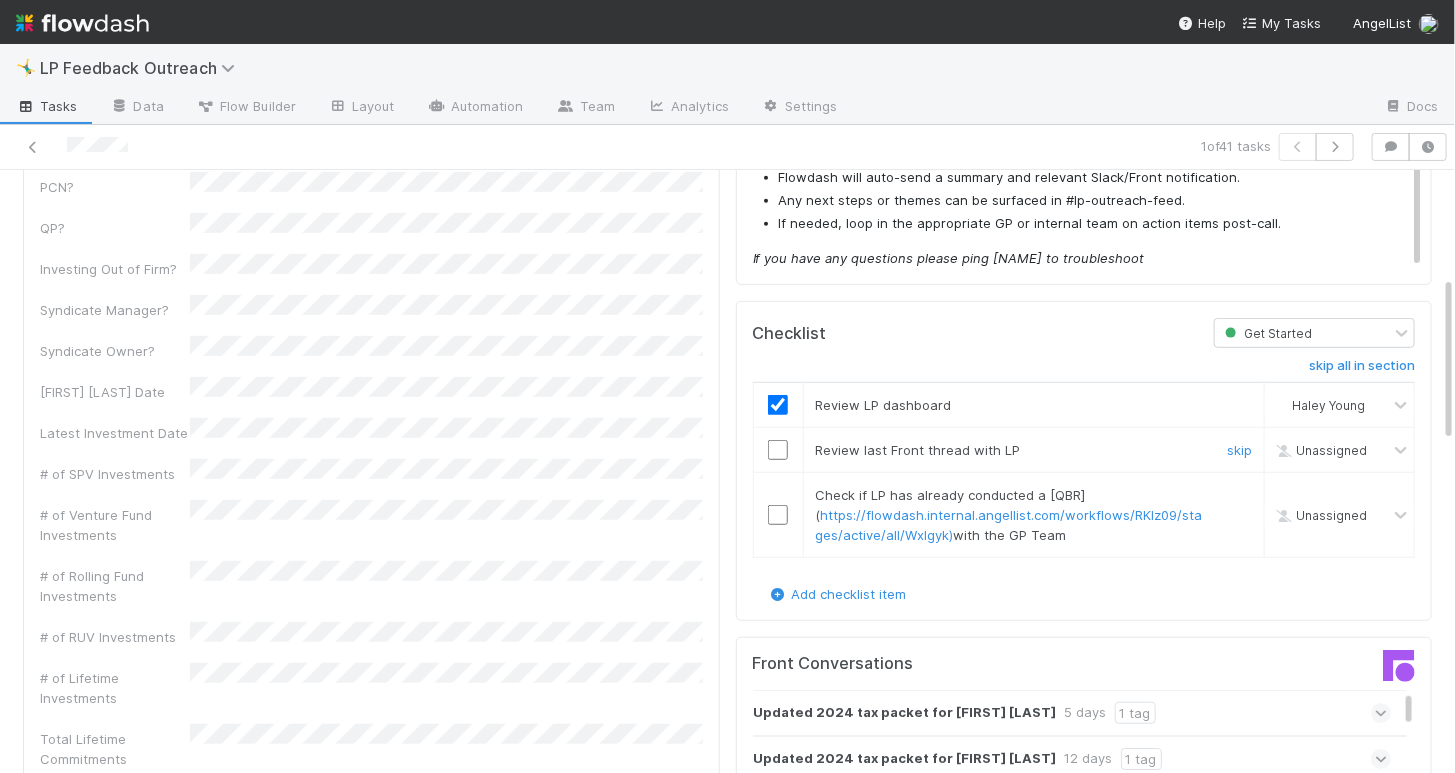 click at bounding box center (778, 450) 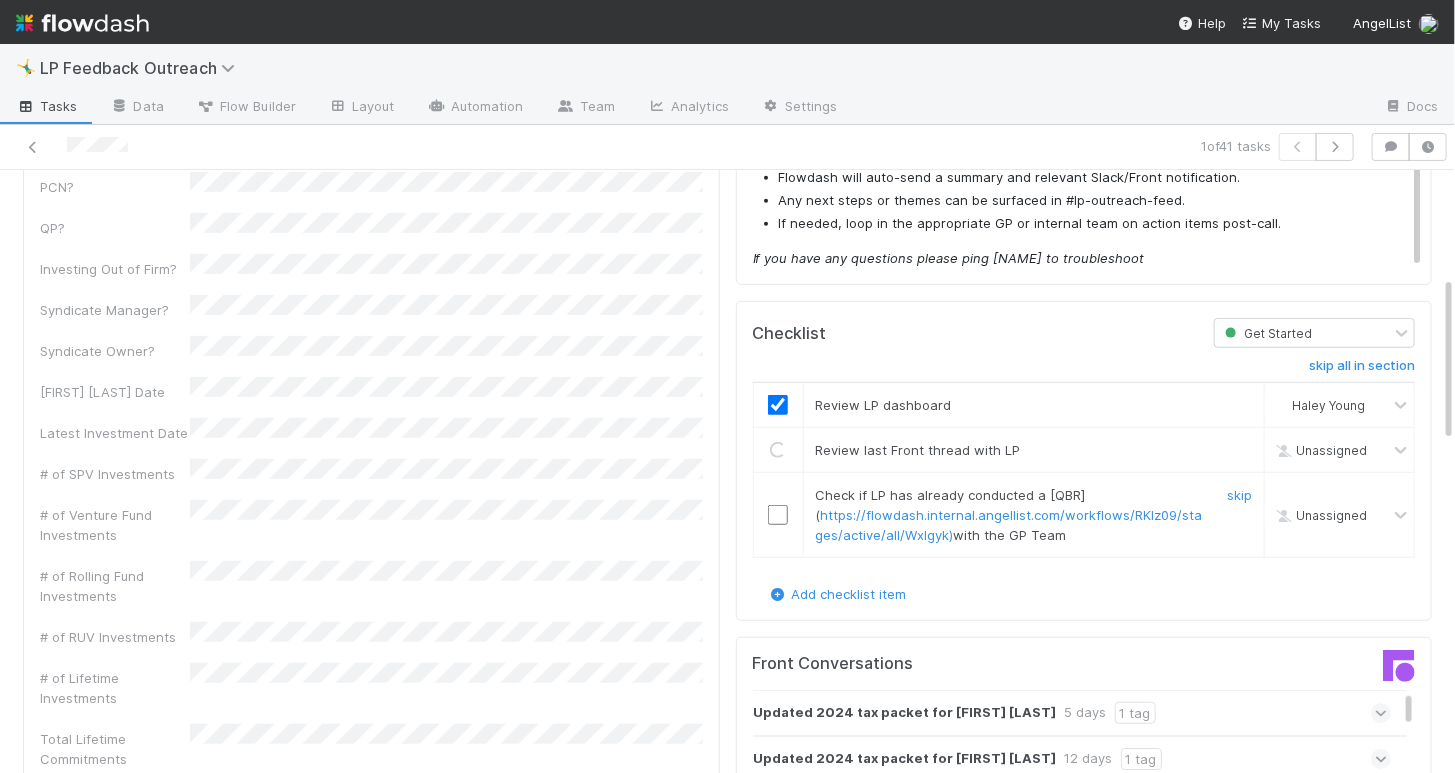 click at bounding box center (778, 515) 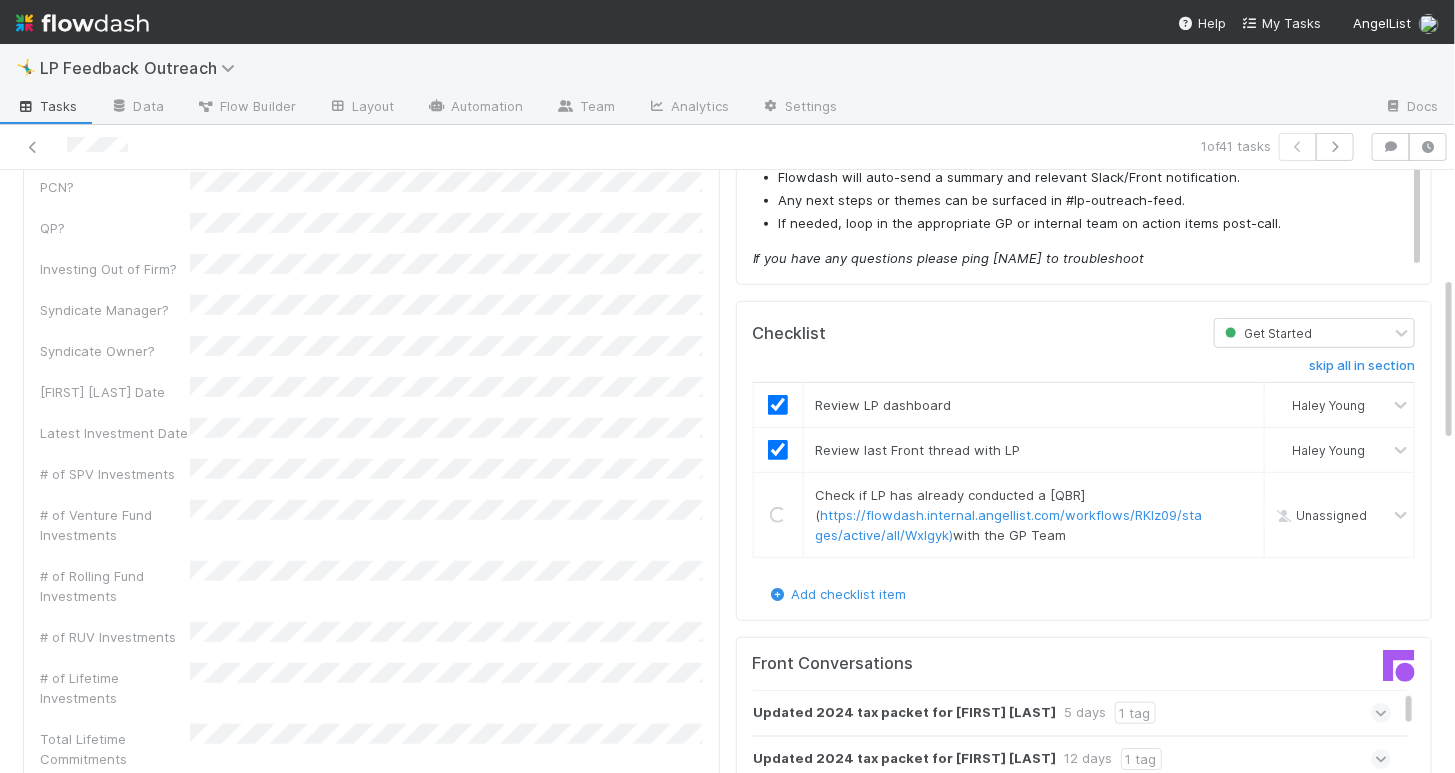 scroll, scrollTop: 0, scrollLeft: 0, axis: both 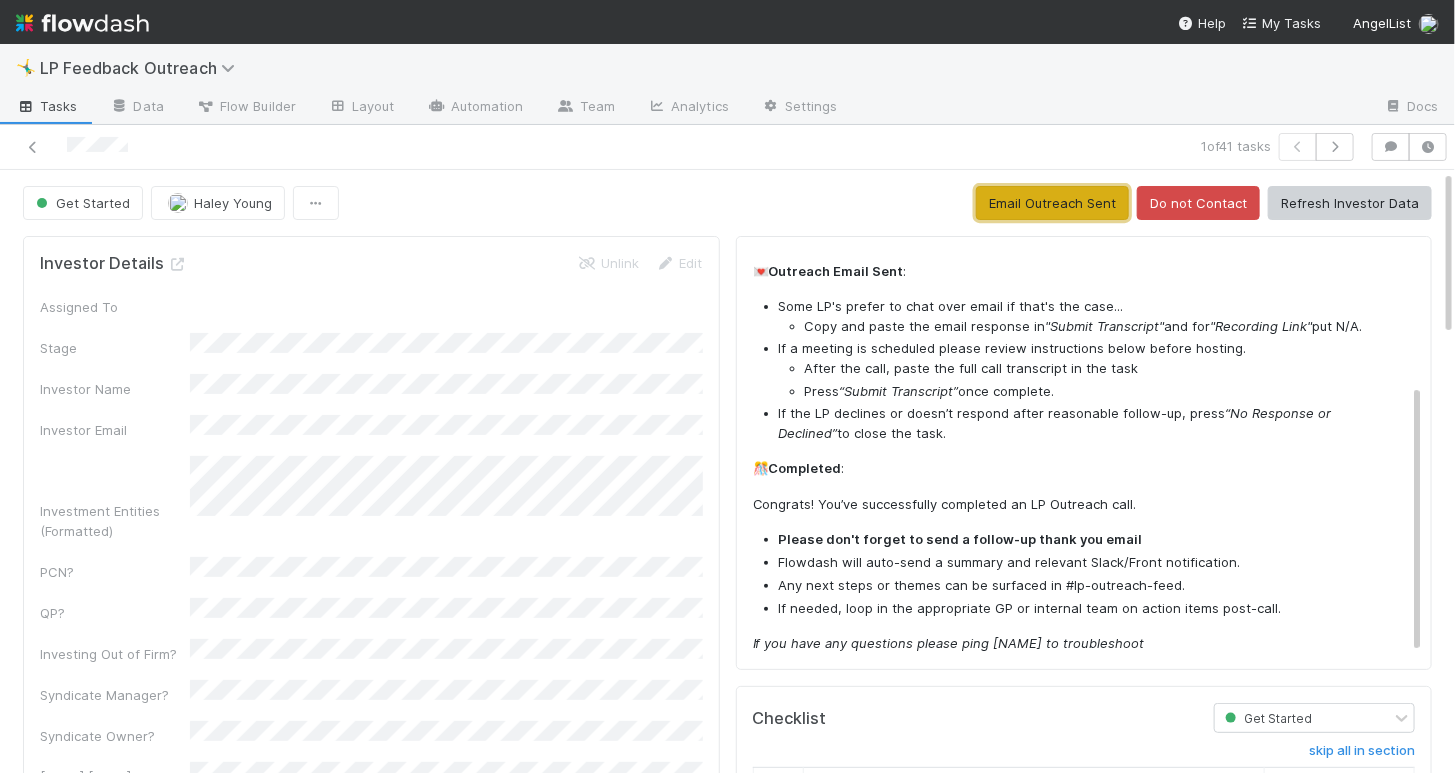 click on "Email Outreach Sent" at bounding box center (1052, 203) 